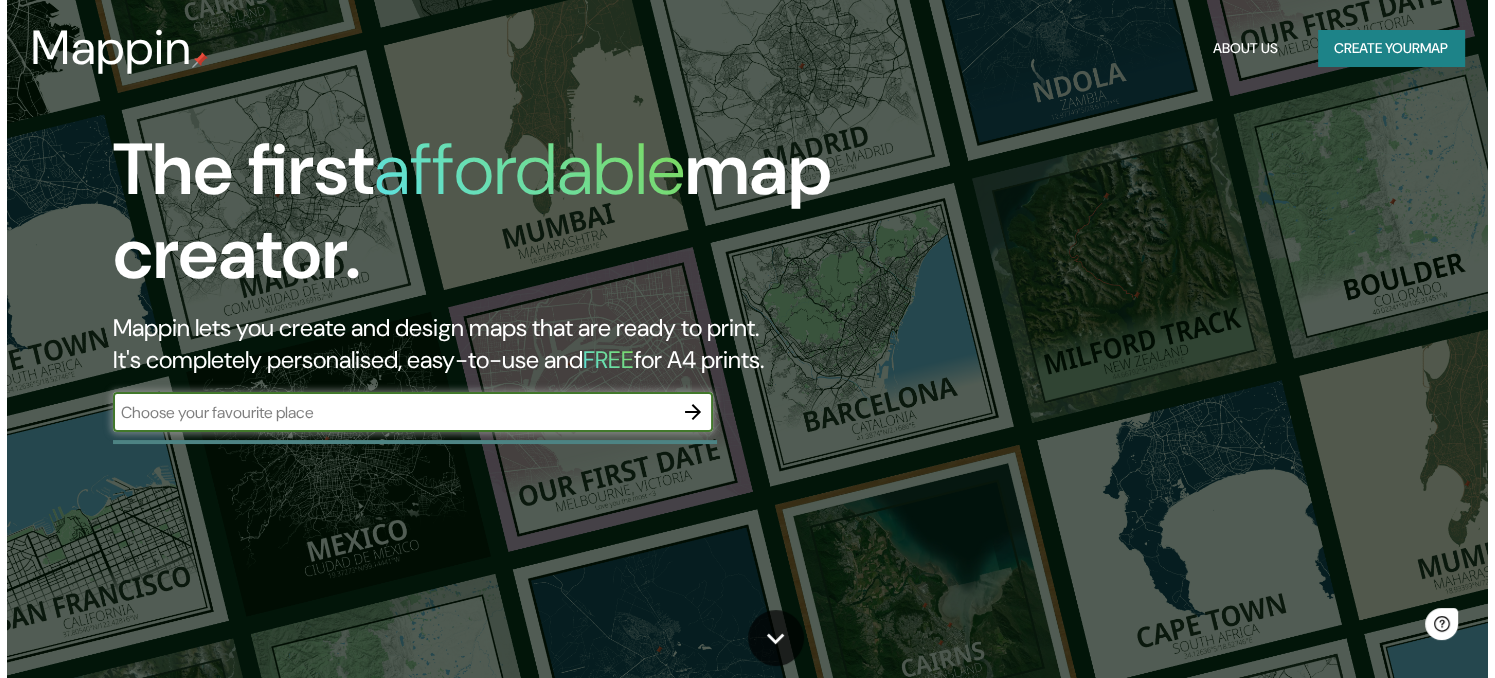 scroll, scrollTop: 0, scrollLeft: 0, axis: both 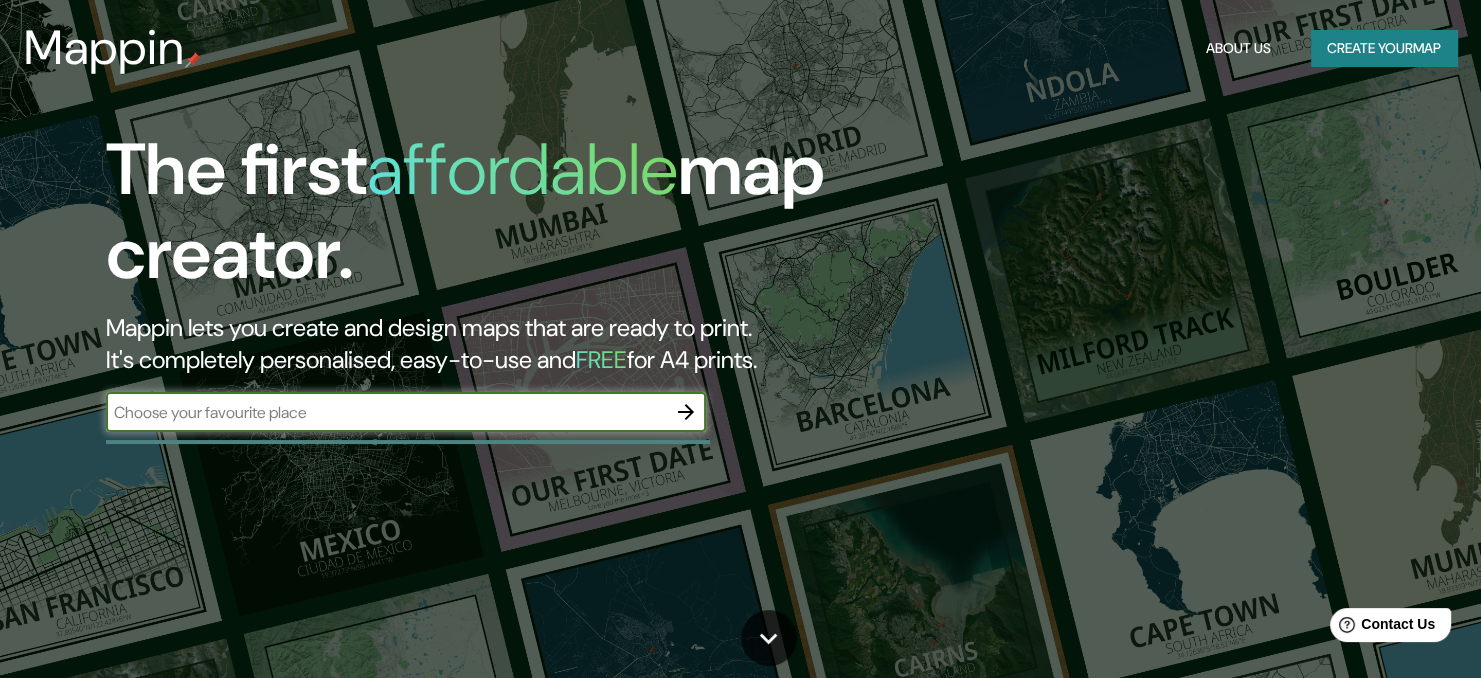 click at bounding box center (386, 412) 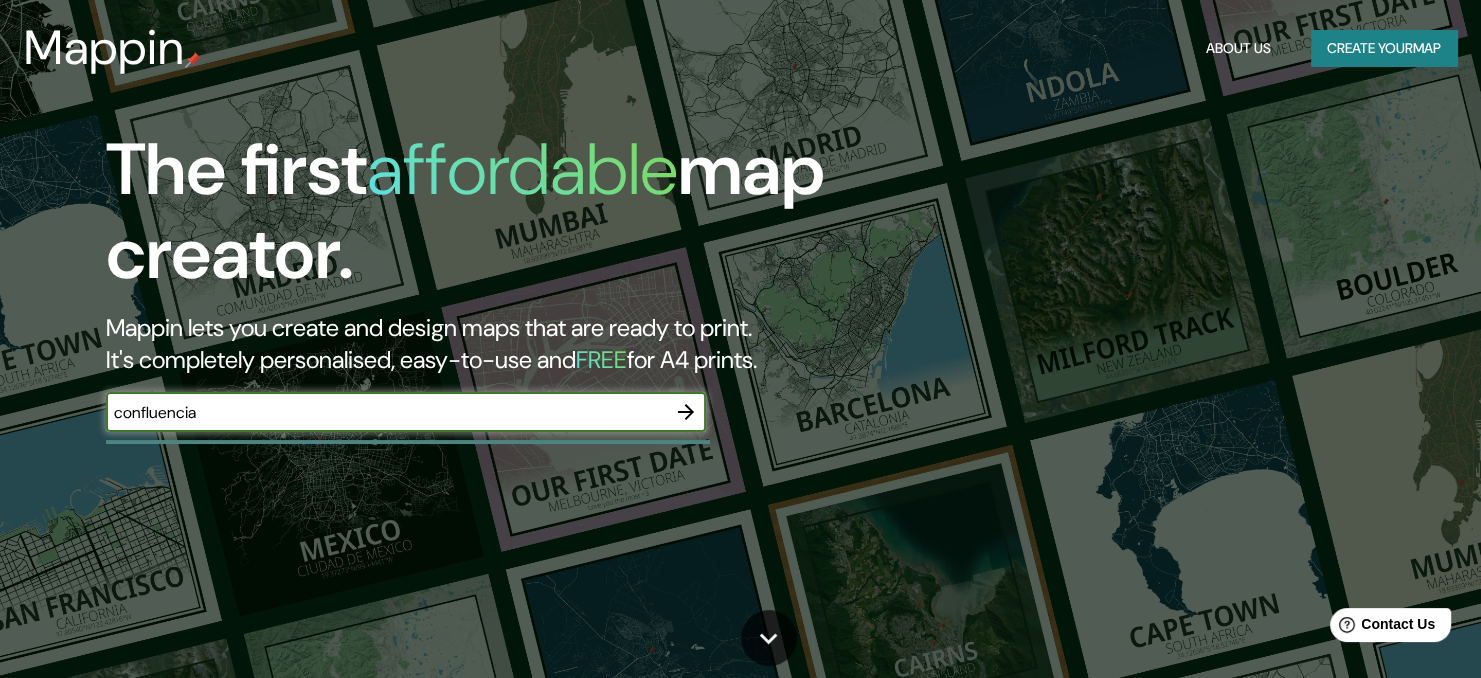 type on "confluencia" 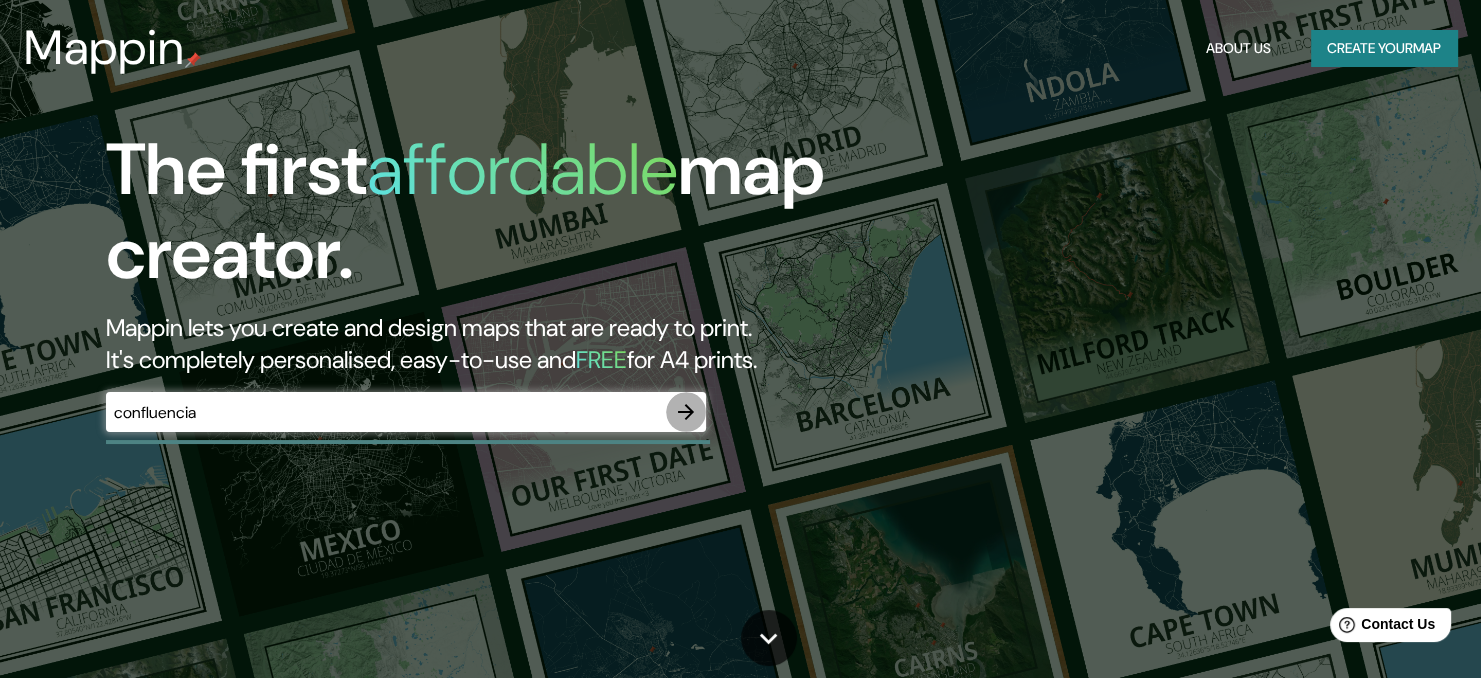 click 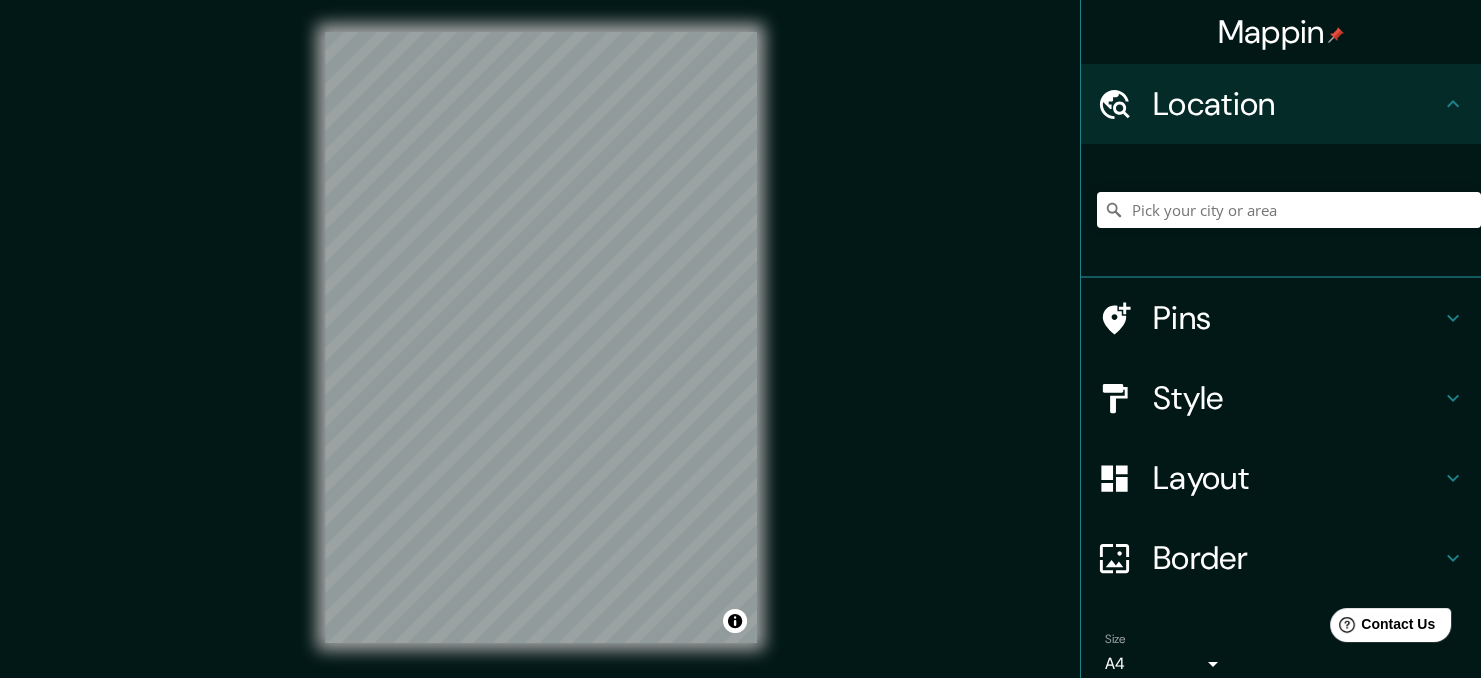 drag, startPoint x: 831, startPoint y: 314, endPoint x: 843, endPoint y: 313, distance: 12.0415945 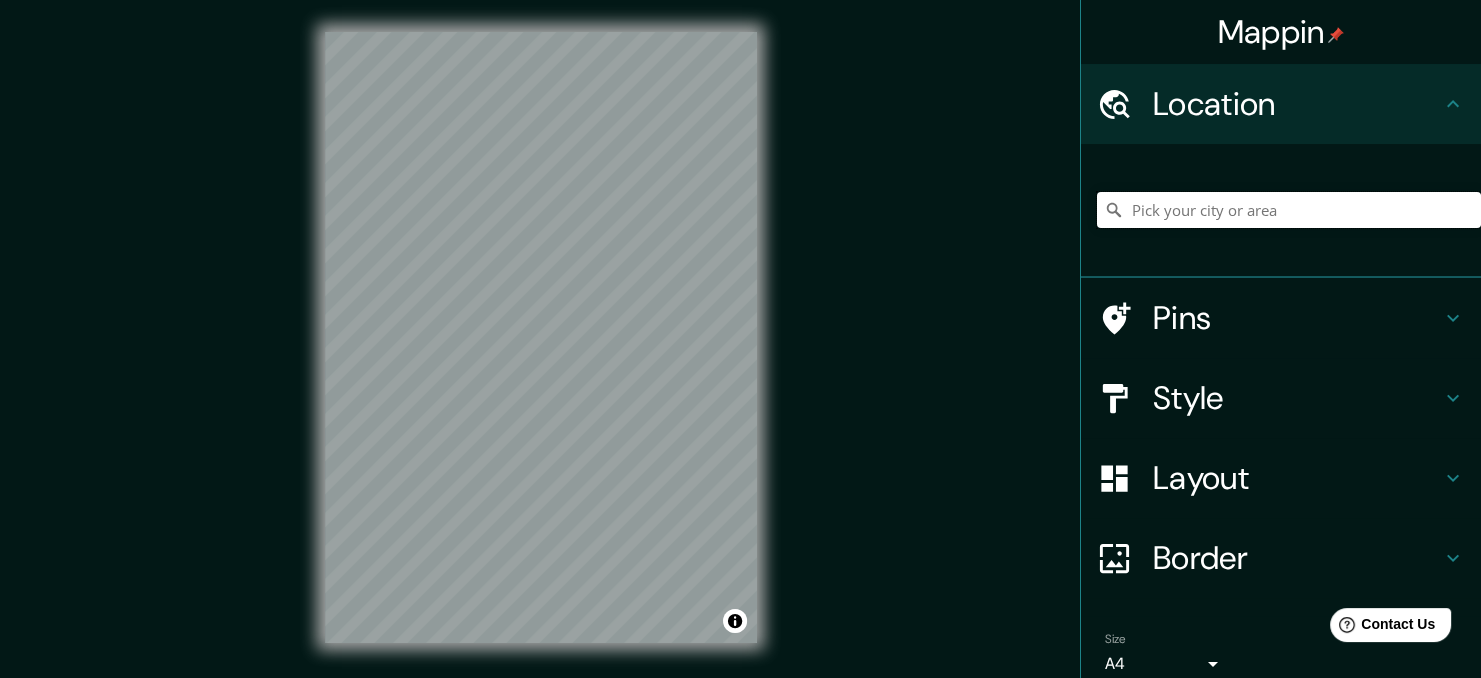 click at bounding box center [1289, 210] 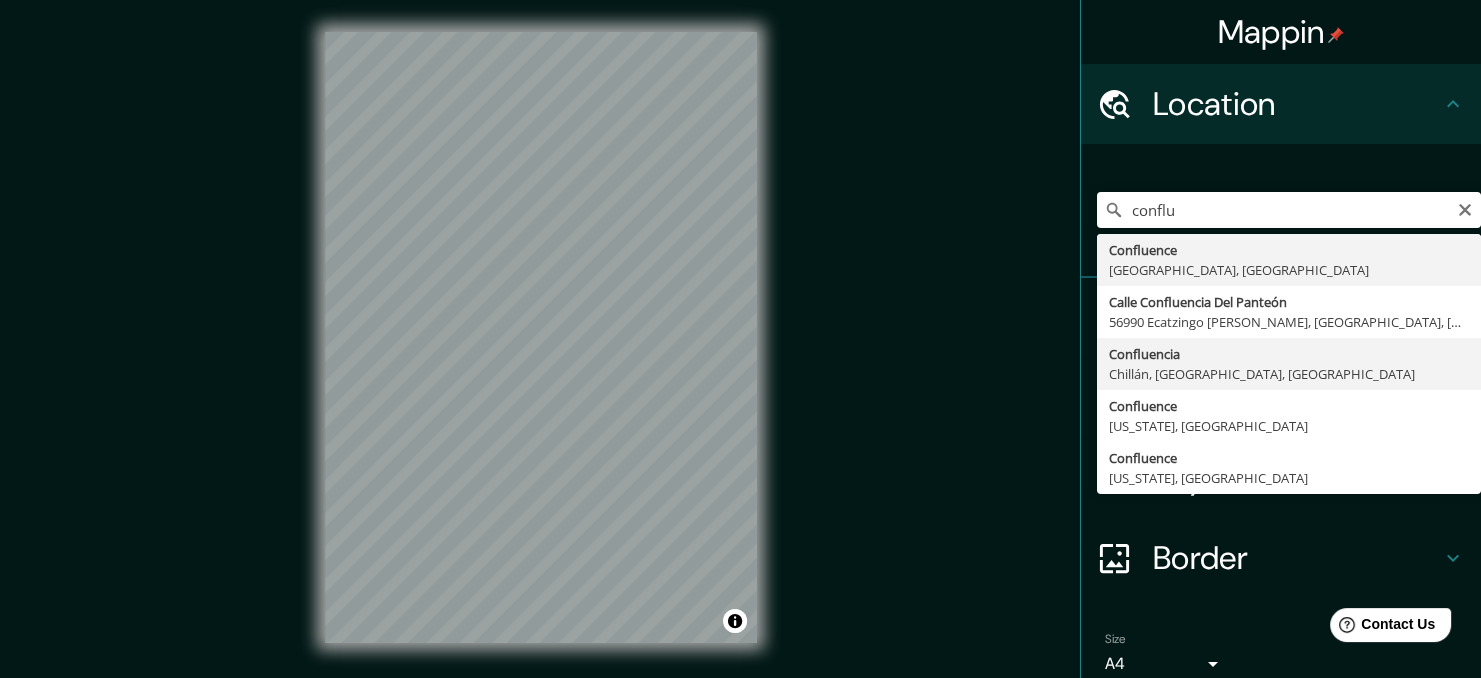 type on "Confluencia, [GEOGRAPHIC_DATA], [GEOGRAPHIC_DATA], [GEOGRAPHIC_DATA]" 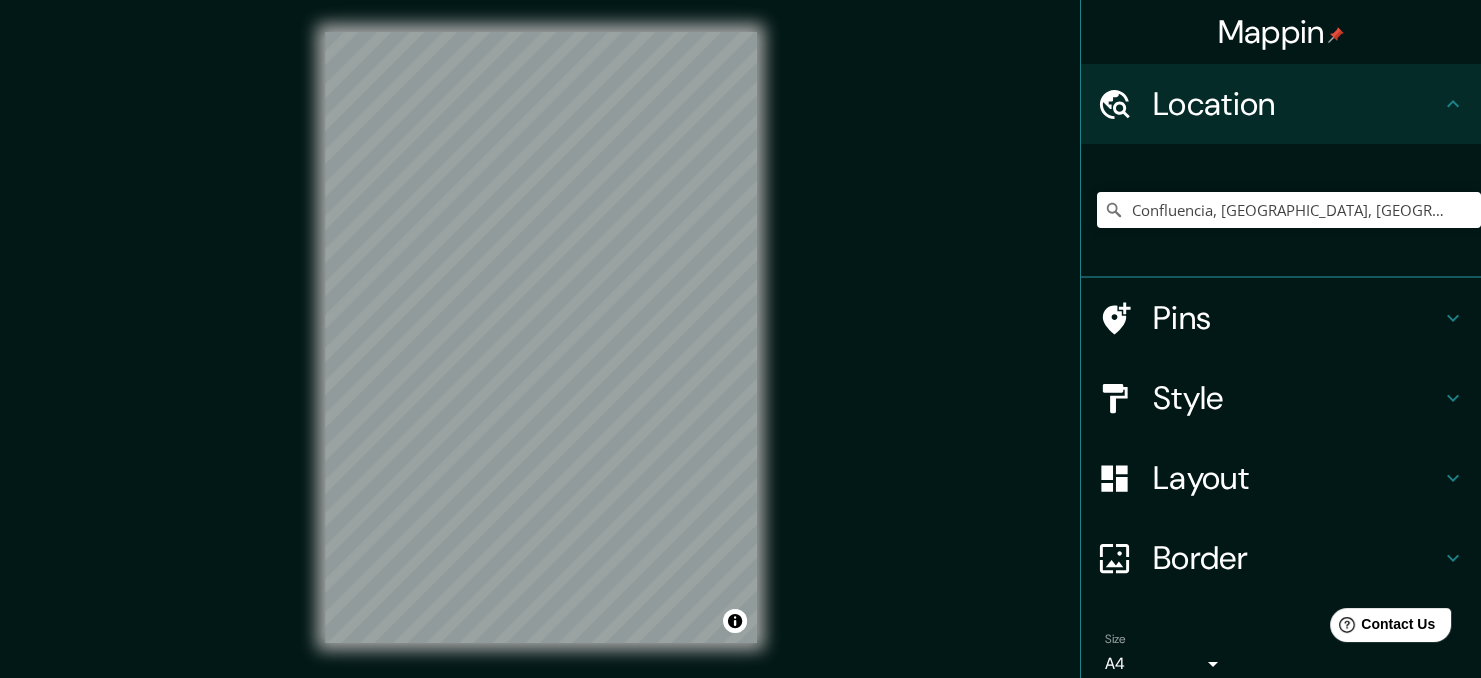 click on "Mappin Location Confluencia, [GEOGRAPHIC_DATA], [GEOGRAPHIC_DATA], [GEOGRAPHIC_DATA] Pins Style Layout Border Choose a border.  Hint : you can make layers of the frame opaque to create some cool effects. None Simple Transparent Fancy Size A4 single Create your map © Mapbox   © OpenStreetMap   Improve this map Any problems, suggestions, or concerns please email    [EMAIL_ADDRESS][DOMAIN_NAME] . . ." at bounding box center (740, 353) 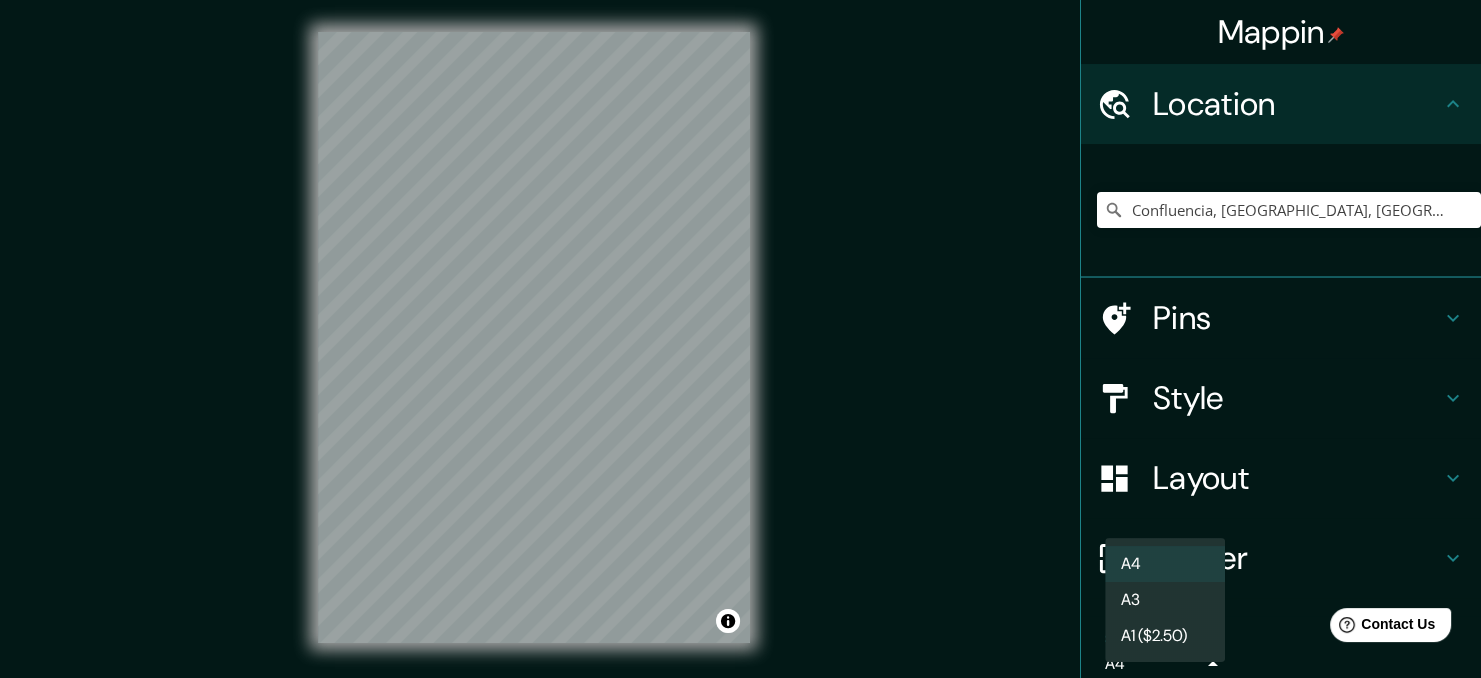 click on "Mappin Location Confluencia, [GEOGRAPHIC_DATA], [GEOGRAPHIC_DATA], [GEOGRAPHIC_DATA] Pins Style Layout Border Choose a border.  Hint : you can make layers of the frame opaque to create some cool effects. None Simple Transparent Fancy Size A4 single Create your map © Mapbox   © OpenStreetMap   Improve this map Any problems, suggestions, or concerns please email    [EMAIL_ADDRESS][DOMAIN_NAME] . . . A4 A3 A1 ($2.50)" at bounding box center (740, 339) 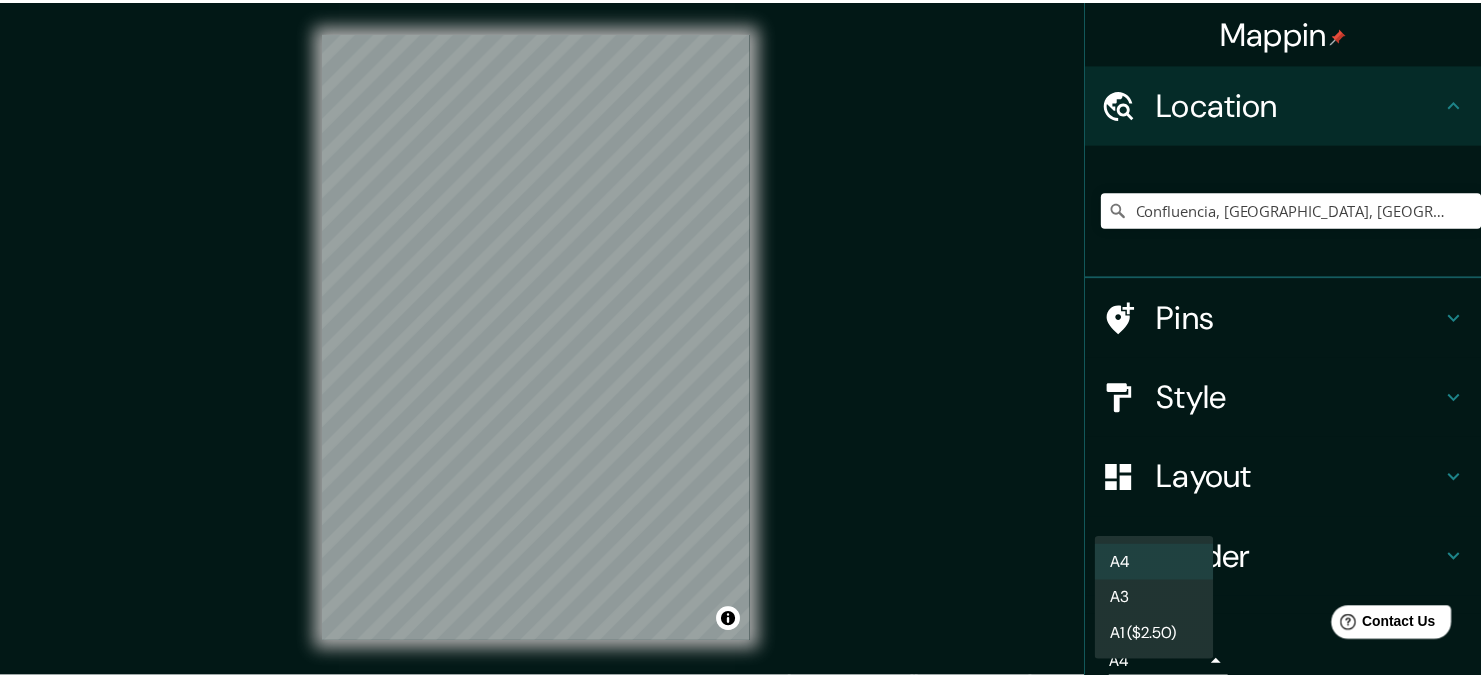 scroll, scrollTop: 0, scrollLeft: 0, axis: both 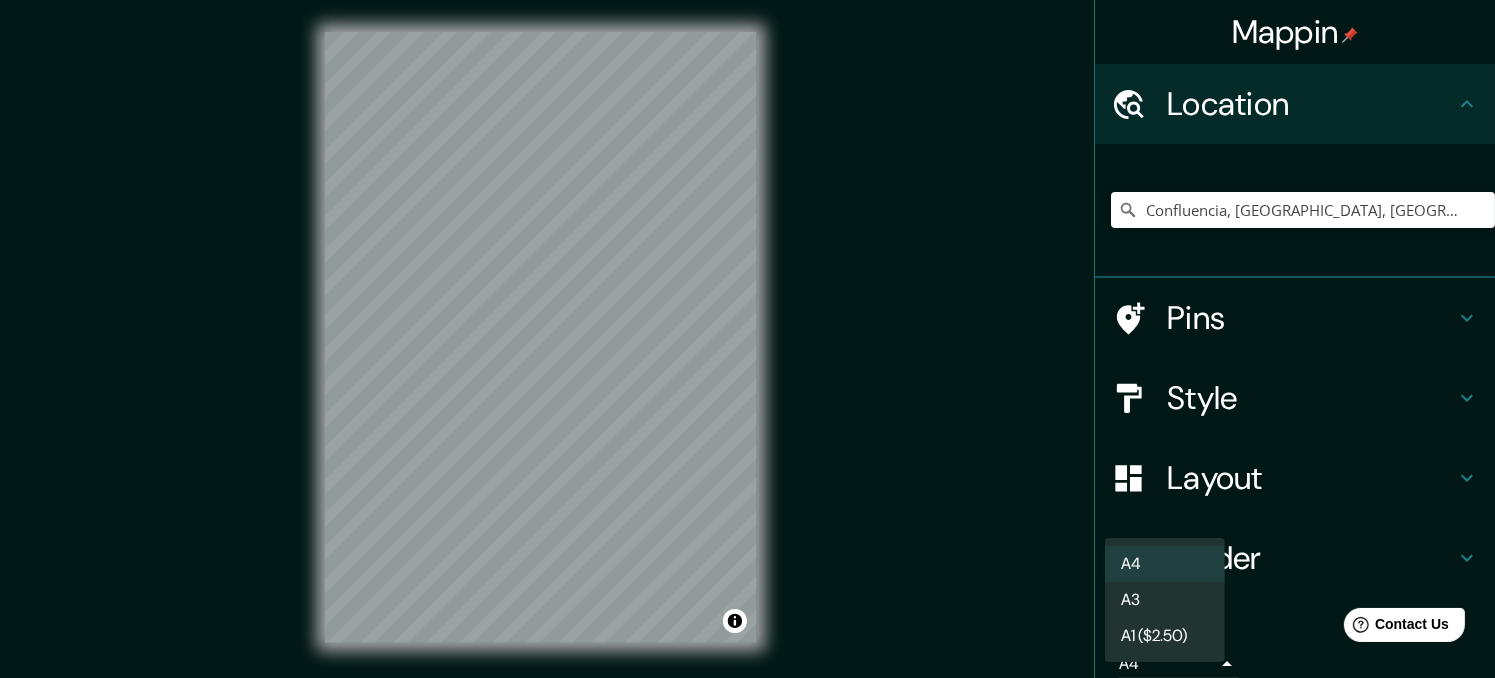 click at bounding box center [747, 339] 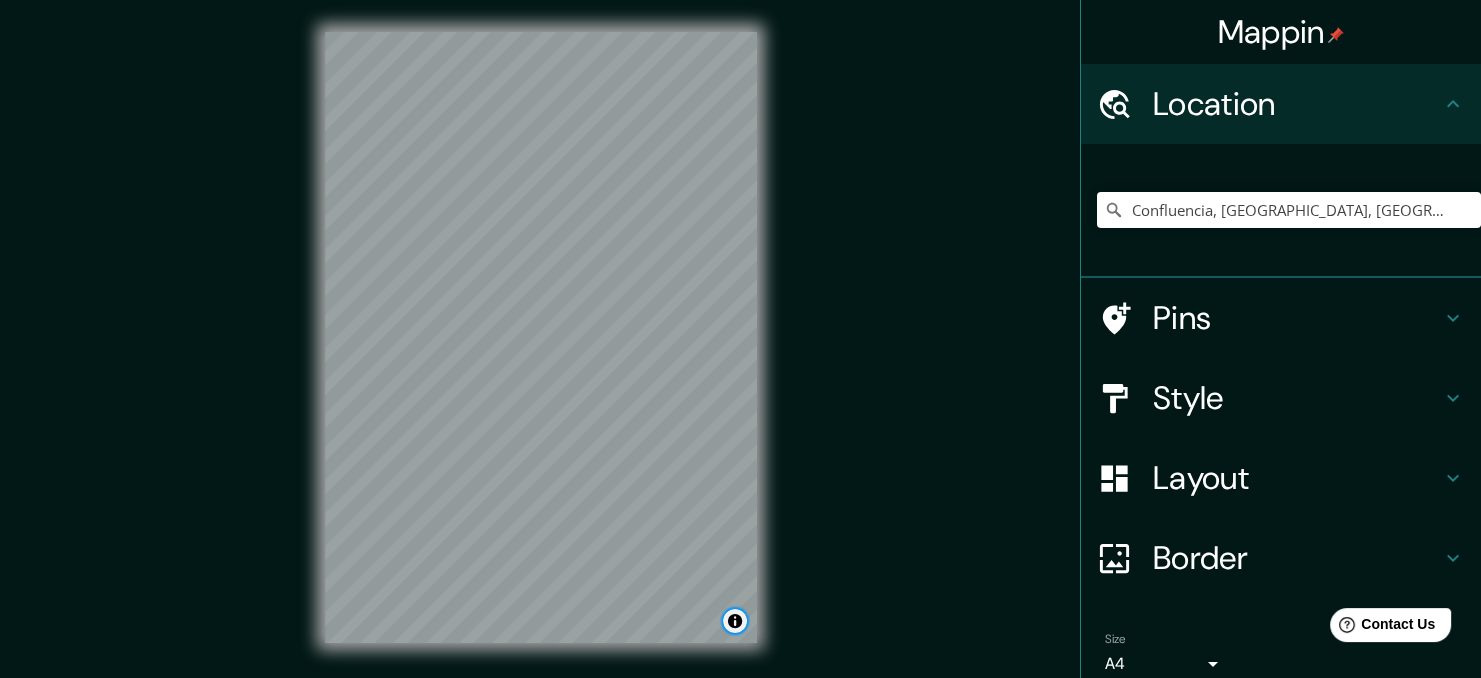 click at bounding box center [735, 621] 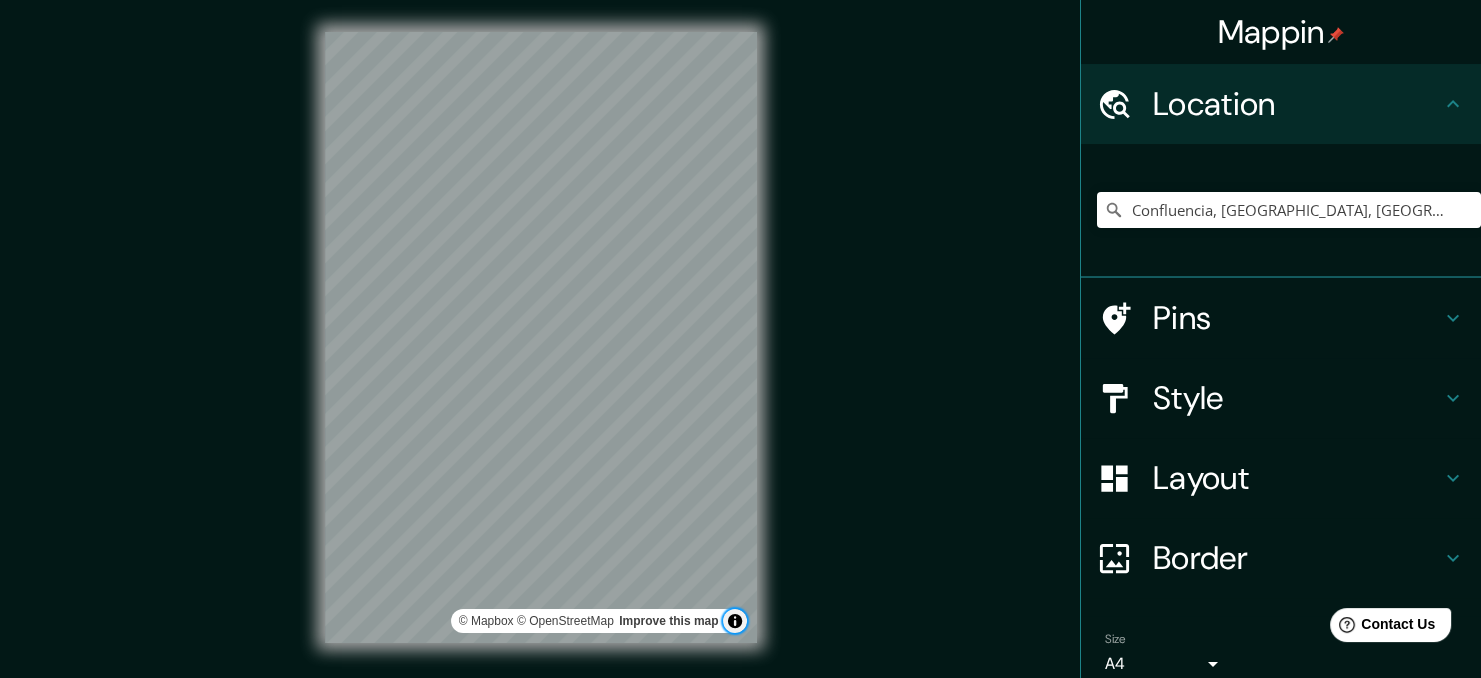 click at bounding box center (735, 621) 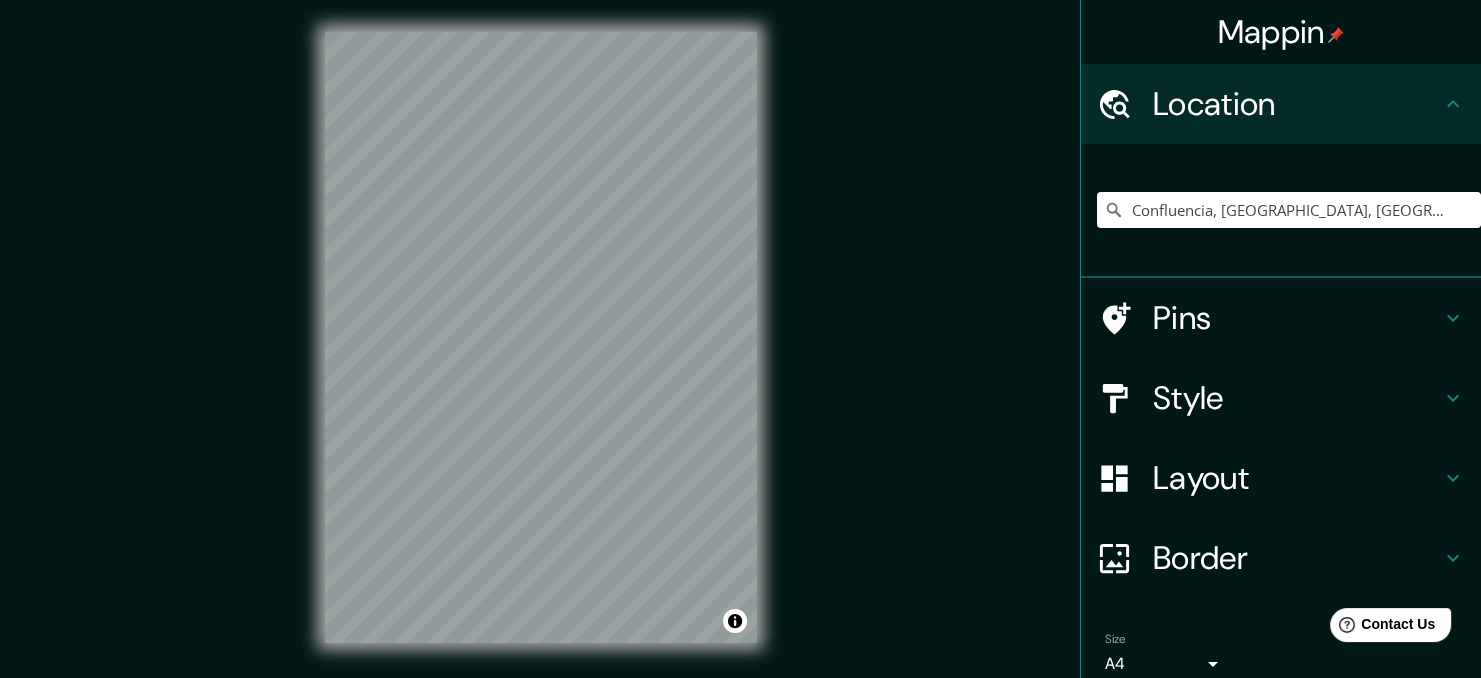 click on "Pins" at bounding box center [1297, 318] 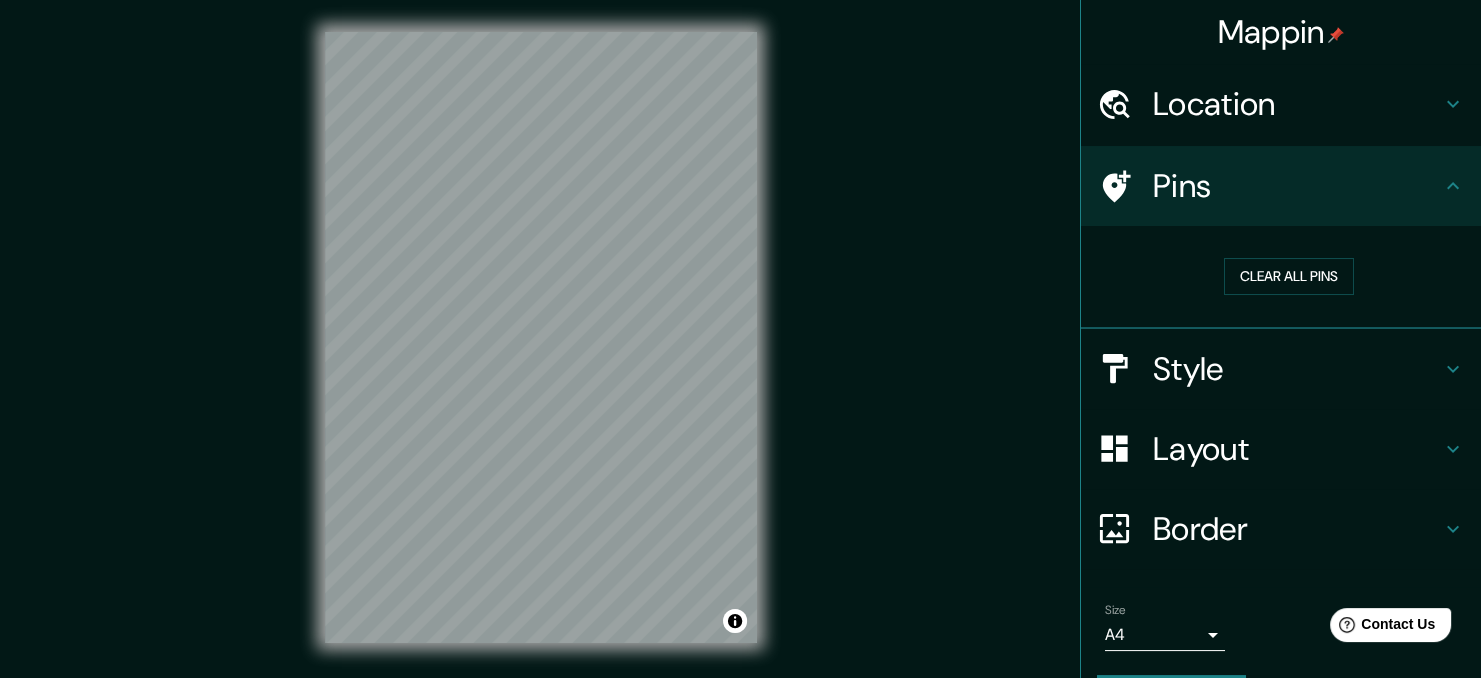 click 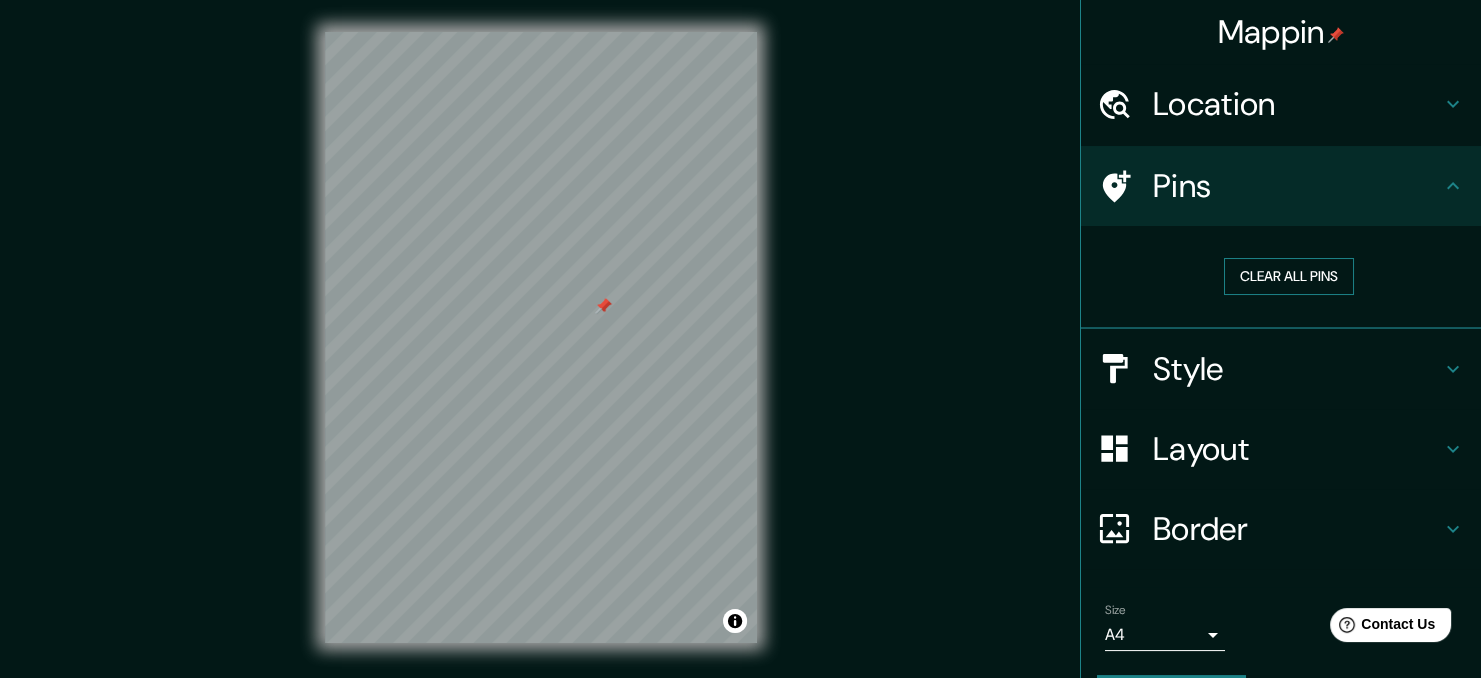 click on "Clear all pins" at bounding box center (1289, 276) 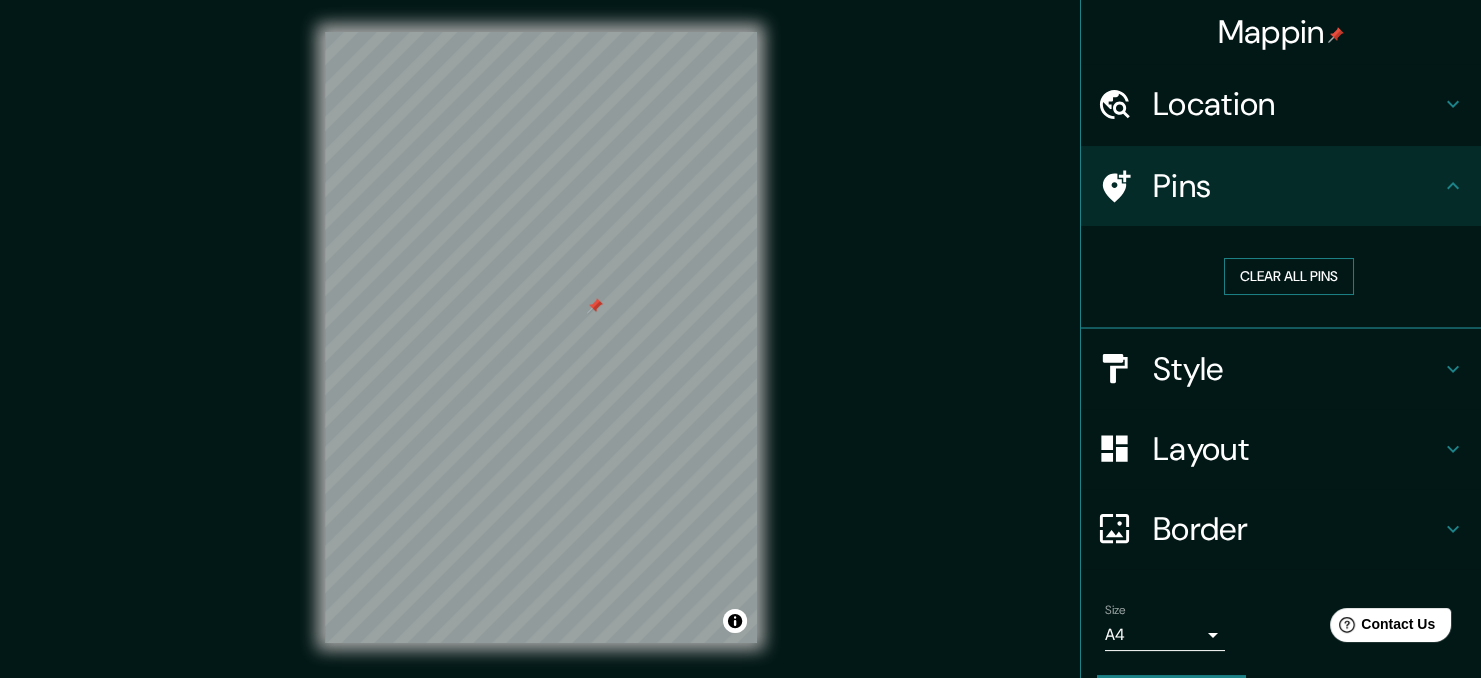 click on "Clear all pins" at bounding box center [1289, 276] 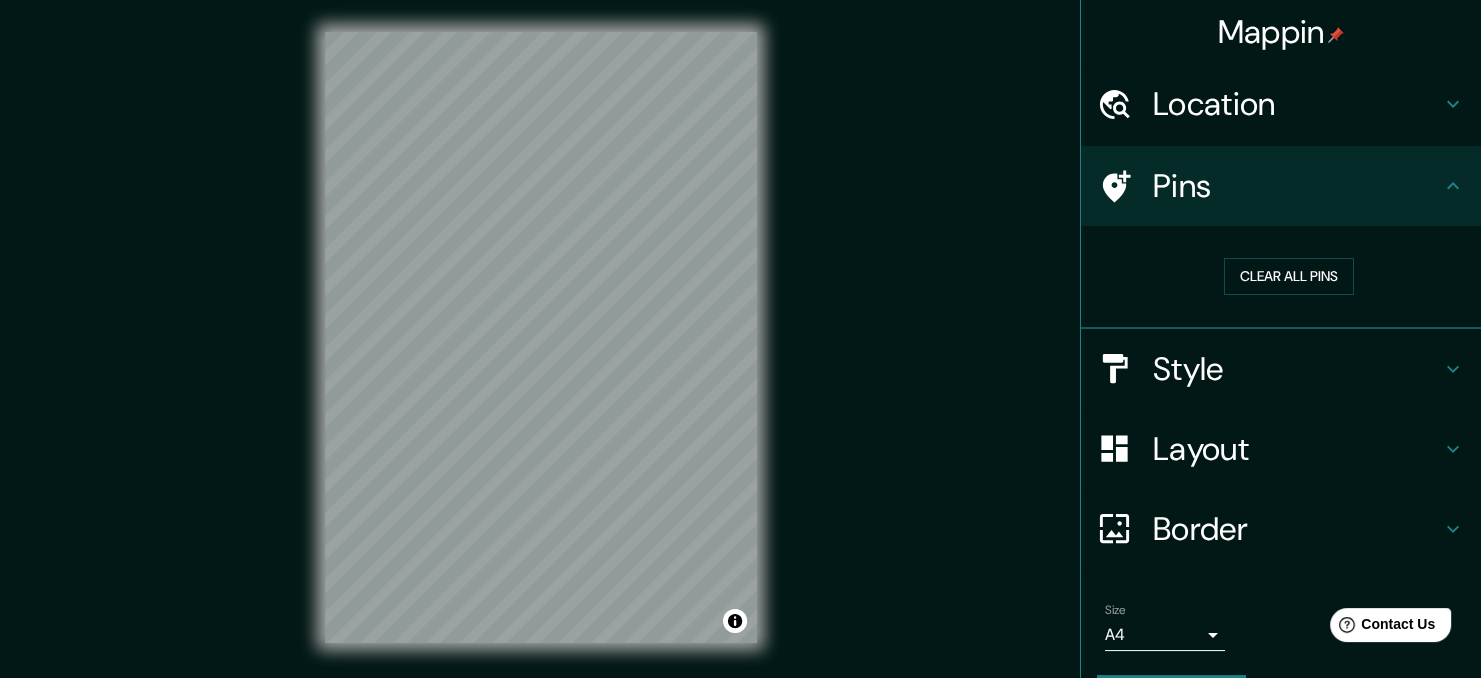 click 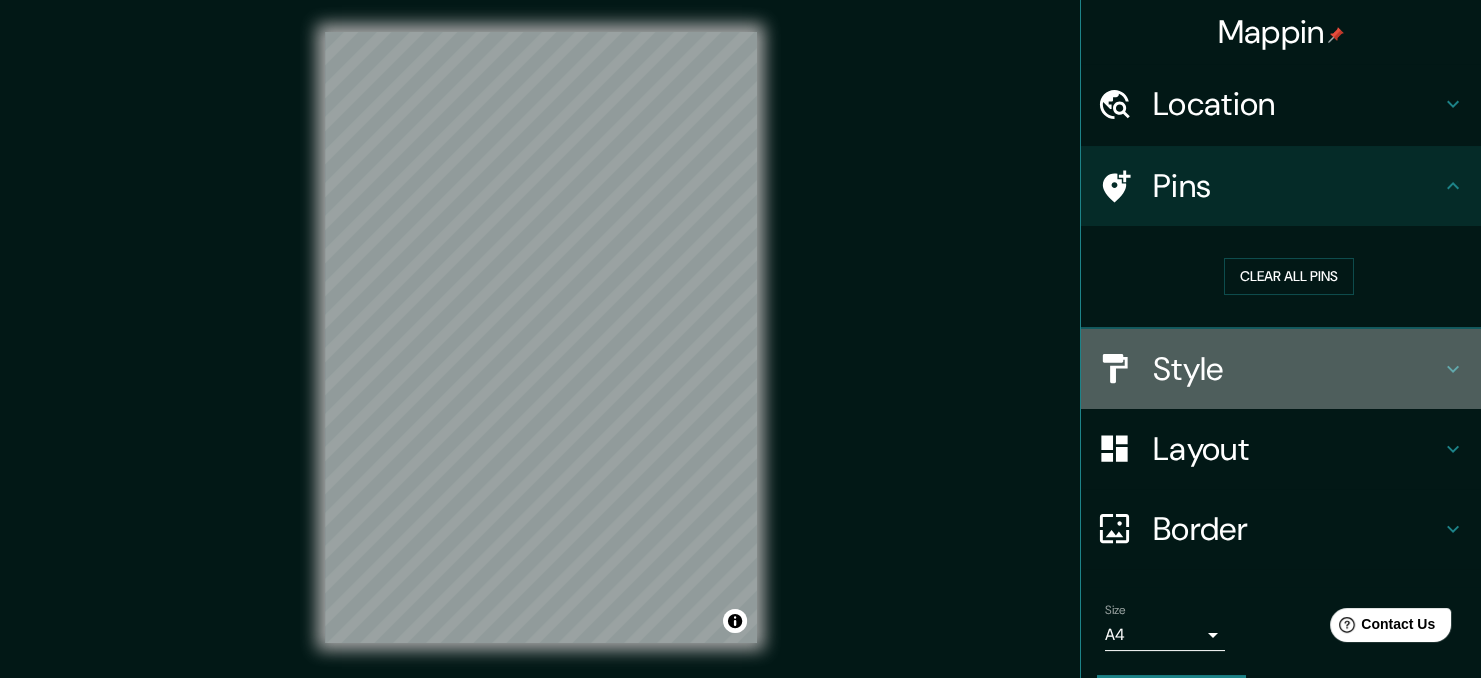 click on "Style" at bounding box center [1281, 369] 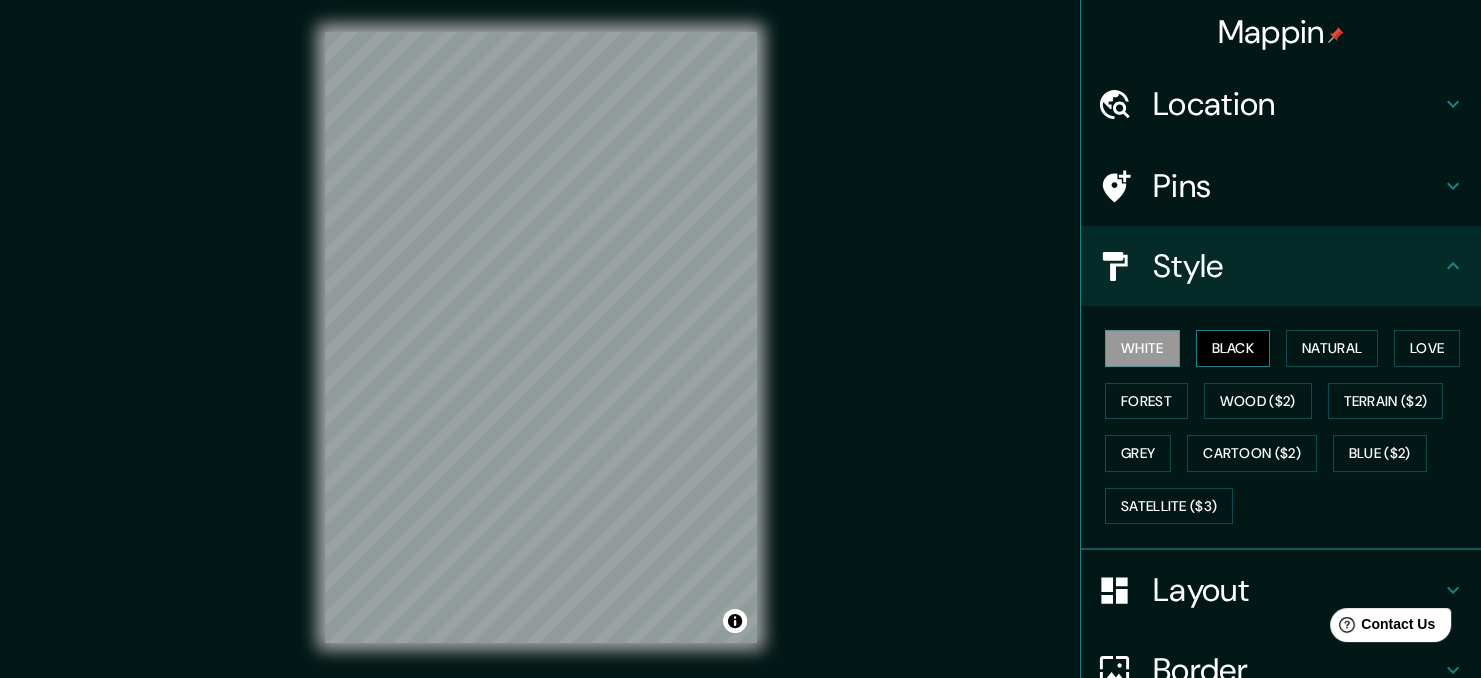 click on "Black" at bounding box center (1233, 348) 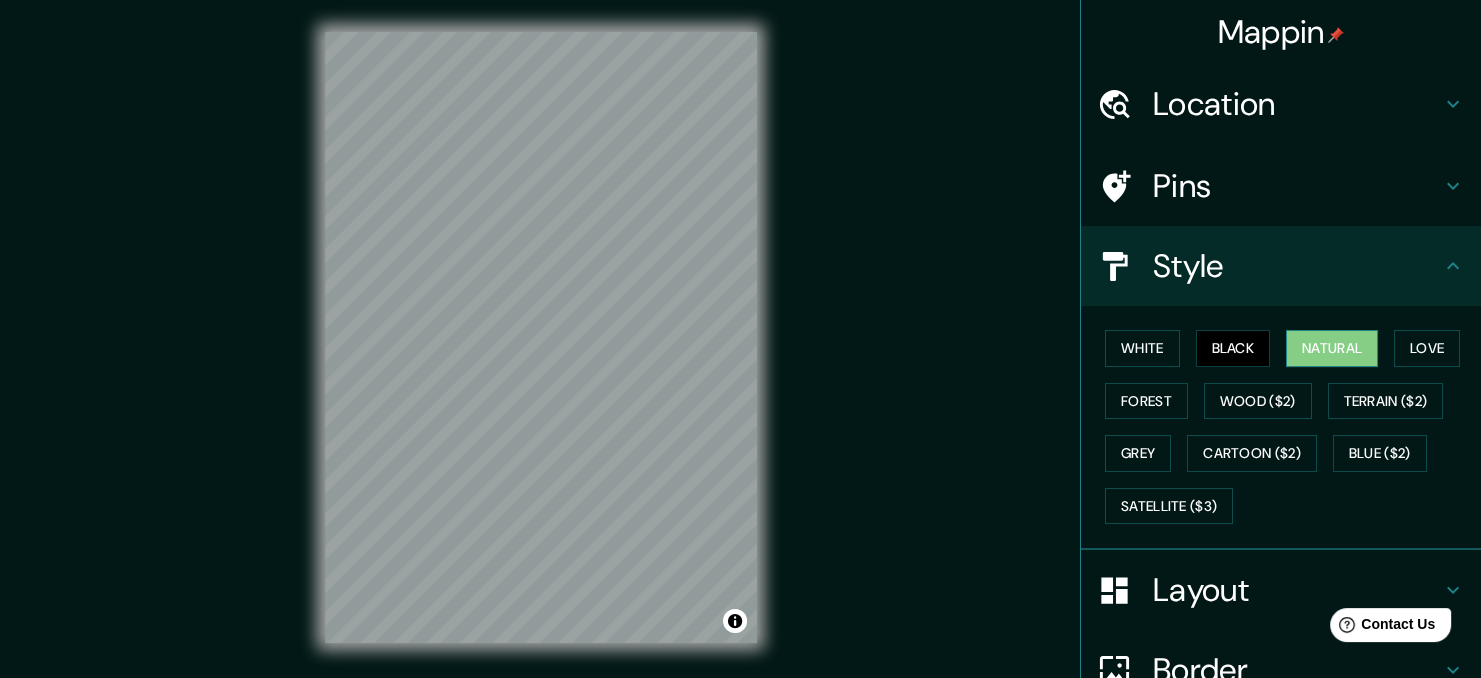 click on "Natural" at bounding box center (1332, 348) 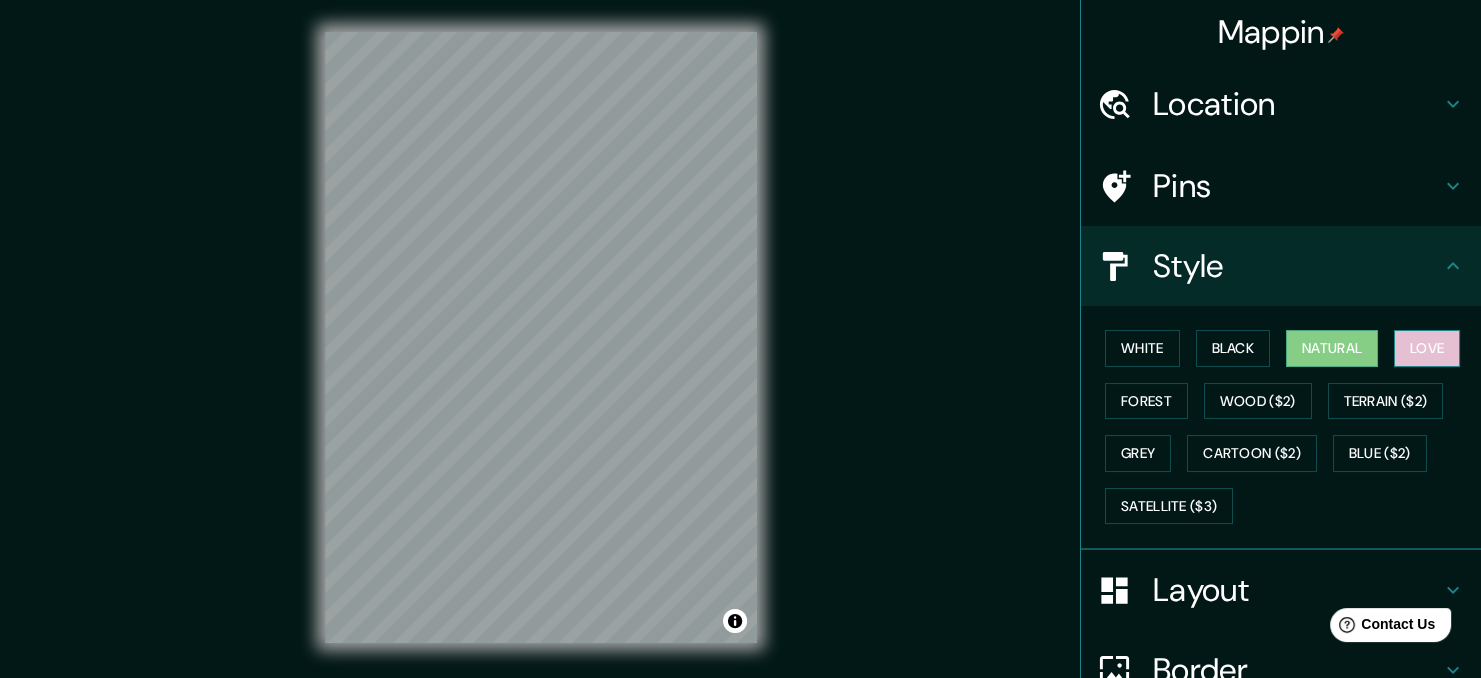 click on "Love" at bounding box center (1427, 348) 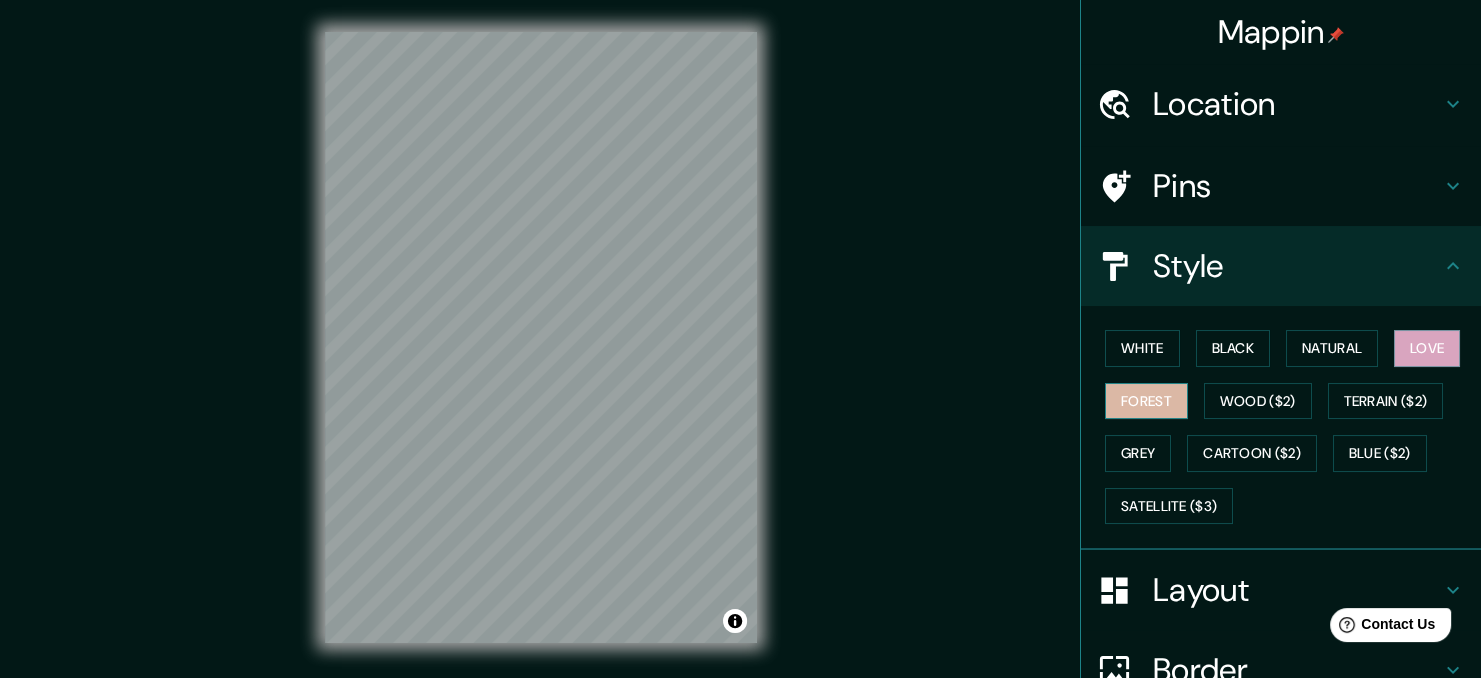 click on "Forest" at bounding box center [1146, 401] 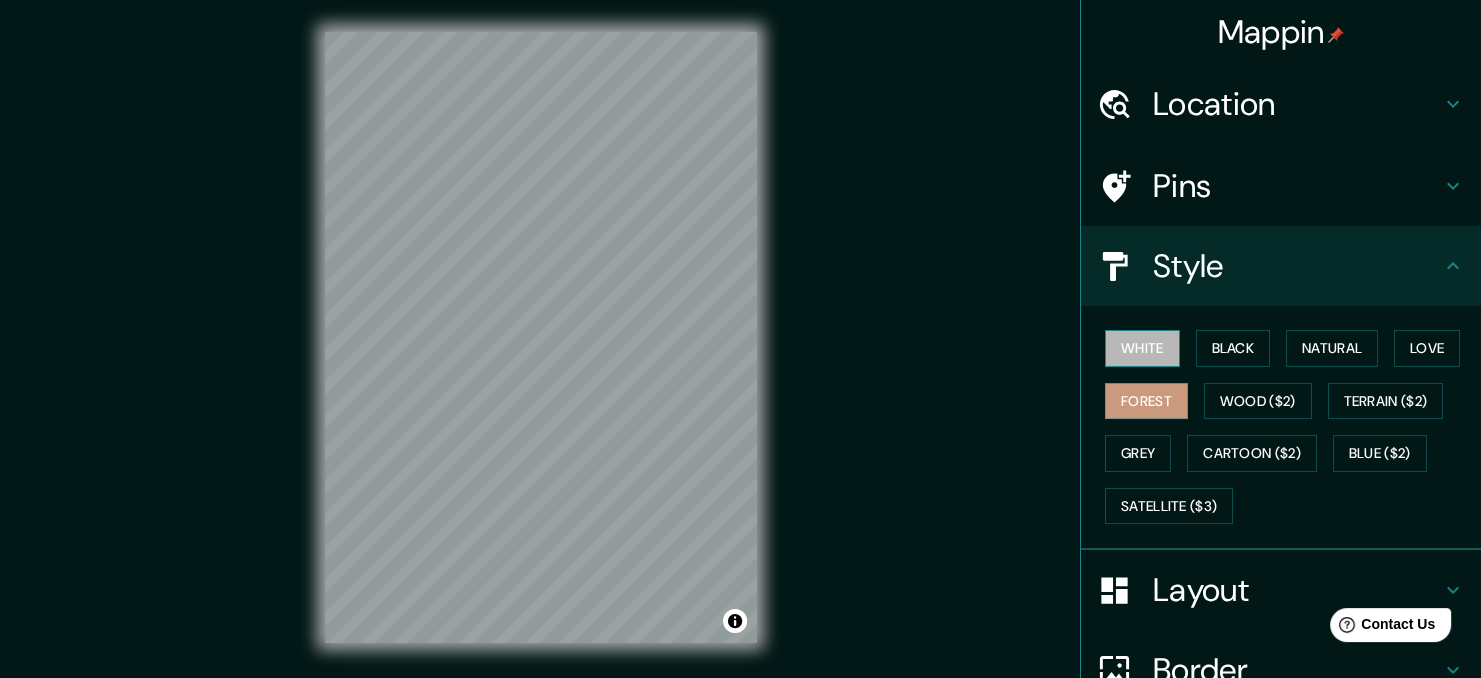 click on "White" at bounding box center [1142, 348] 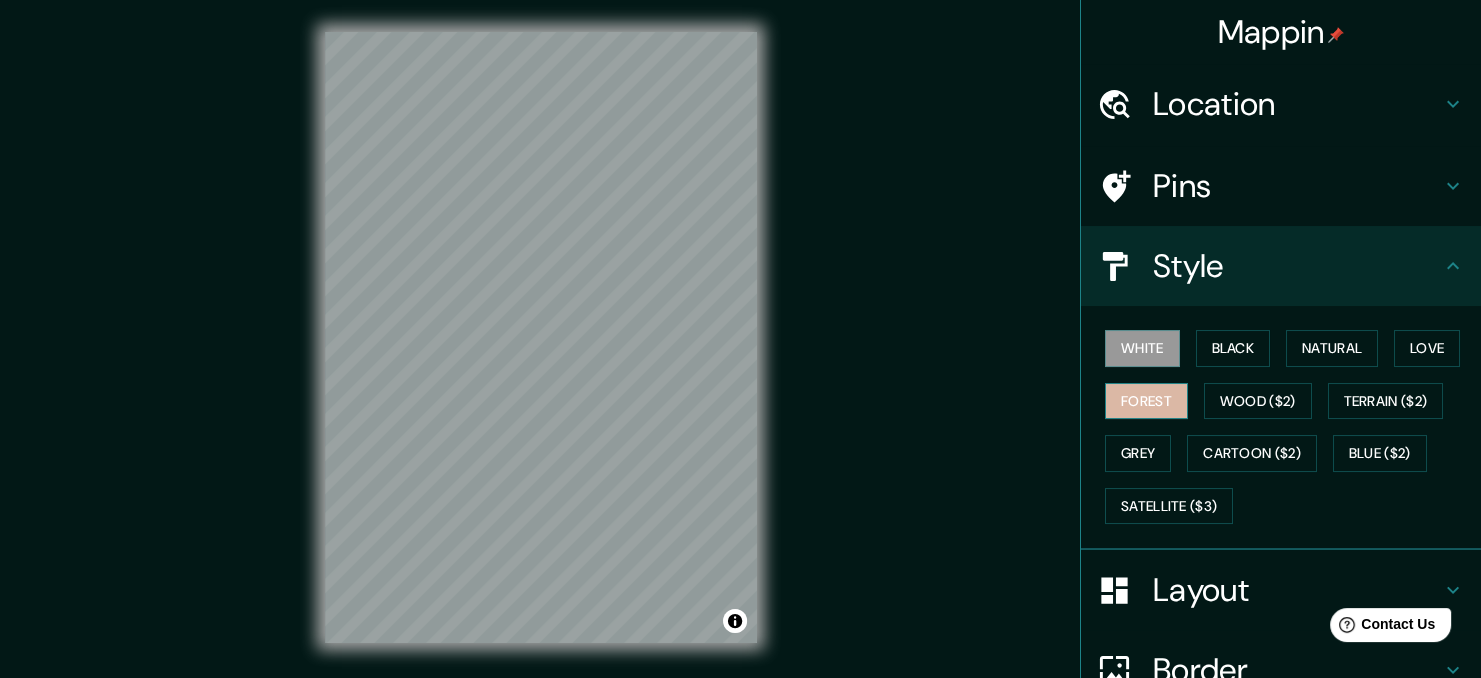 click on "Forest" at bounding box center [1146, 401] 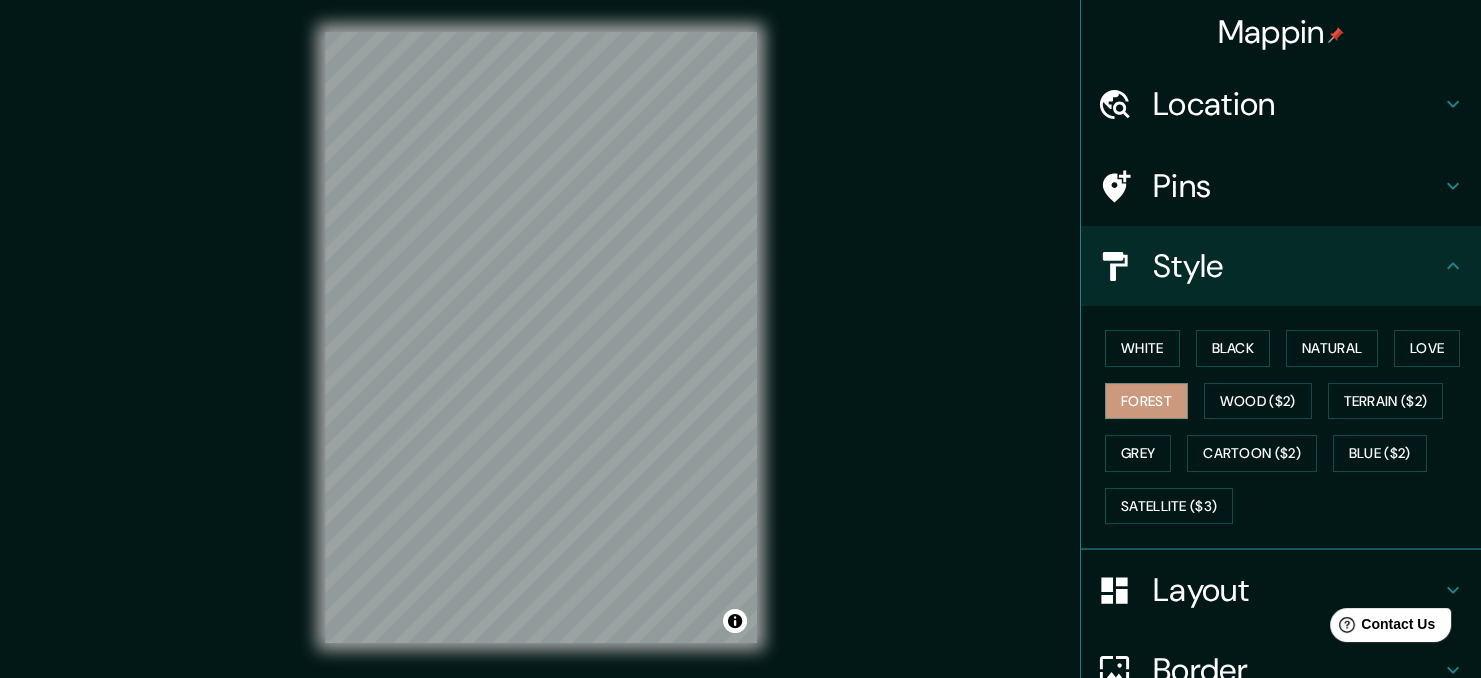 click on "White Black Natural Love Forest Wood ($2) Terrain ($2) Grey Cartoon ($2) Blue ($2) Satellite ($3)" at bounding box center [1289, 427] 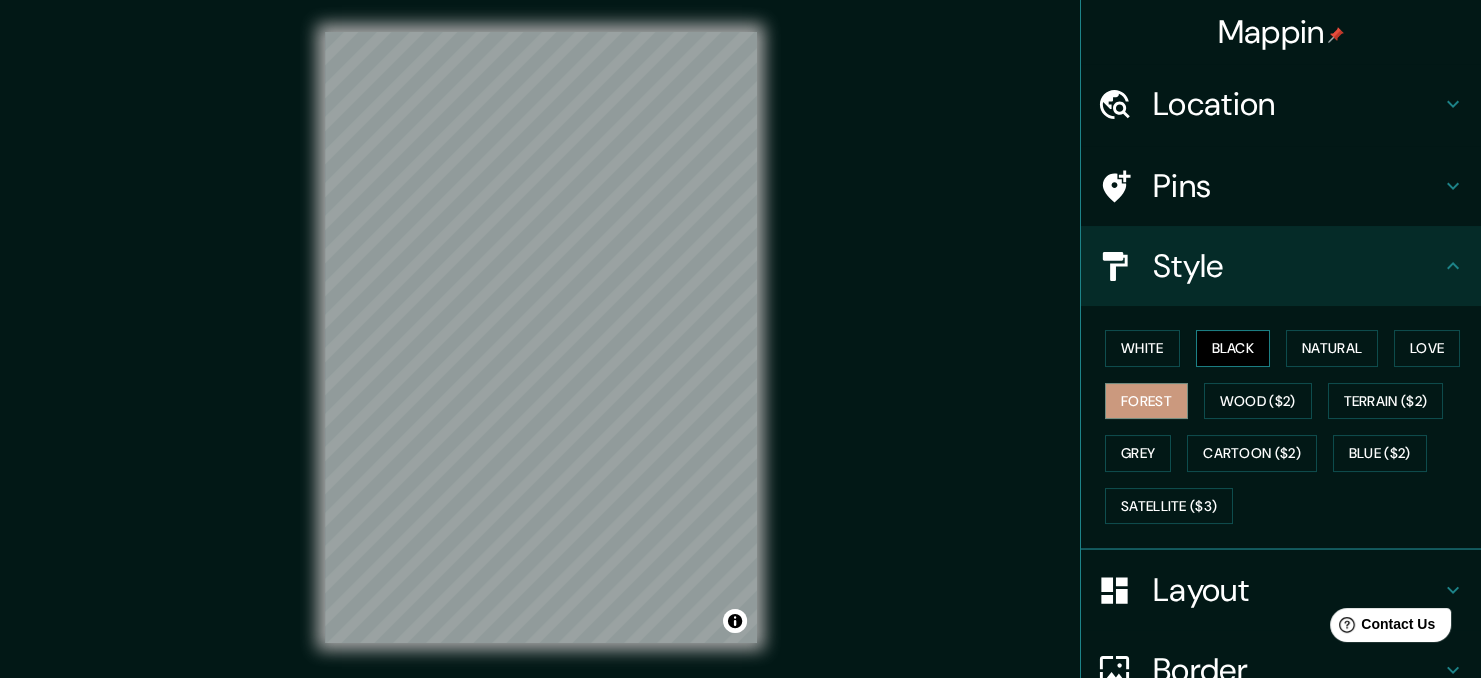 click on "Black" at bounding box center [1233, 348] 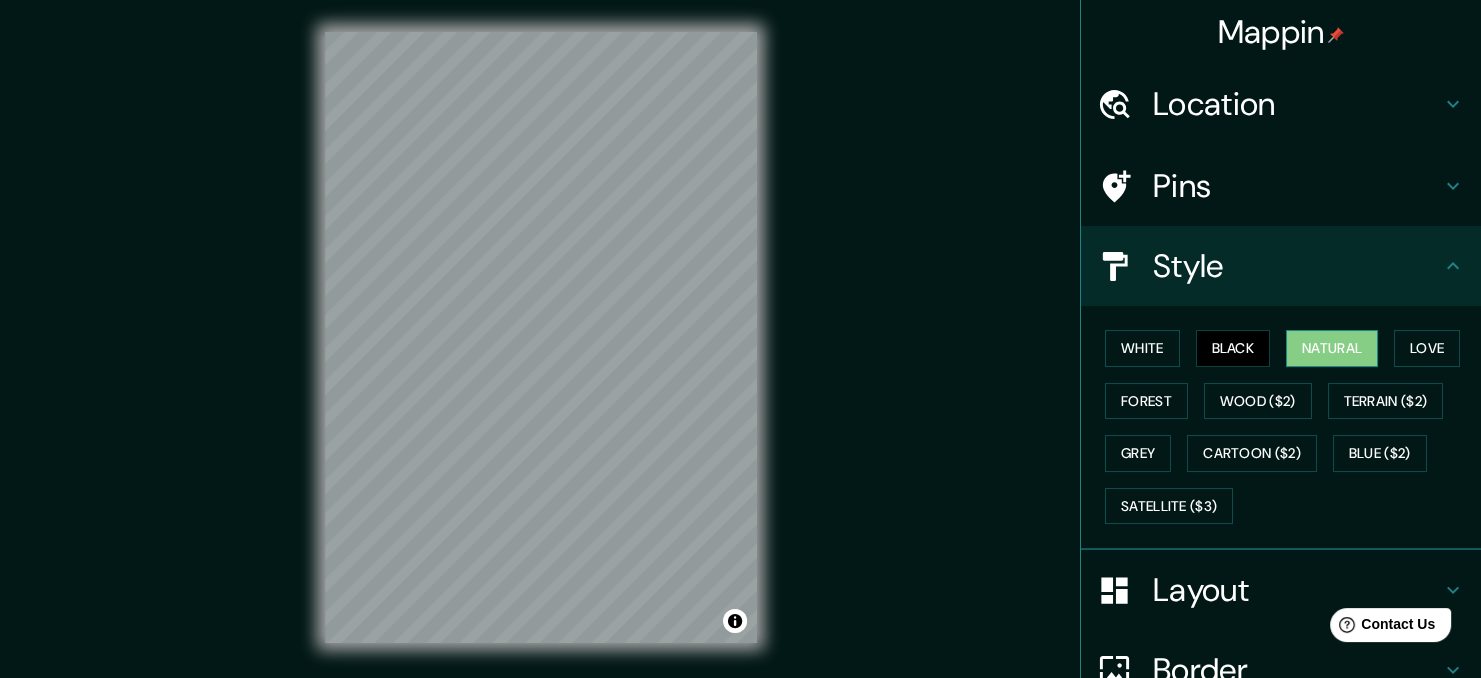 click on "Natural" at bounding box center (1332, 348) 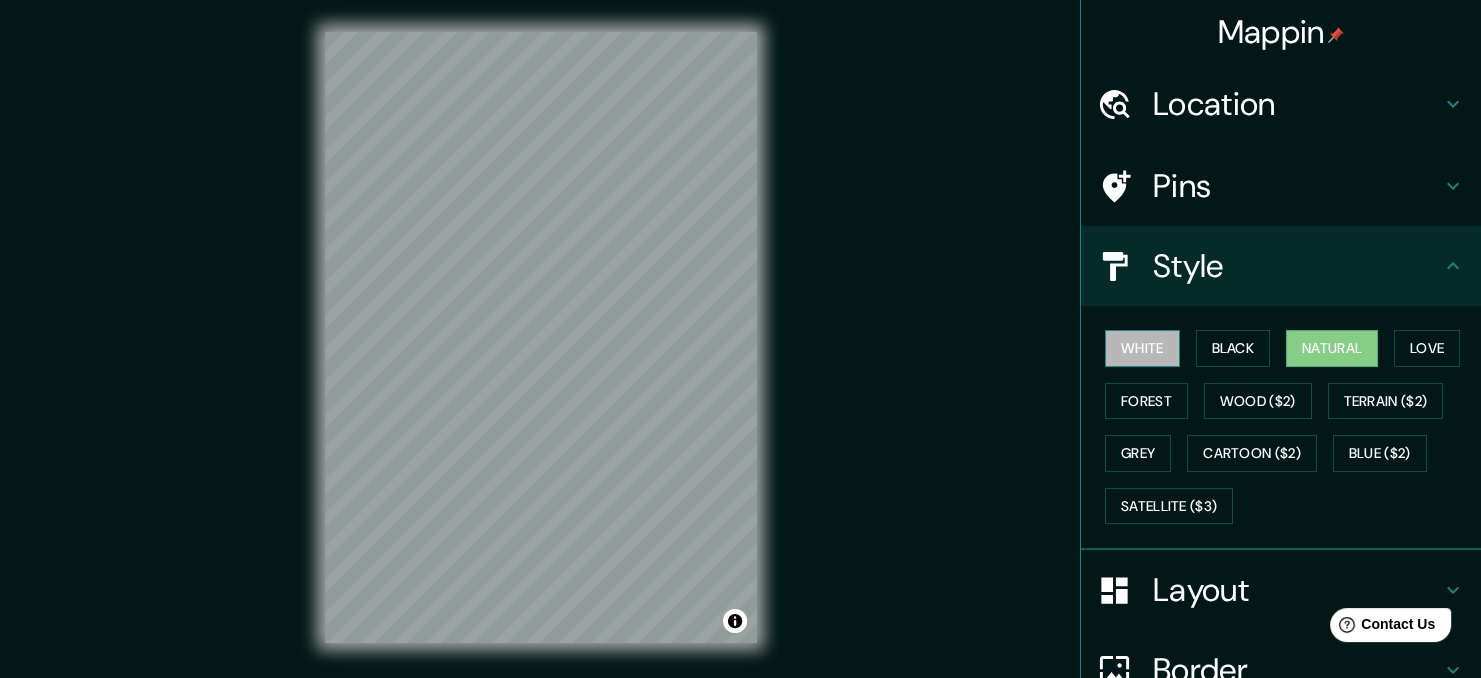 click on "White" at bounding box center [1142, 348] 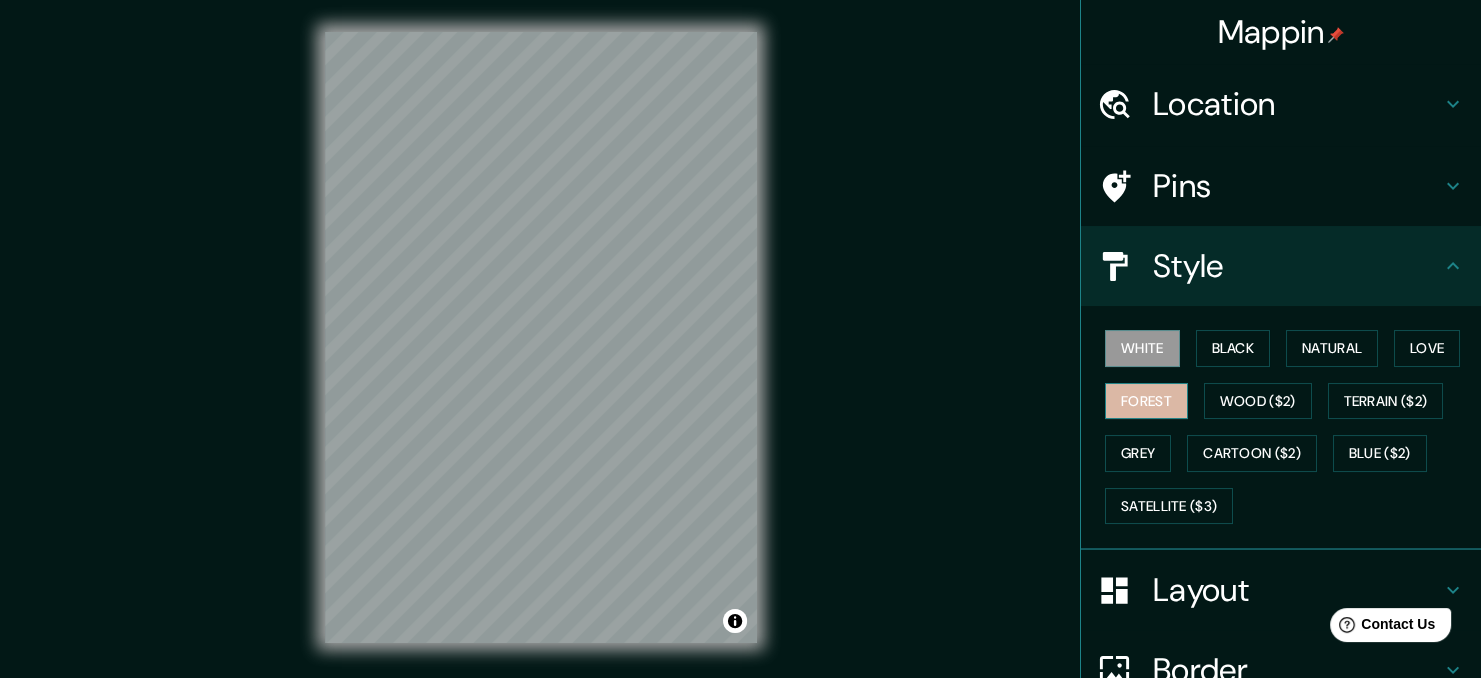 click on "Forest" at bounding box center [1146, 401] 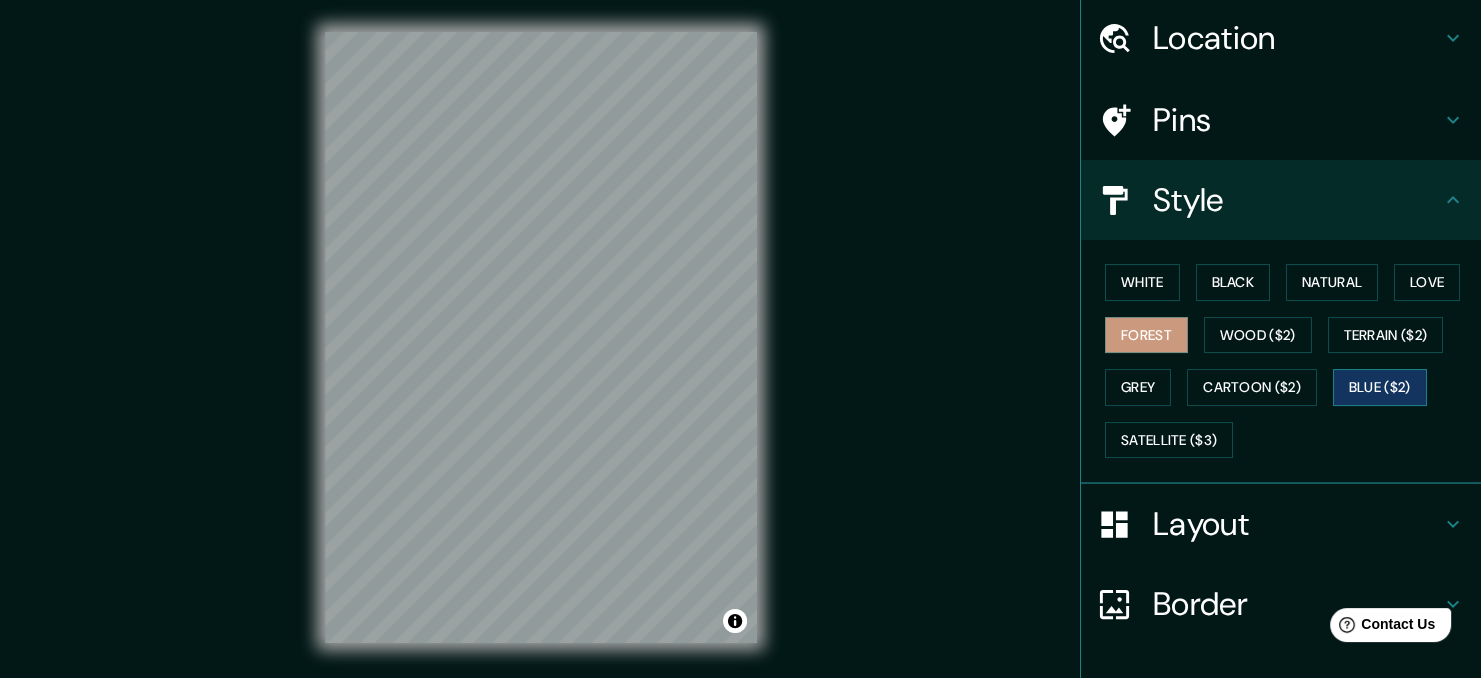 scroll, scrollTop: 100, scrollLeft: 0, axis: vertical 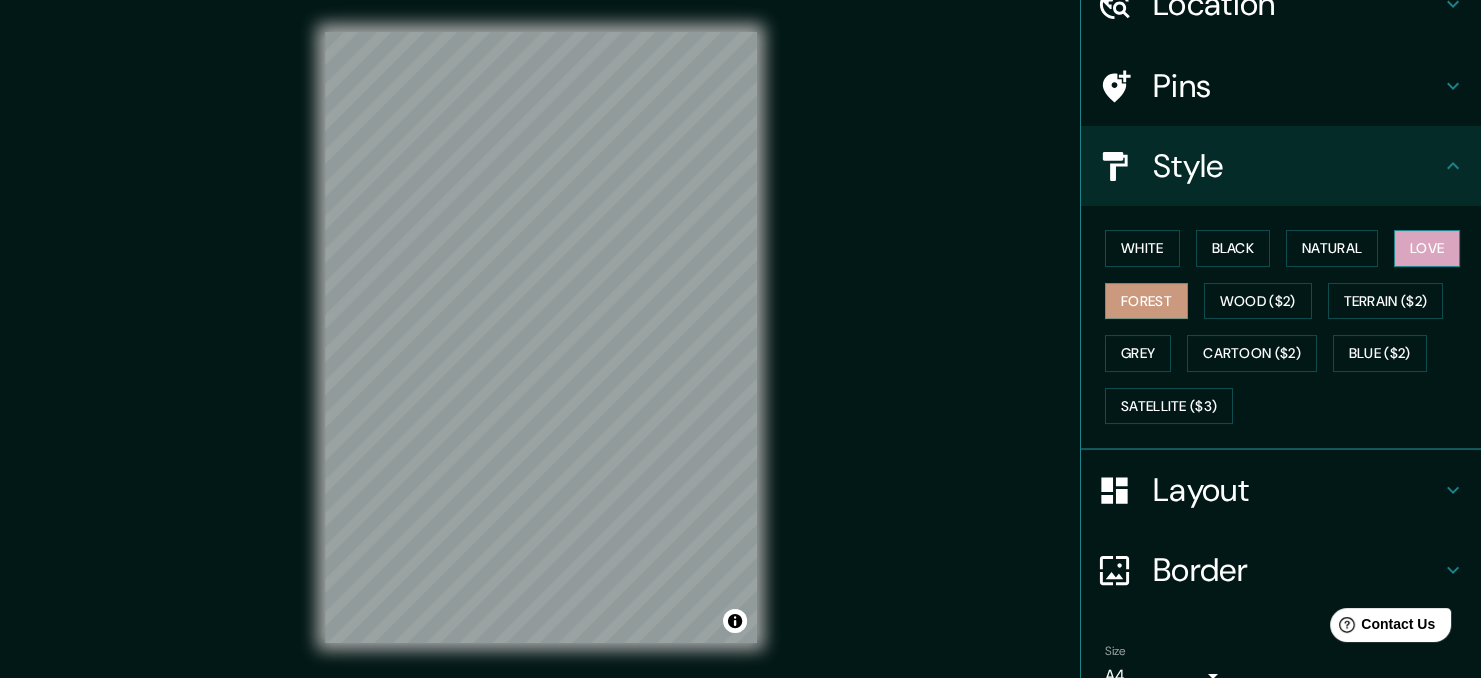 click on "Love" at bounding box center (1427, 248) 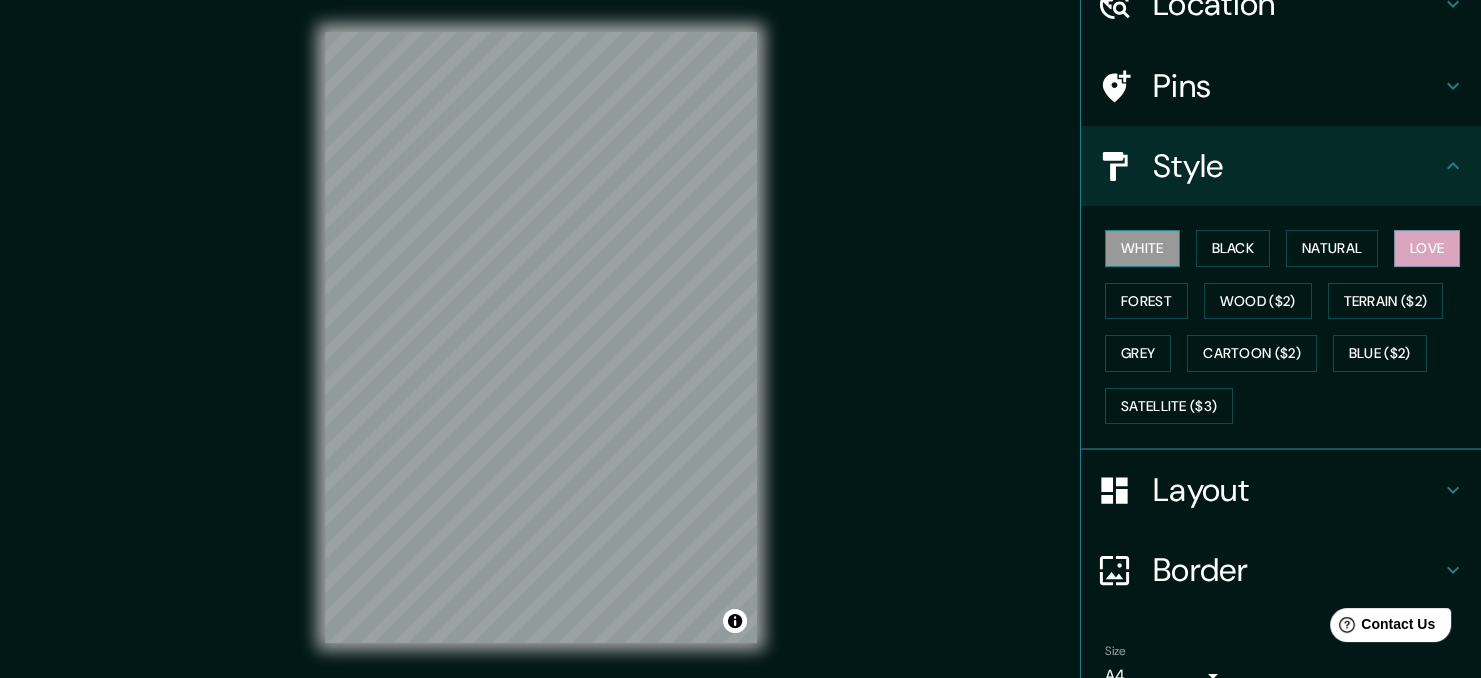 click on "White" at bounding box center [1142, 248] 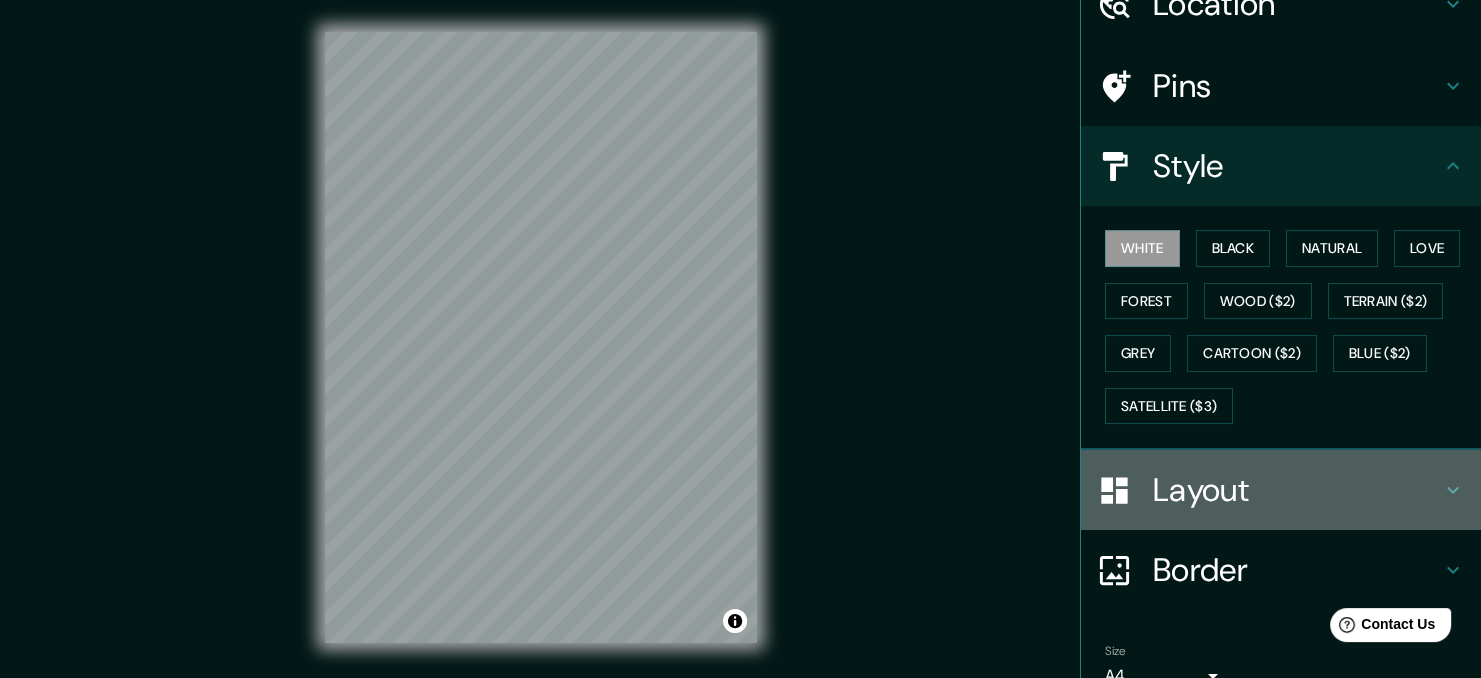 click on "Layout" at bounding box center (1297, 490) 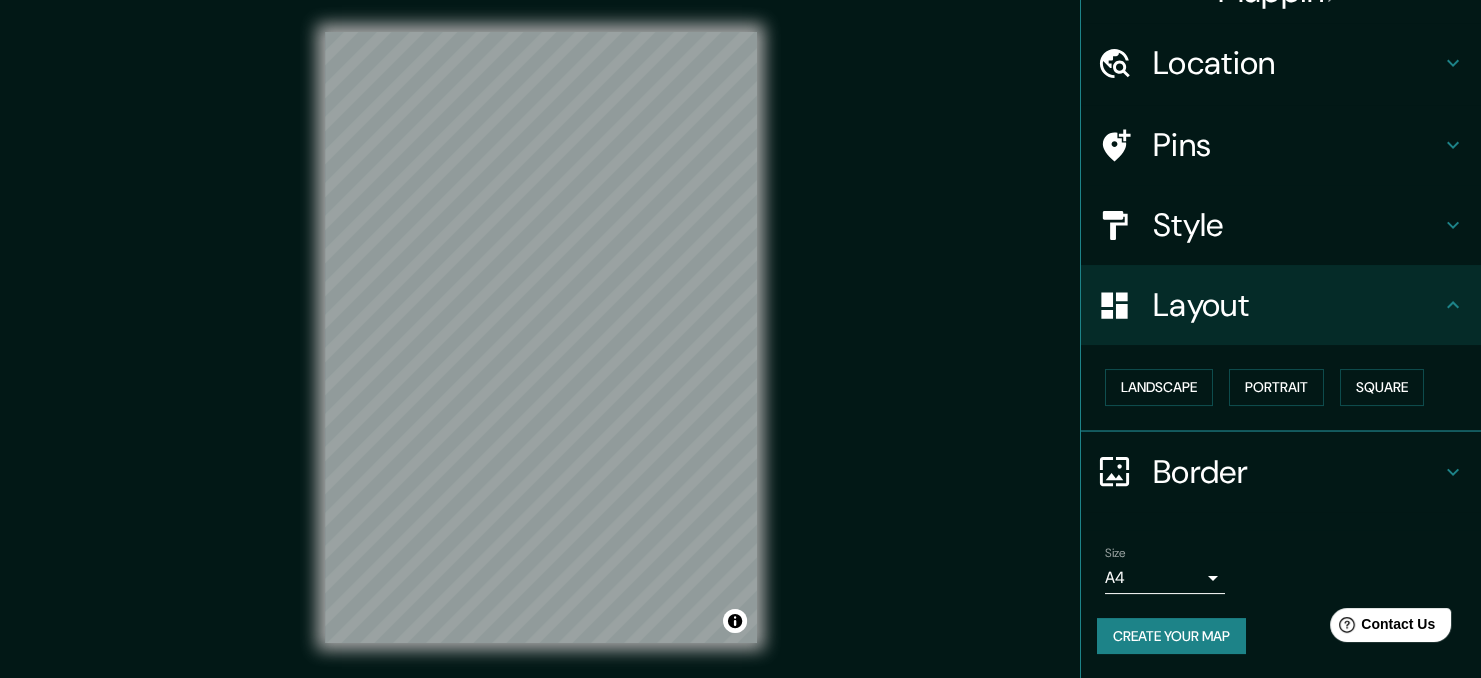 scroll, scrollTop: 39, scrollLeft: 0, axis: vertical 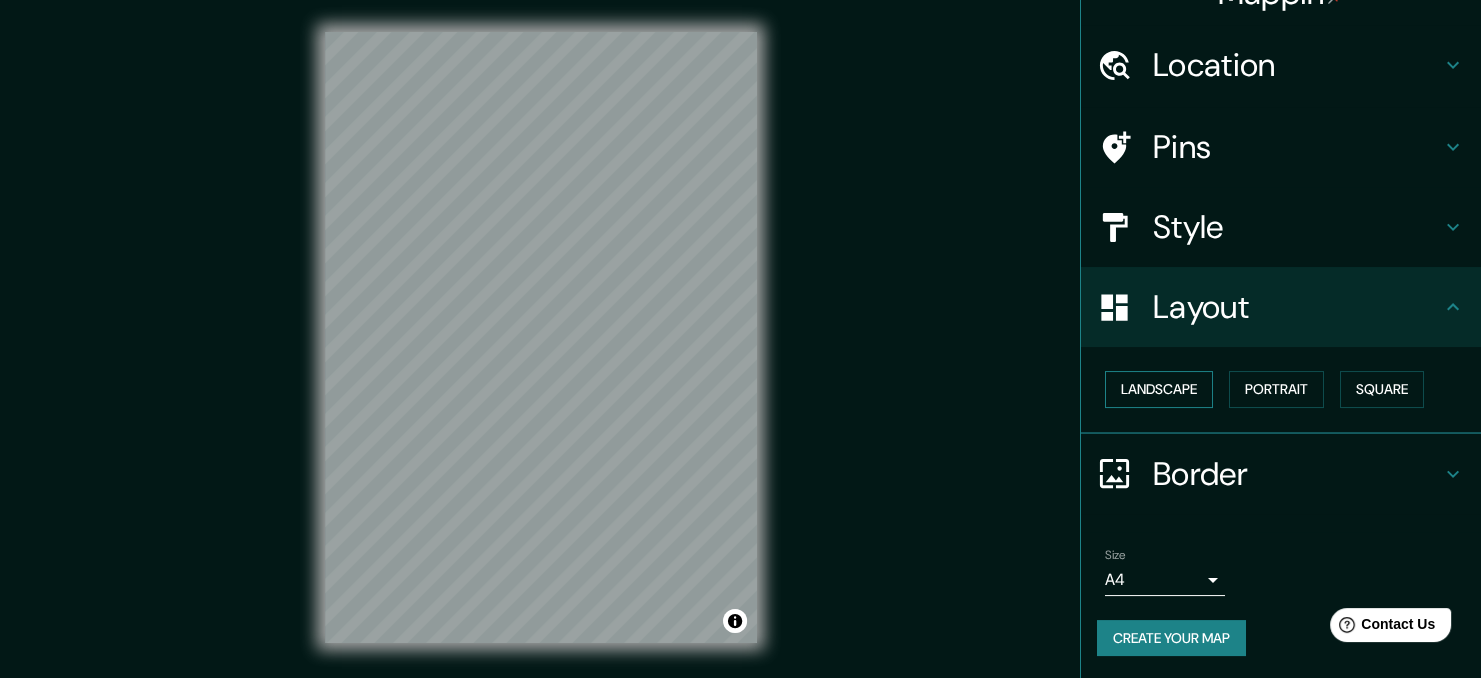 click on "Landscape" at bounding box center (1159, 389) 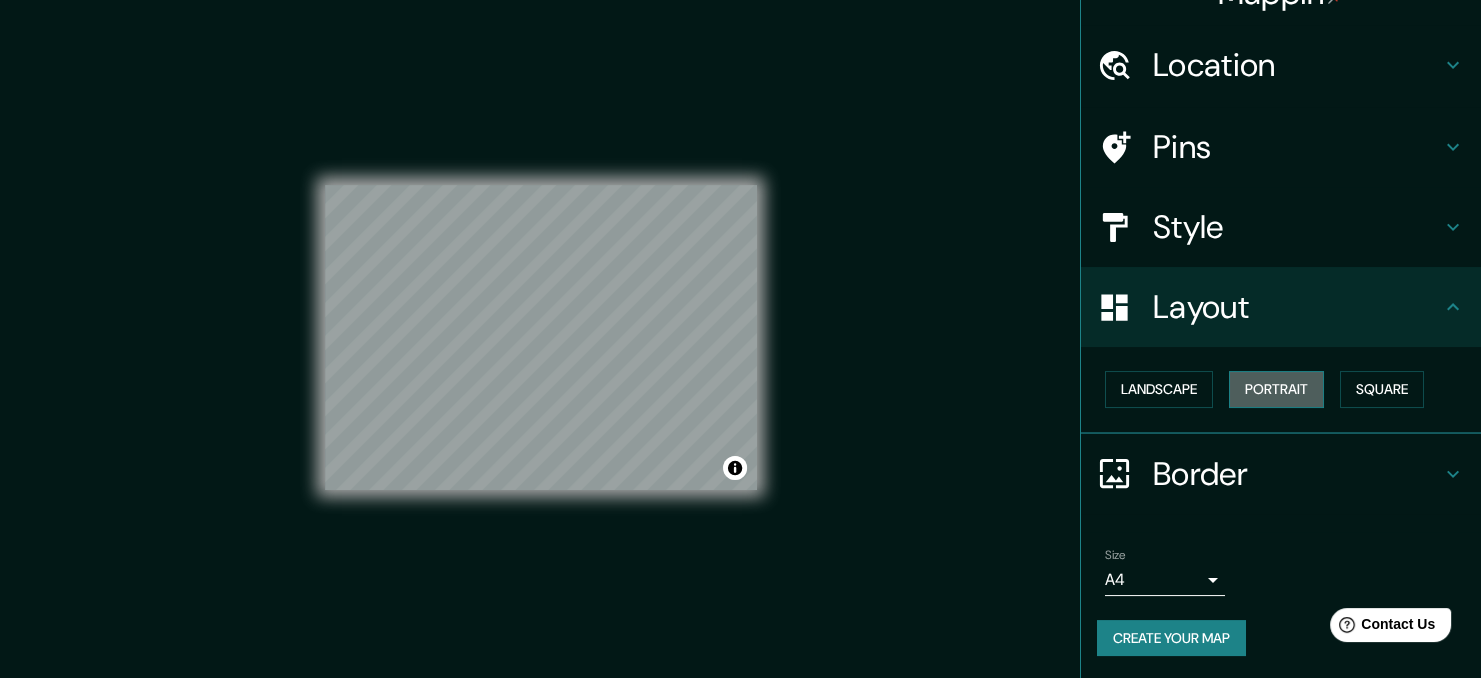 click on "Portrait" at bounding box center [1276, 389] 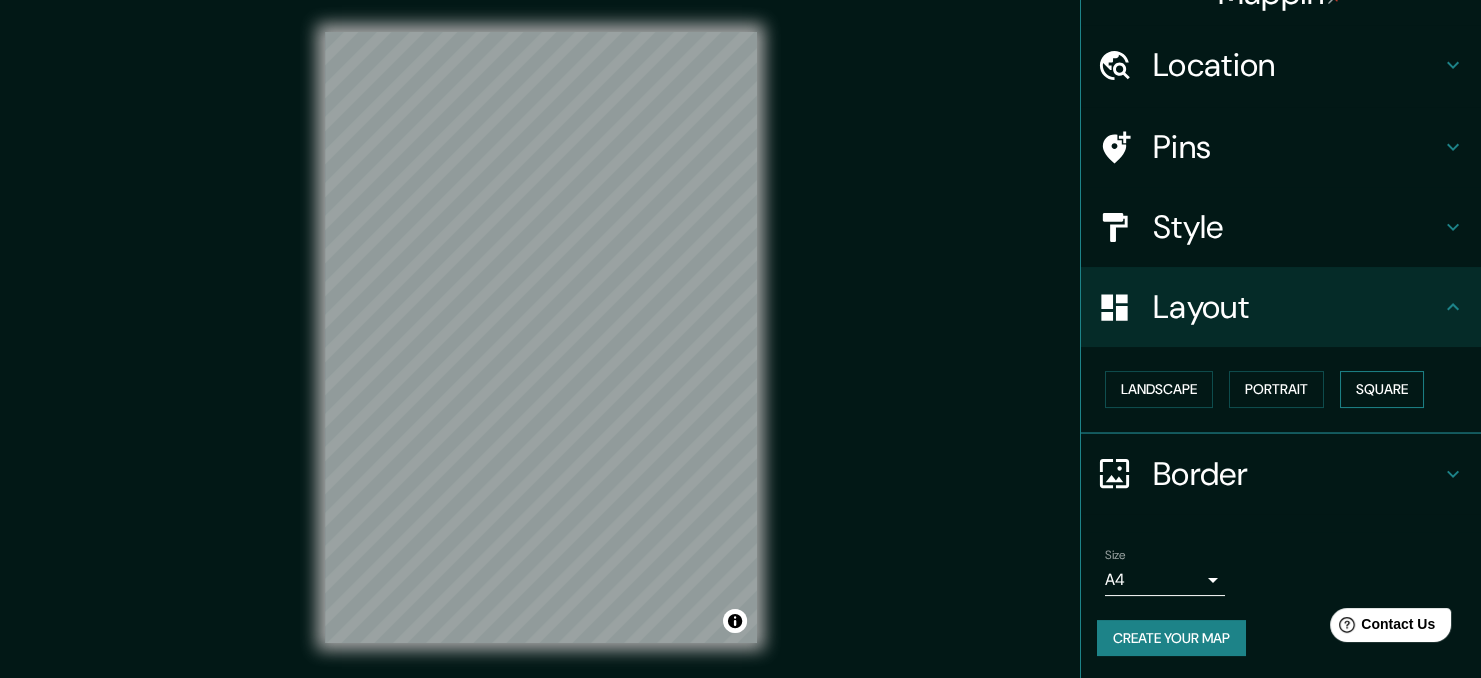 click on "Square" at bounding box center (1382, 389) 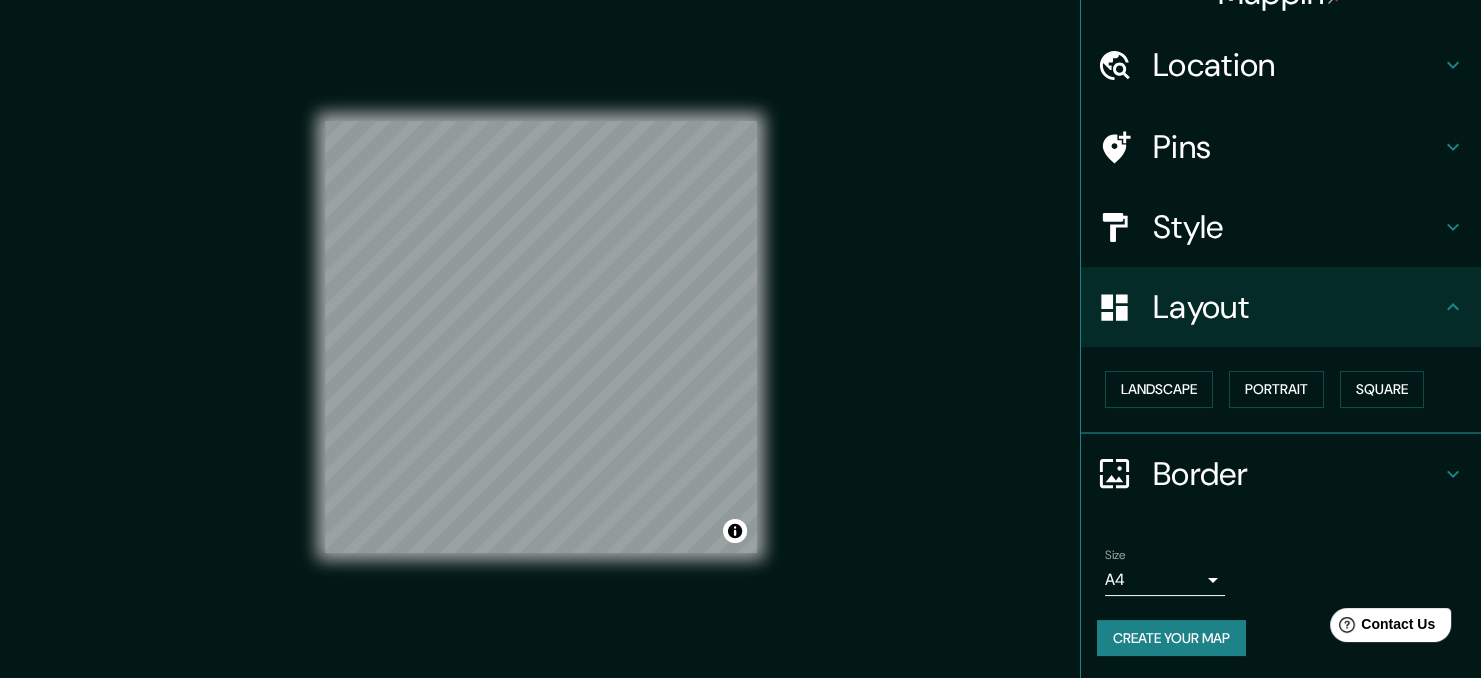 click on "Style" at bounding box center [1297, 227] 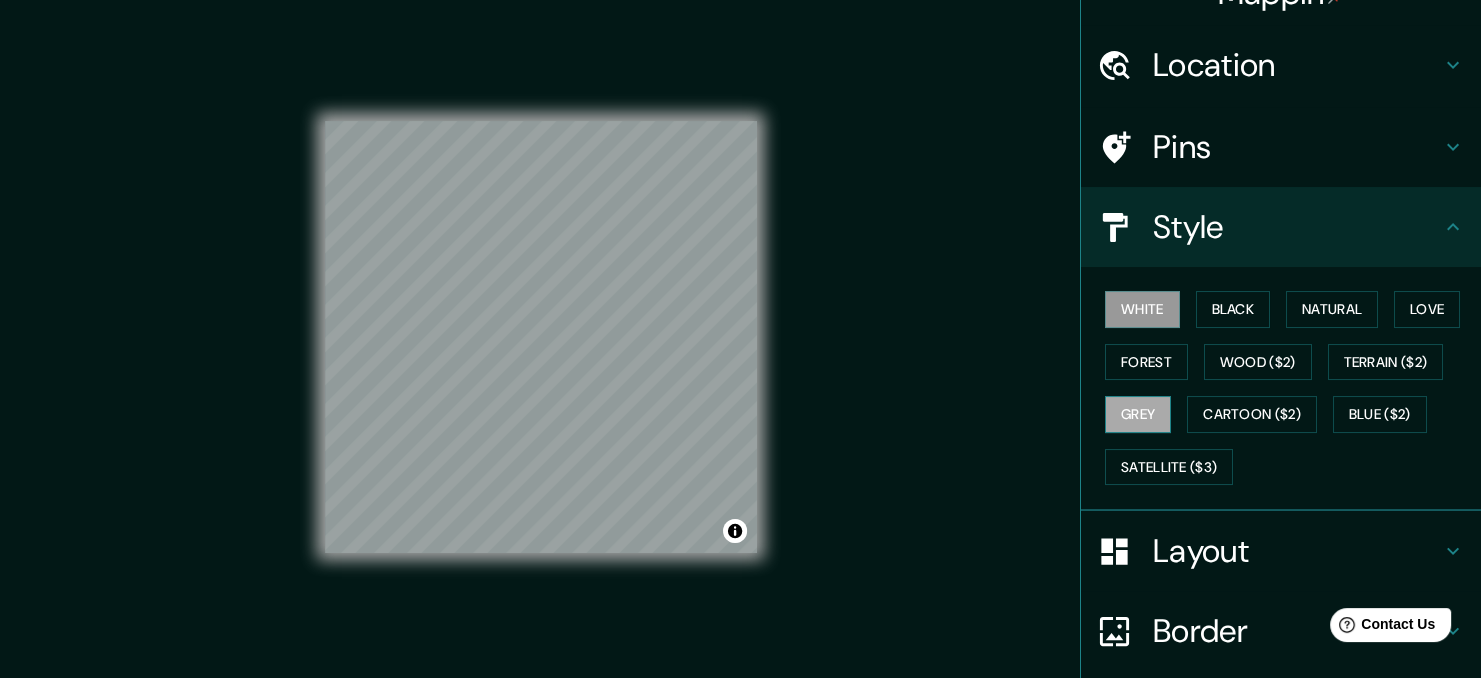 click on "Grey" at bounding box center [1138, 414] 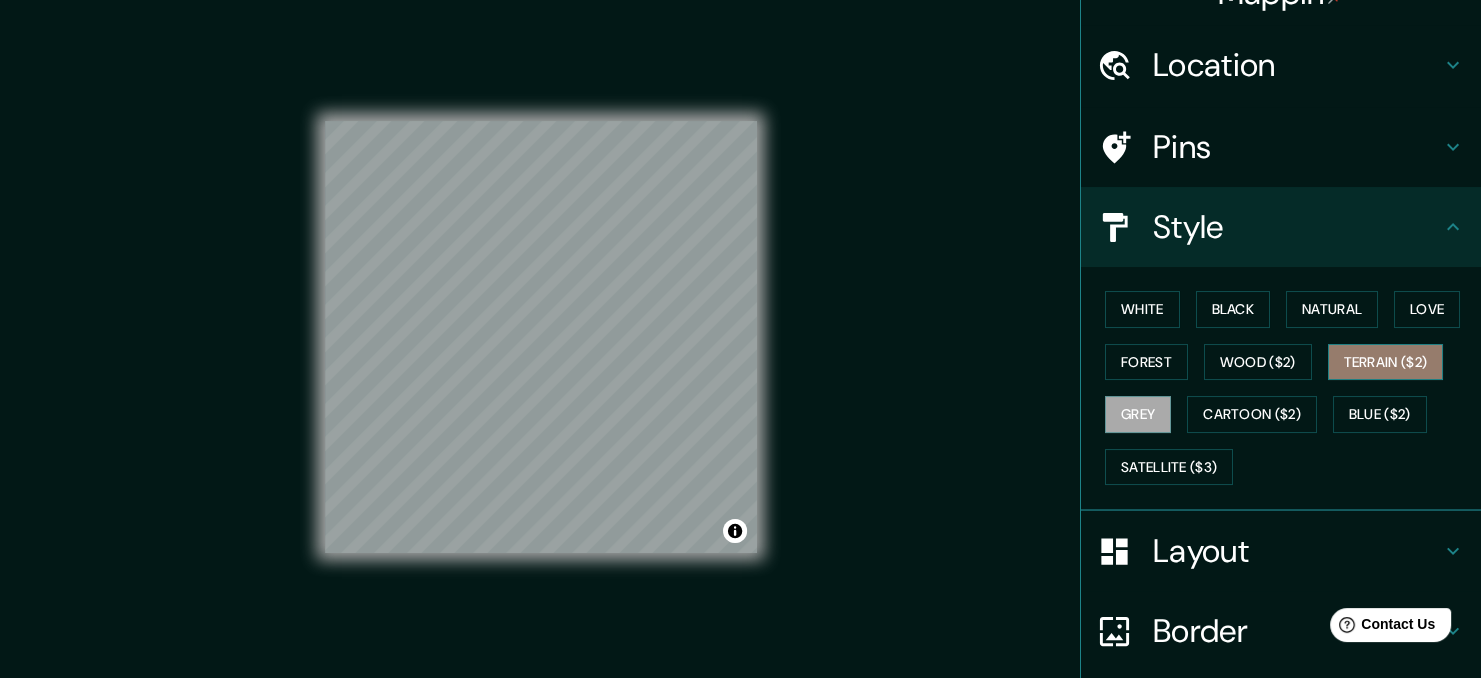 click on "Terrain ($2)" at bounding box center [1386, 362] 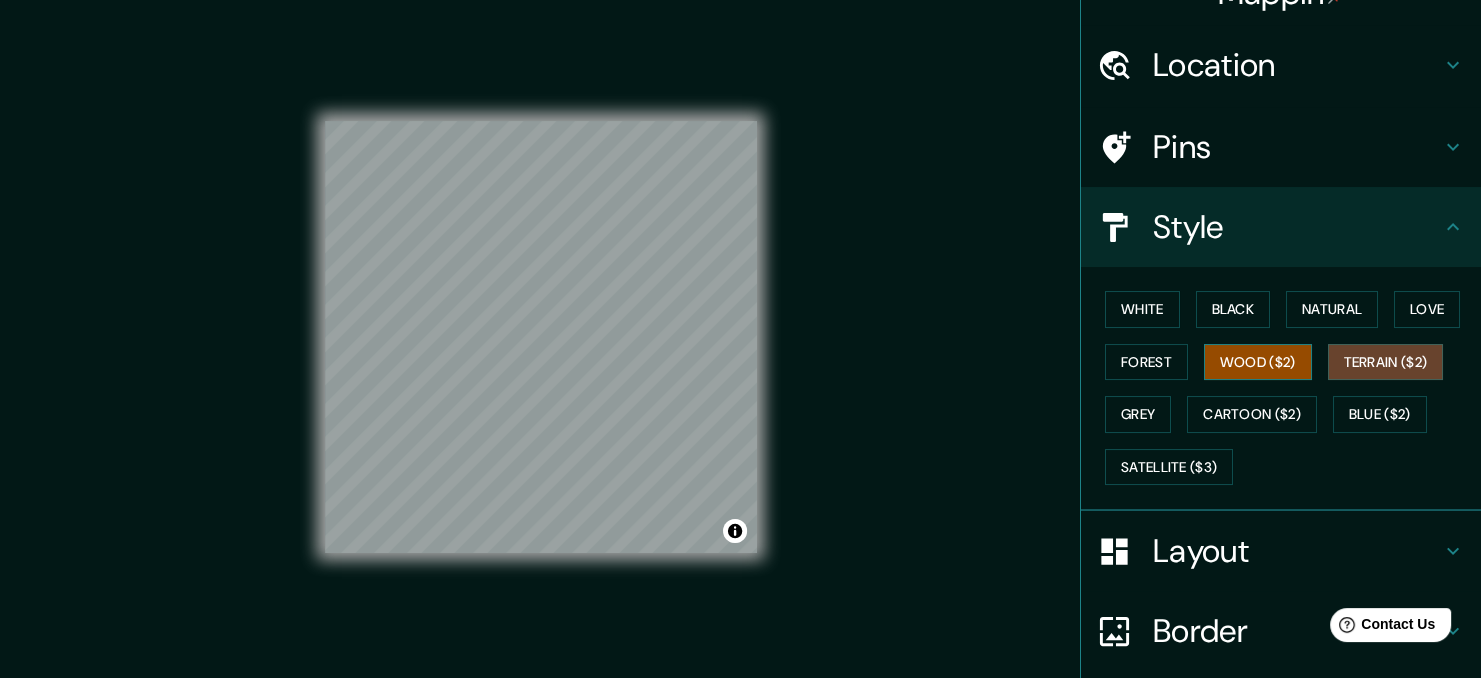 click on "Wood ($2)" at bounding box center [1258, 362] 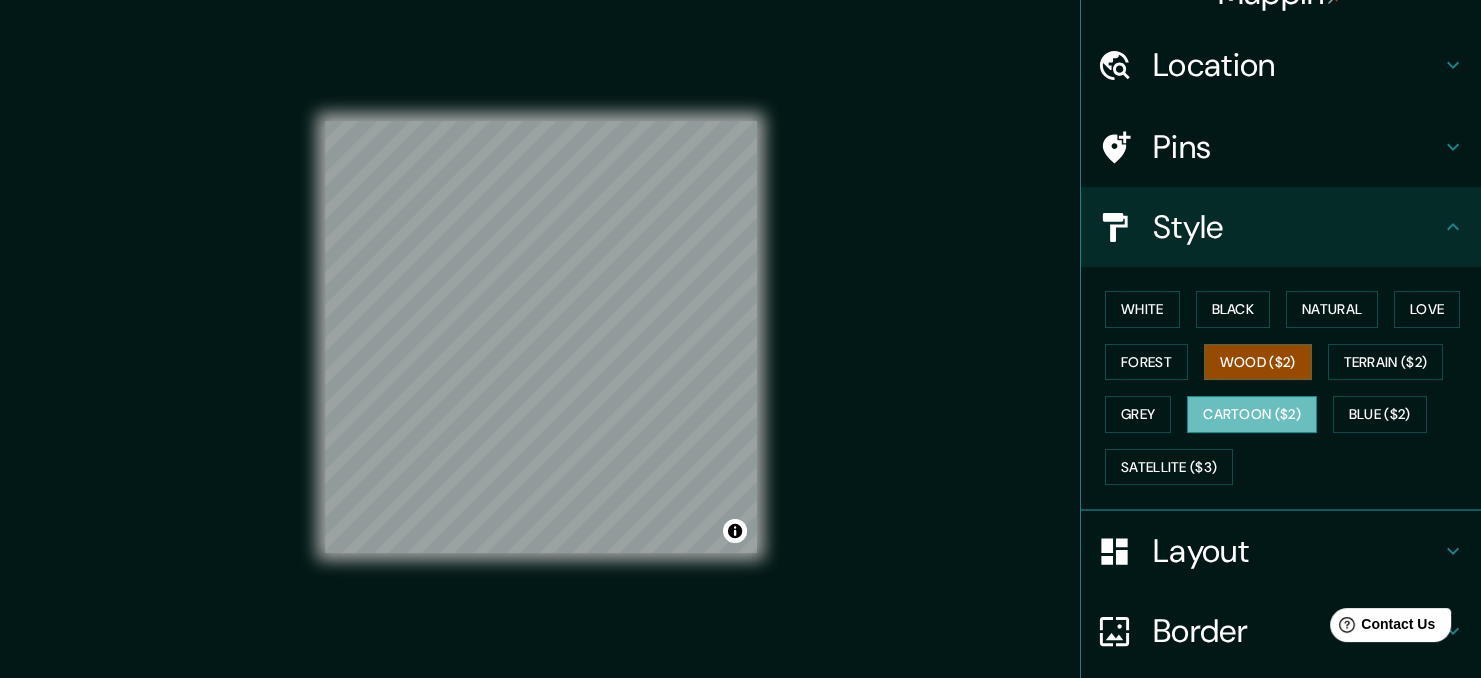 click on "Cartoon ($2)" at bounding box center [1252, 414] 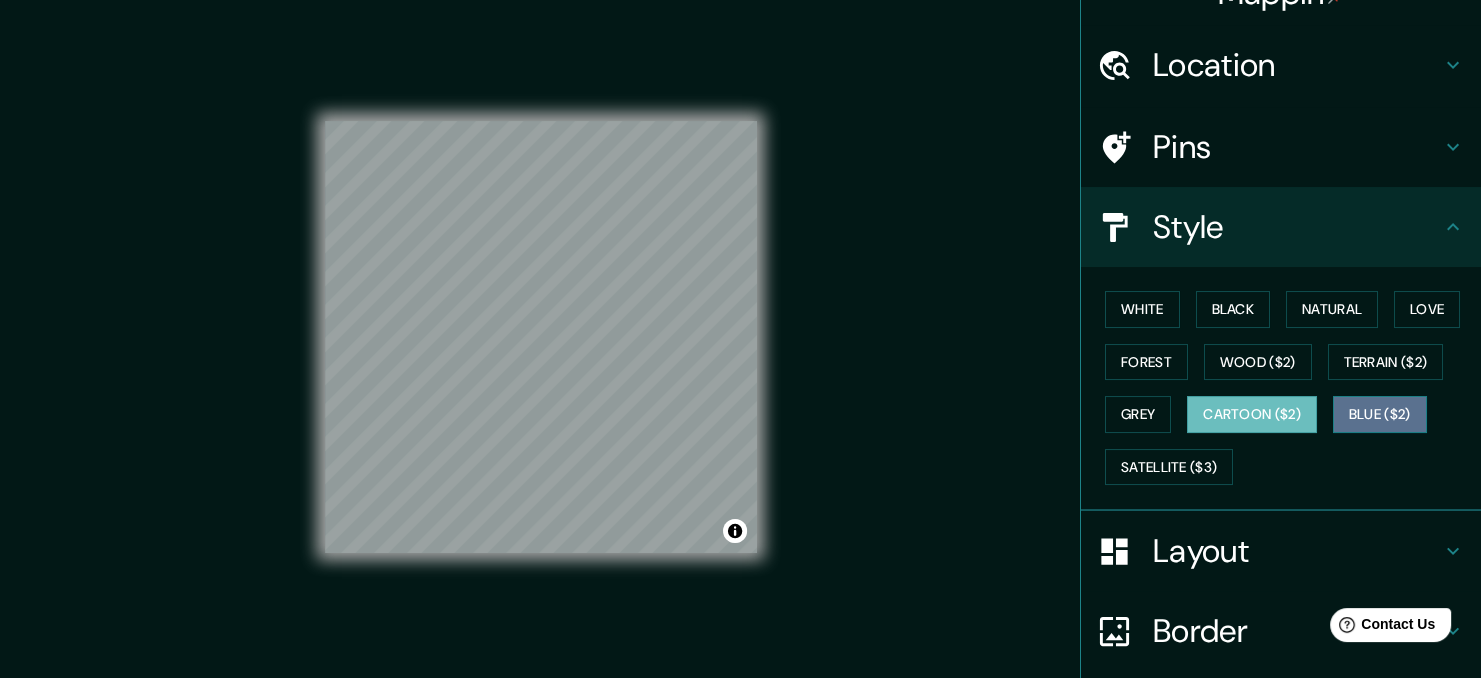 click on "Blue ($2)" at bounding box center [1380, 414] 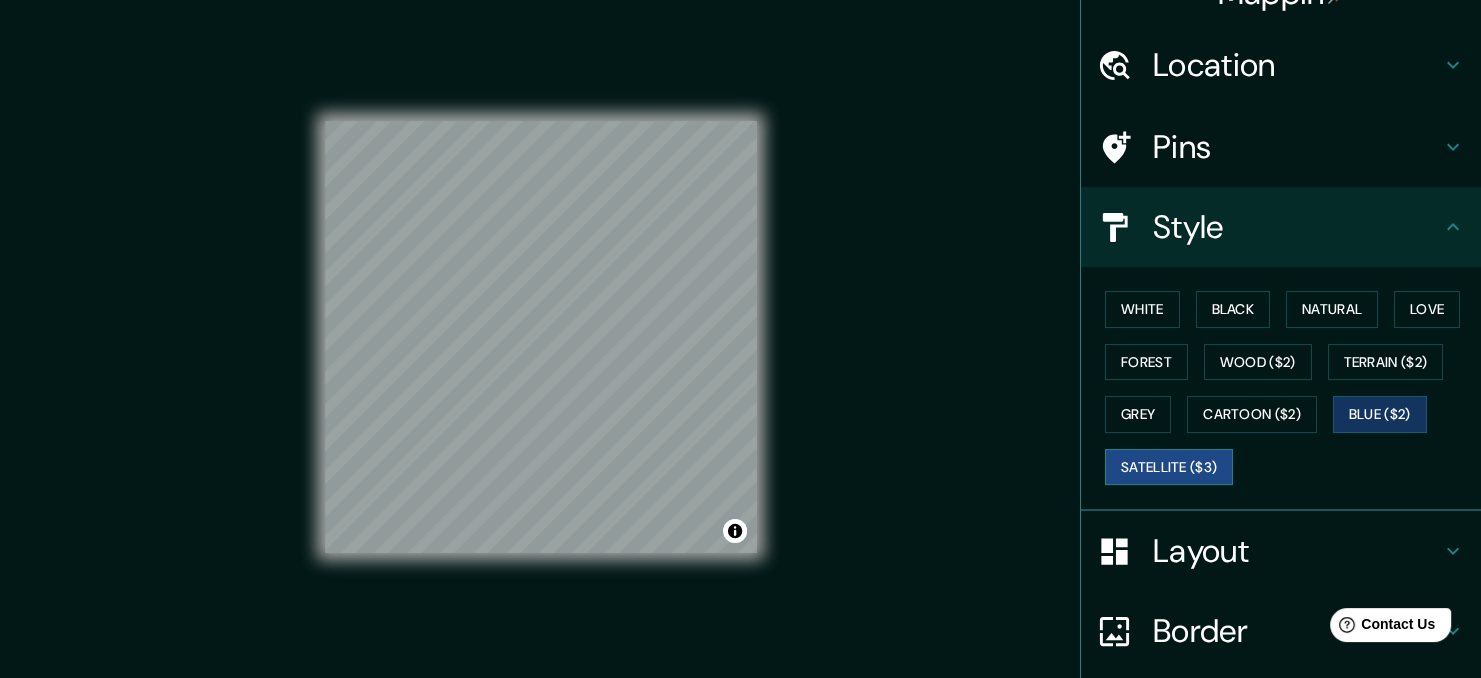 click on "Satellite ($3)" at bounding box center [1169, 467] 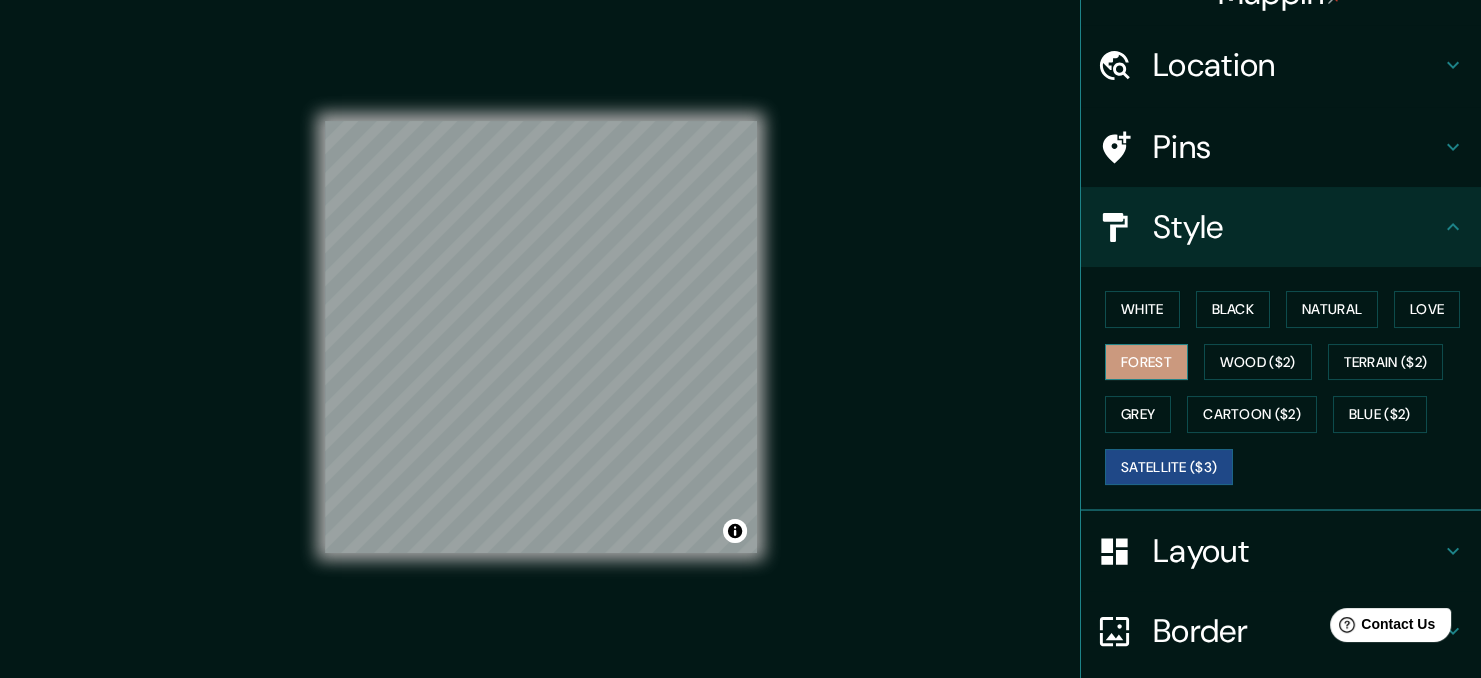 click on "Forest" at bounding box center [1146, 362] 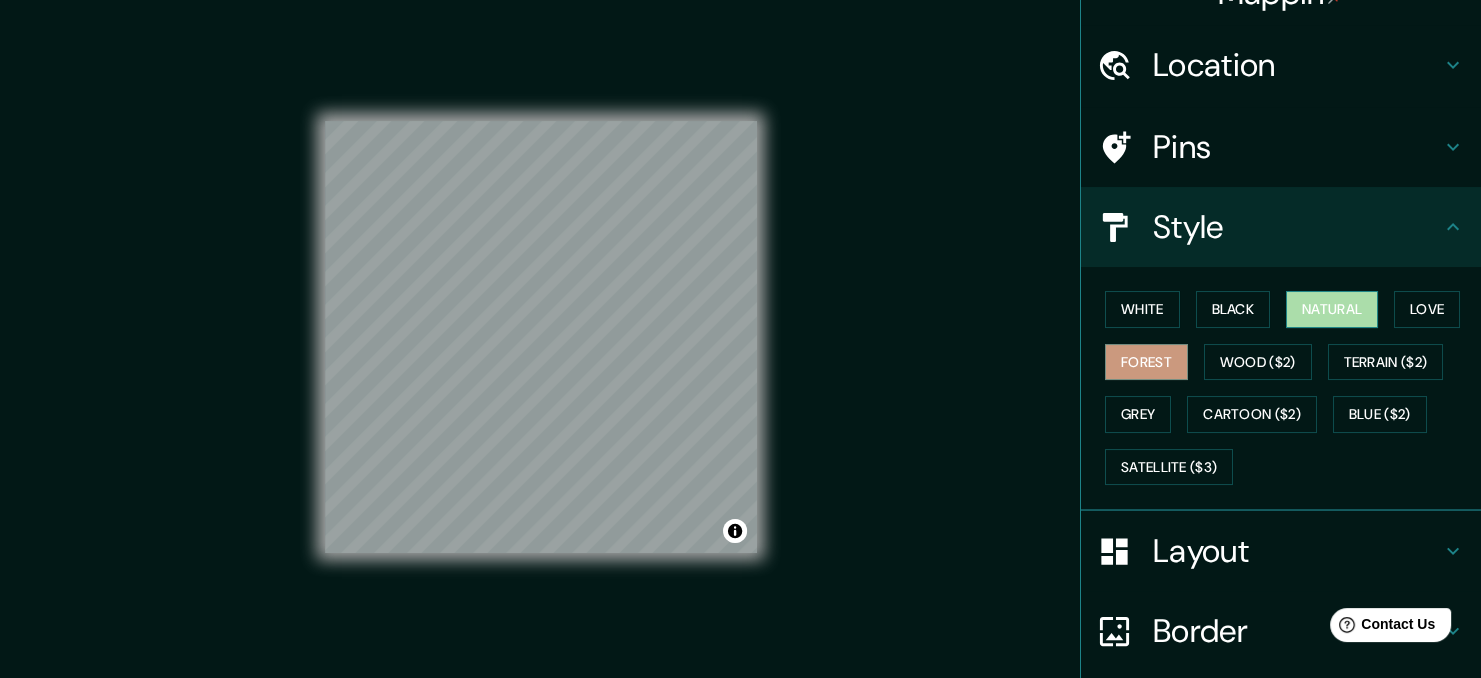 click on "Natural" at bounding box center (1332, 309) 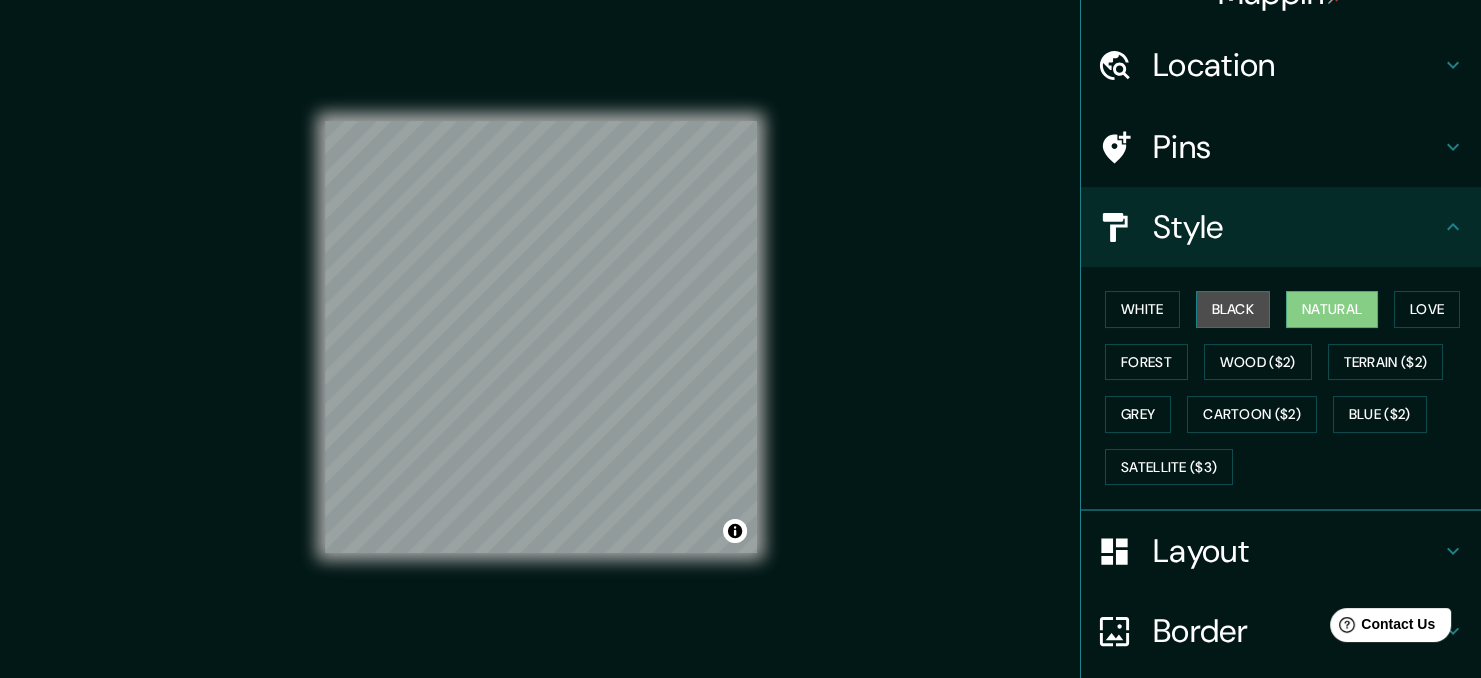 click on "Black" at bounding box center [1233, 309] 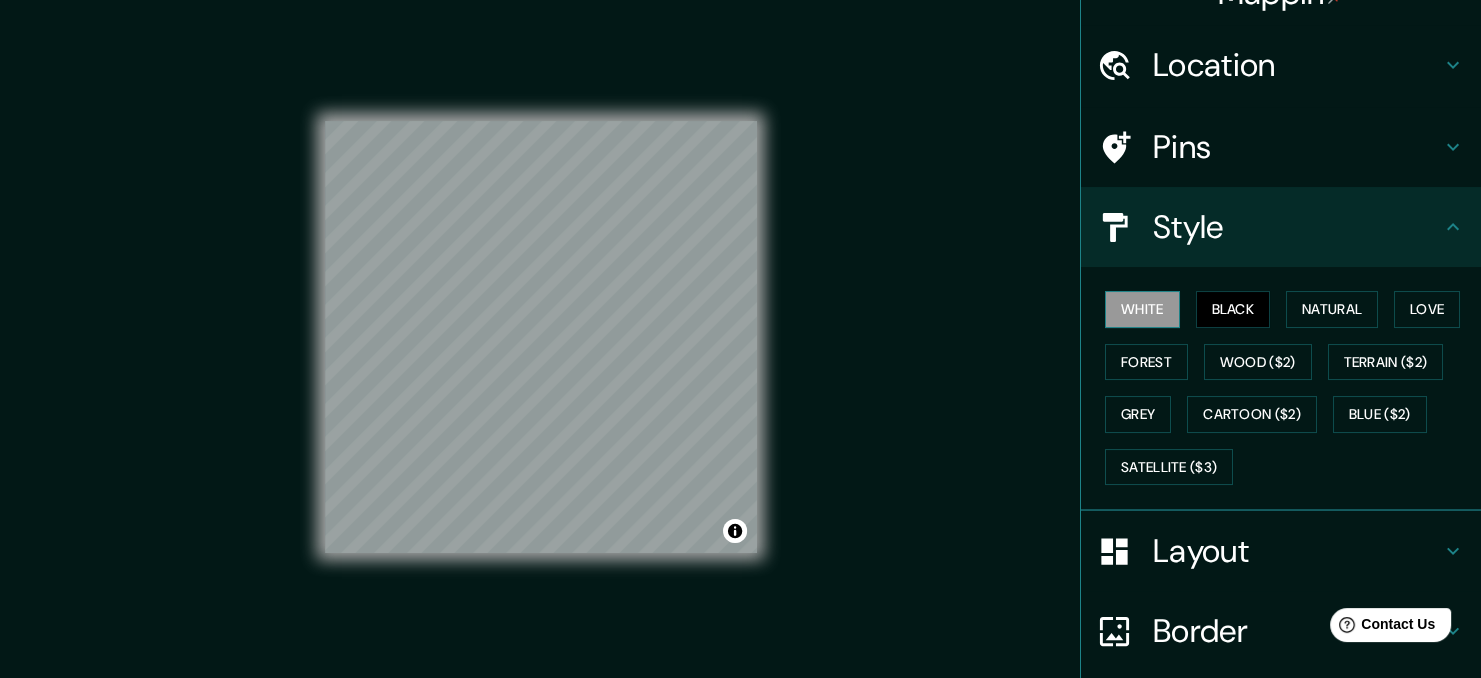 click on "White" at bounding box center [1142, 309] 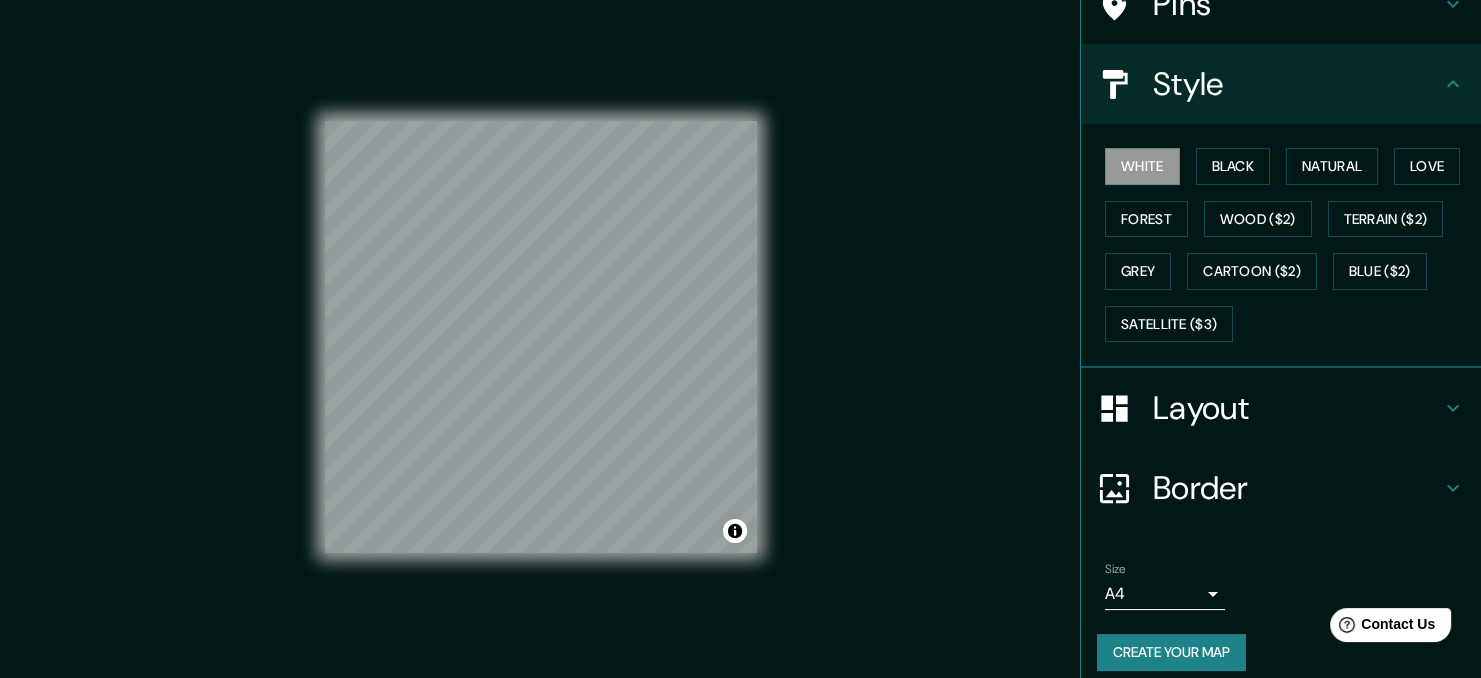 scroll, scrollTop: 195, scrollLeft: 0, axis: vertical 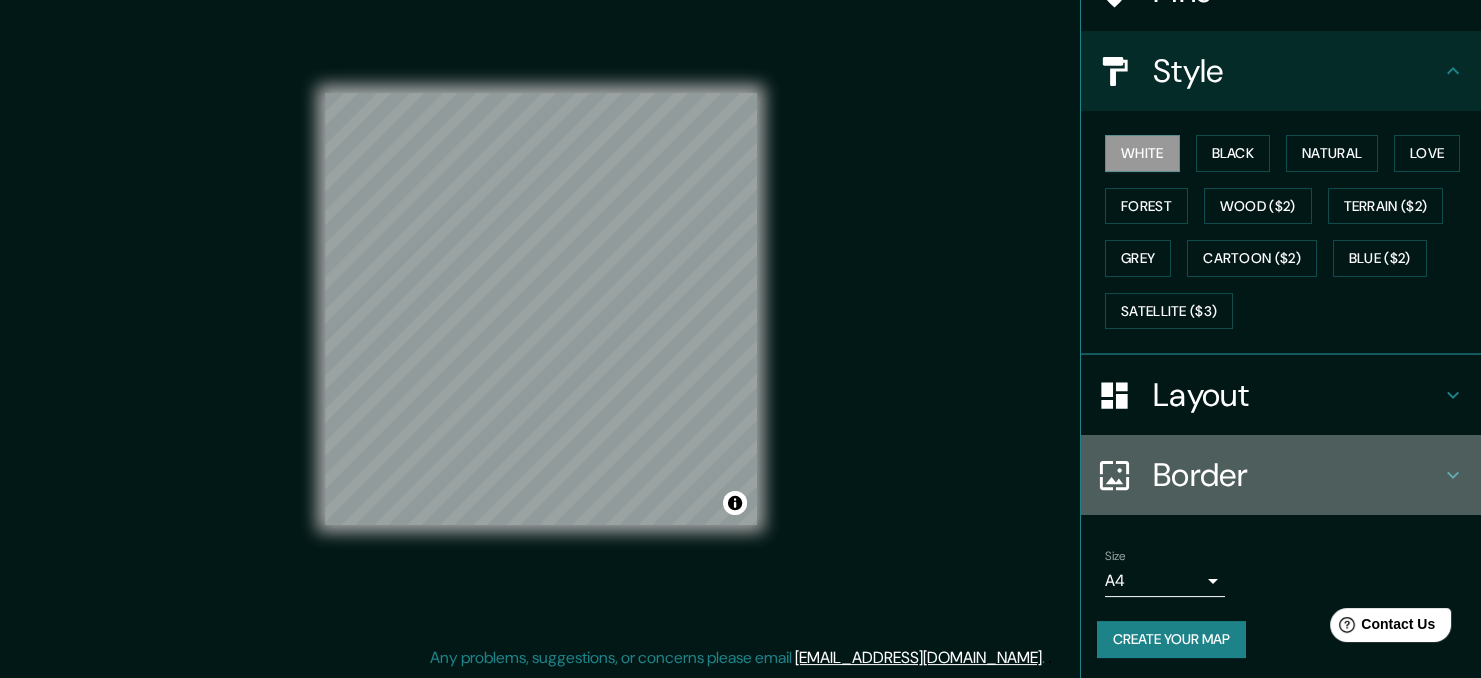 click on "Border" at bounding box center [1297, 475] 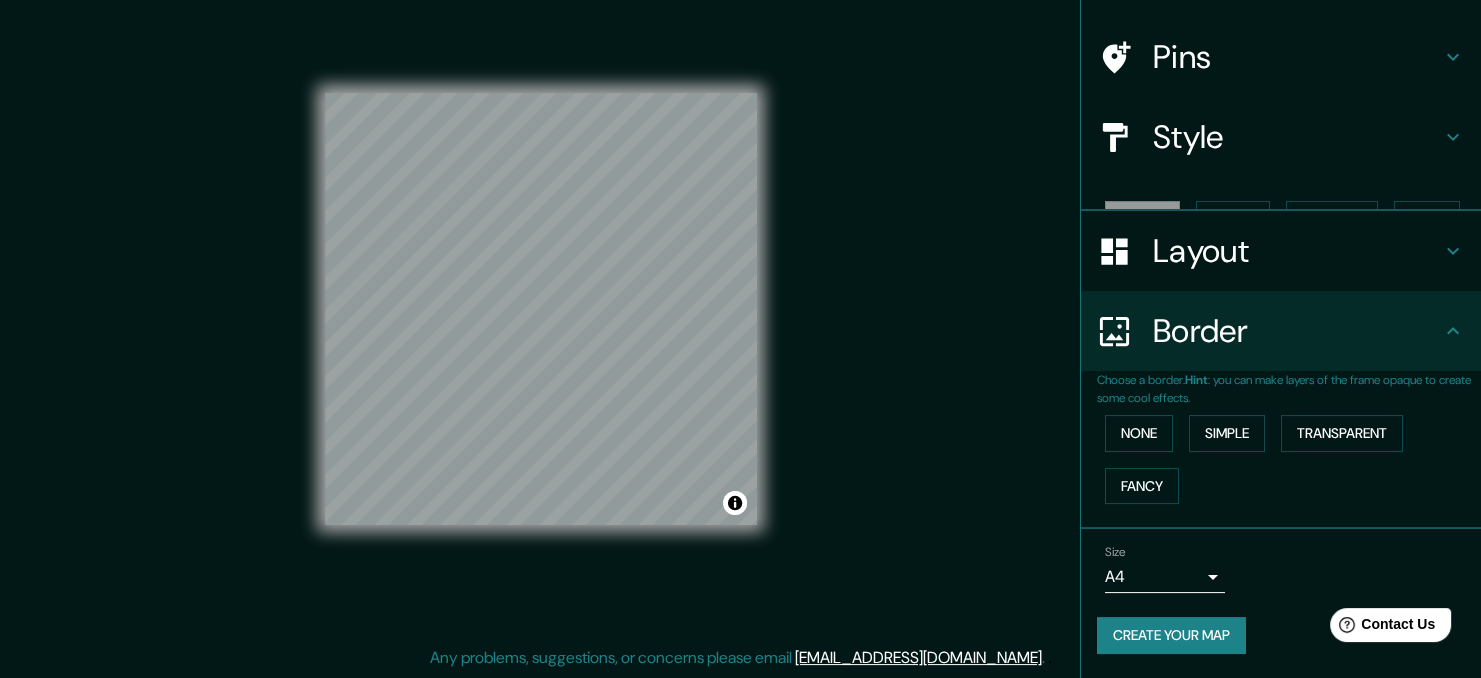 scroll, scrollTop: 93, scrollLeft: 0, axis: vertical 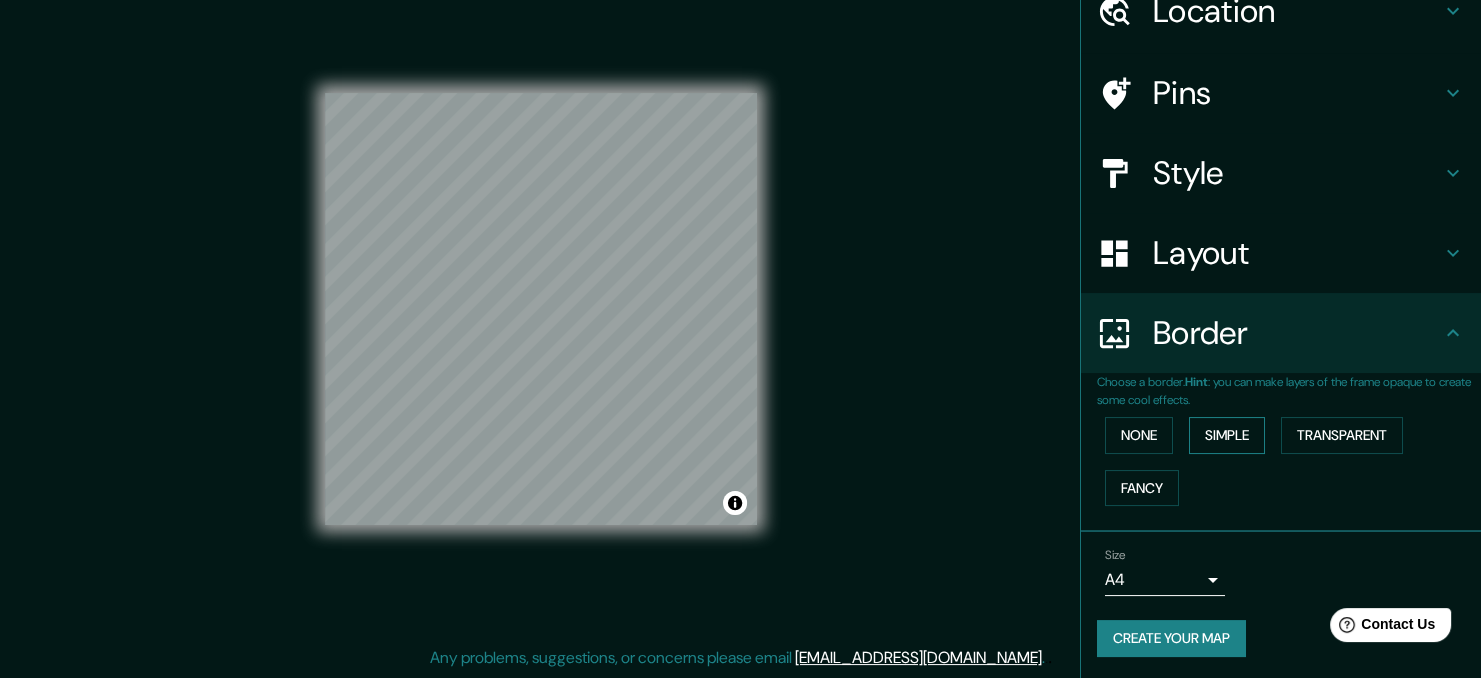 click on "Simple" at bounding box center [1227, 435] 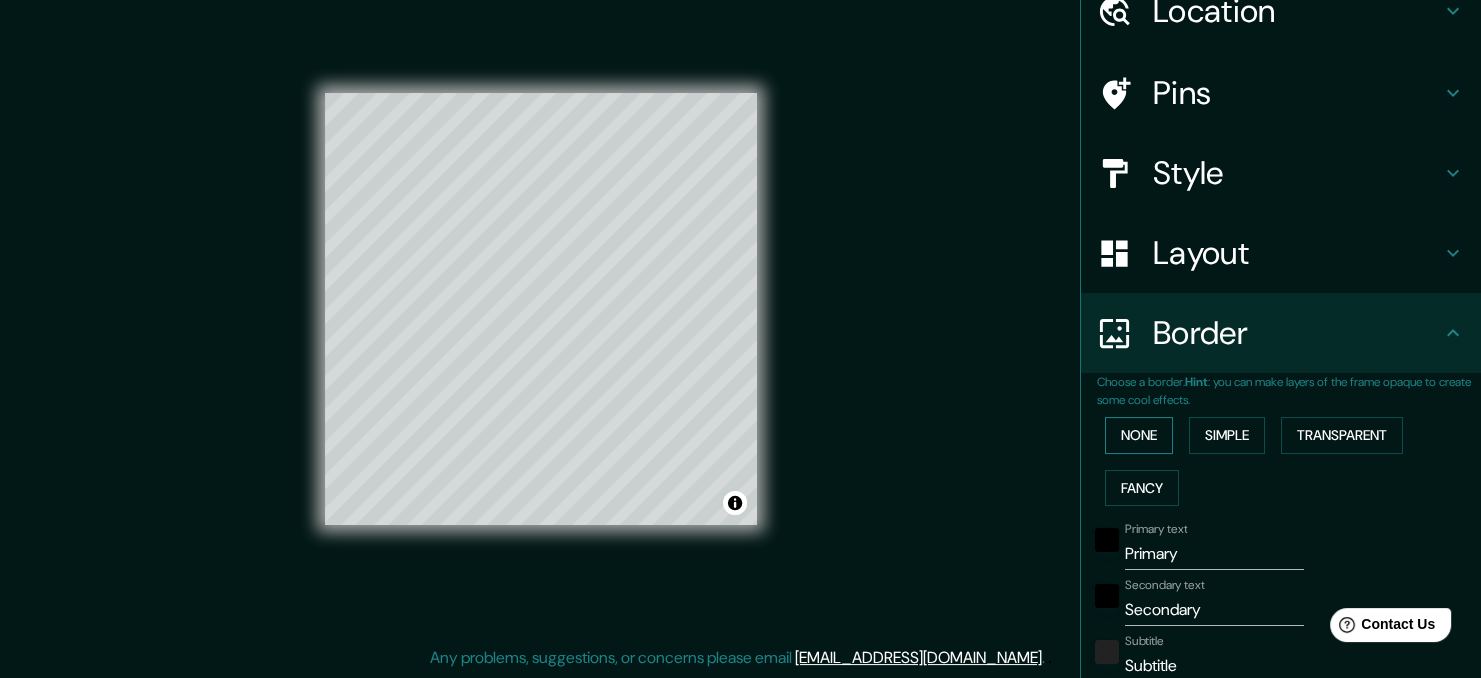 click on "None" at bounding box center [1139, 435] 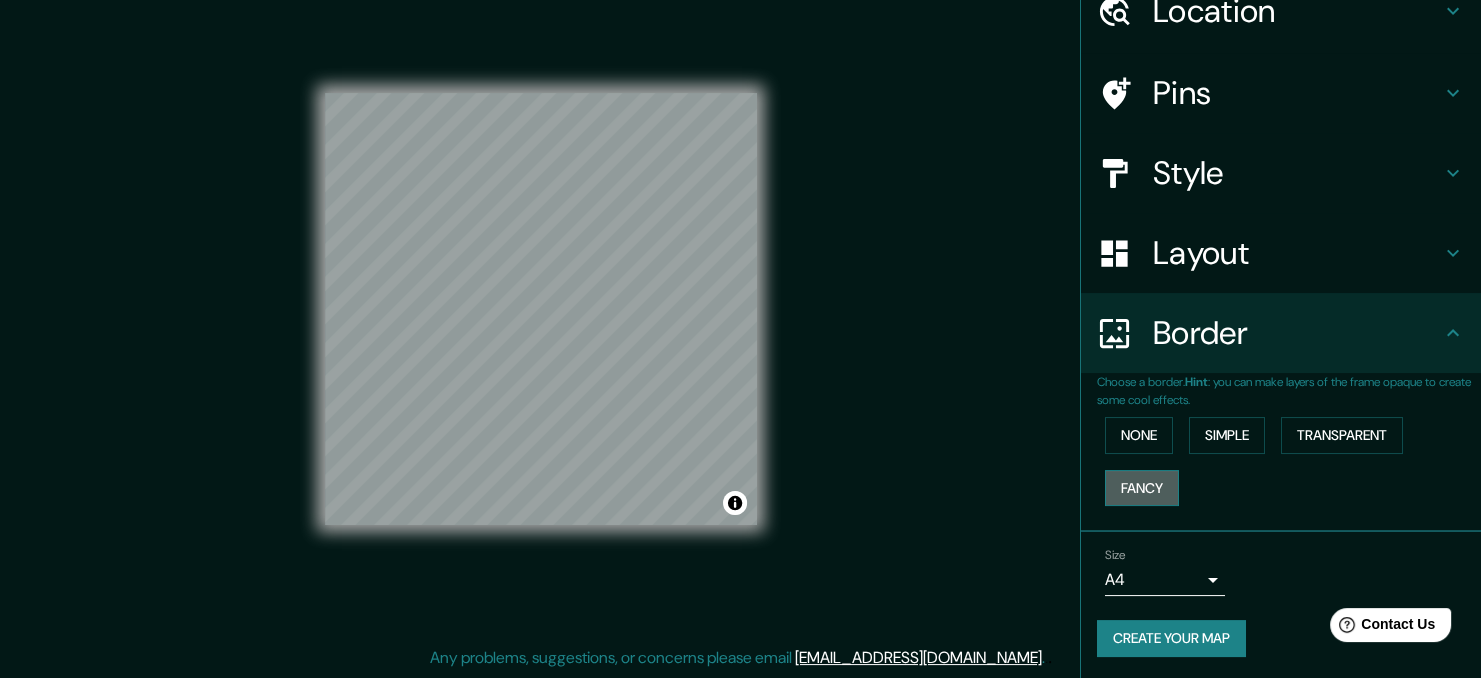 click on "Fancy" at bounding box center (1142, 488) 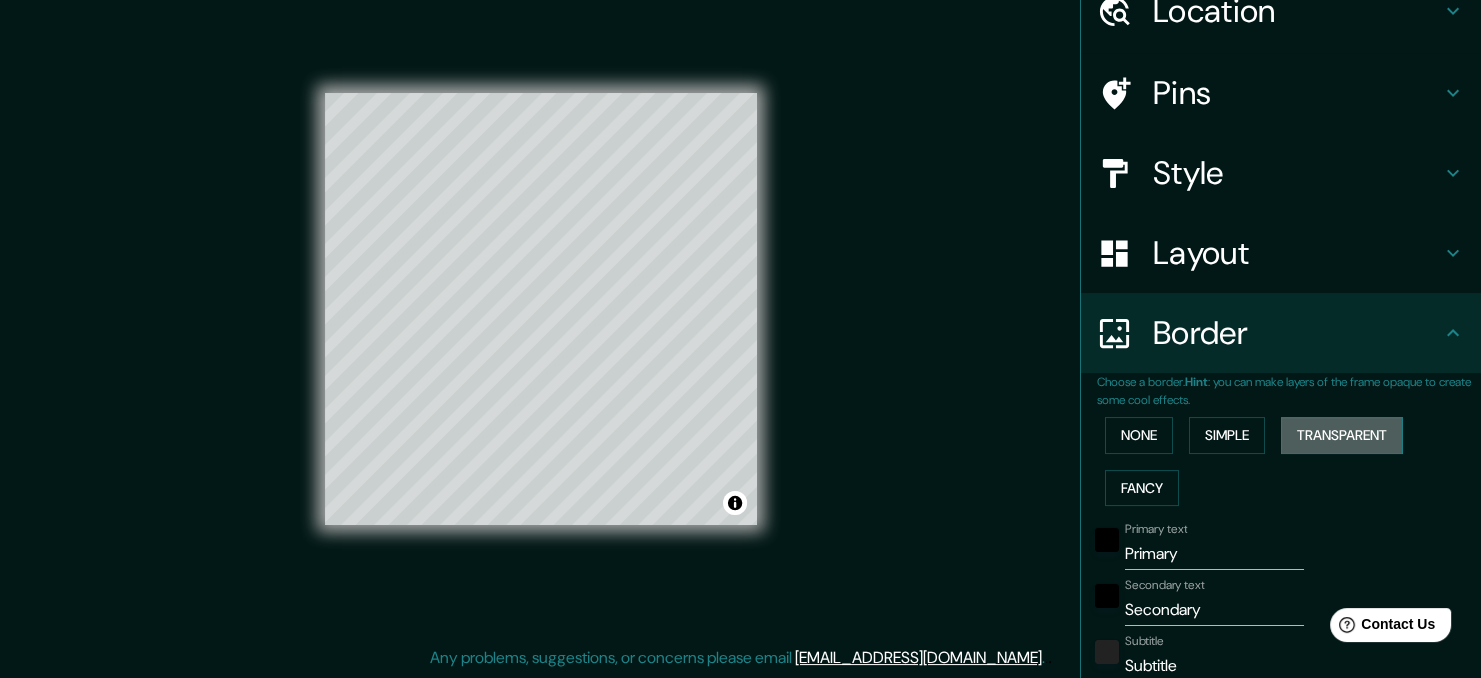 click on "Transparent" at bounding box center (1342, 435) 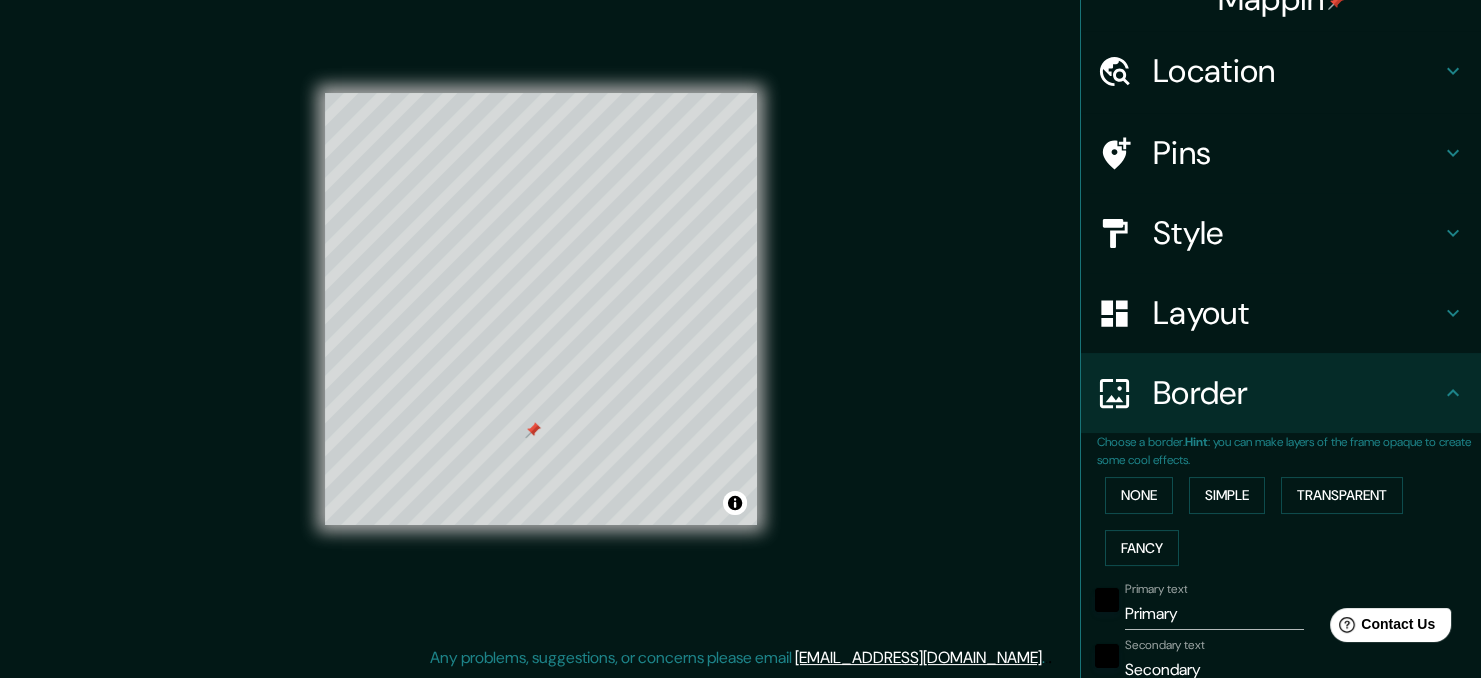 scroll, scrollTop: 0, scrollLeft: 0, axis: both 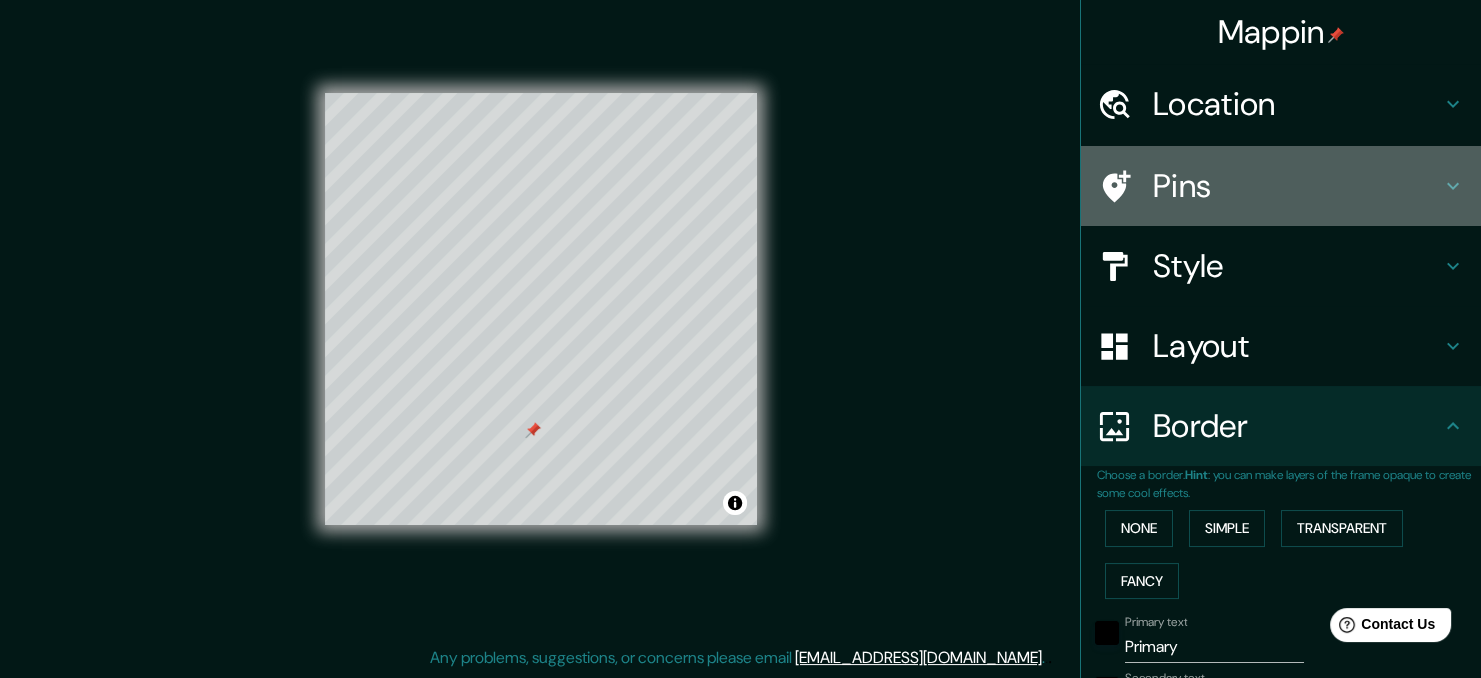 click on "Pins" at bounding box center (1297, 186) 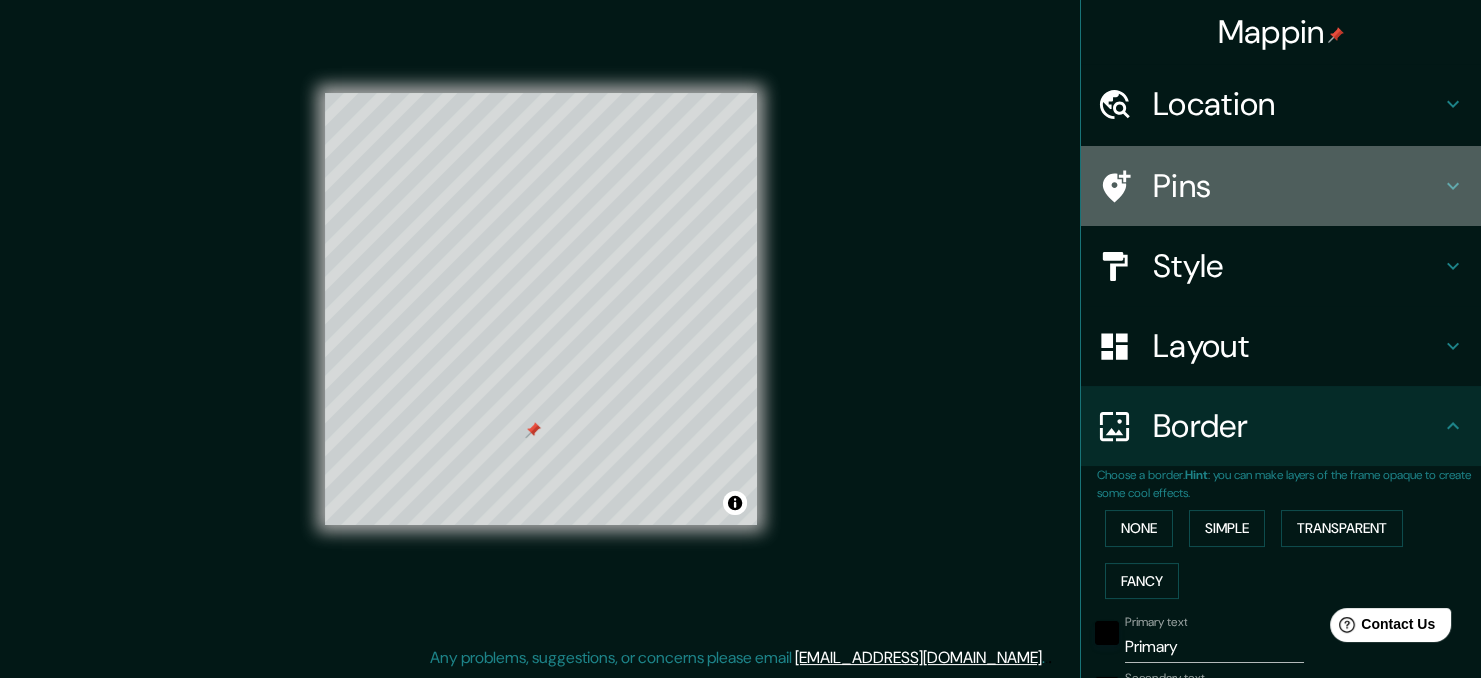 type on "207" 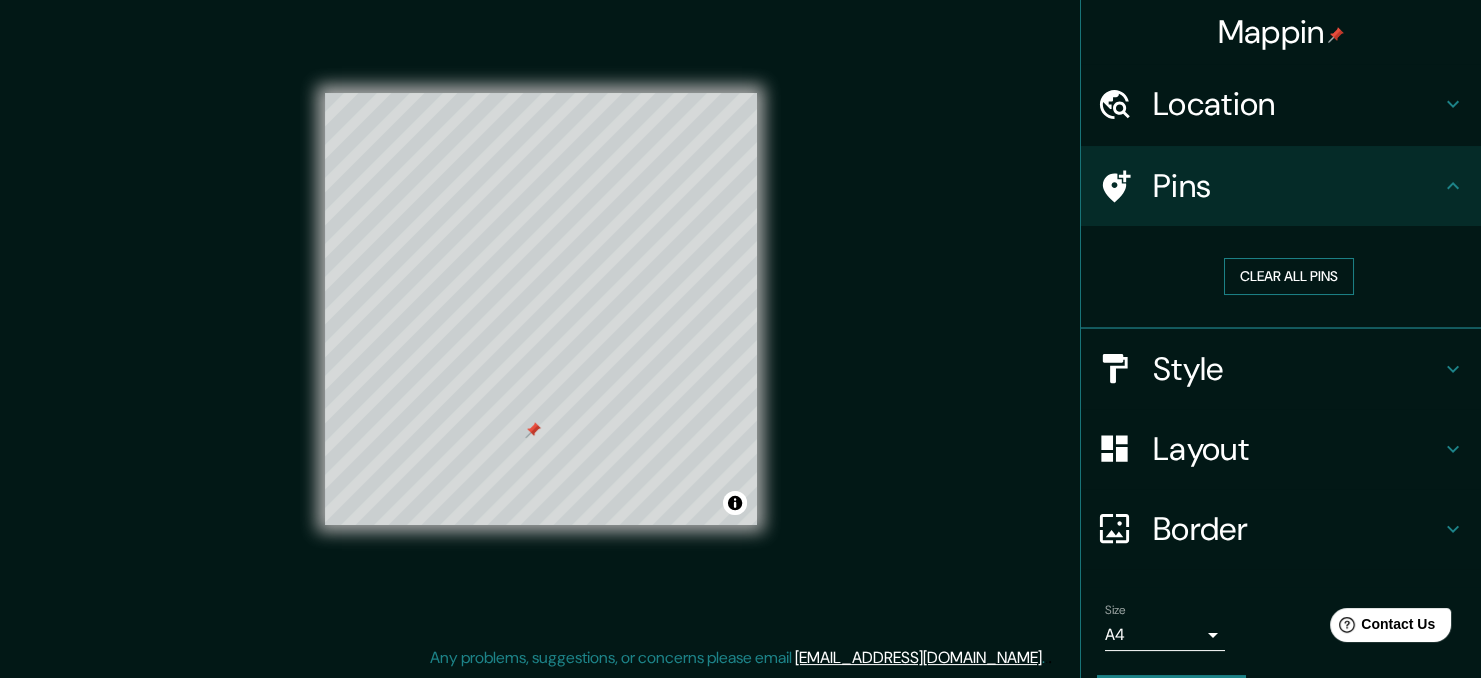 click on "Clear all pins" at bounding box center (1289, 276) 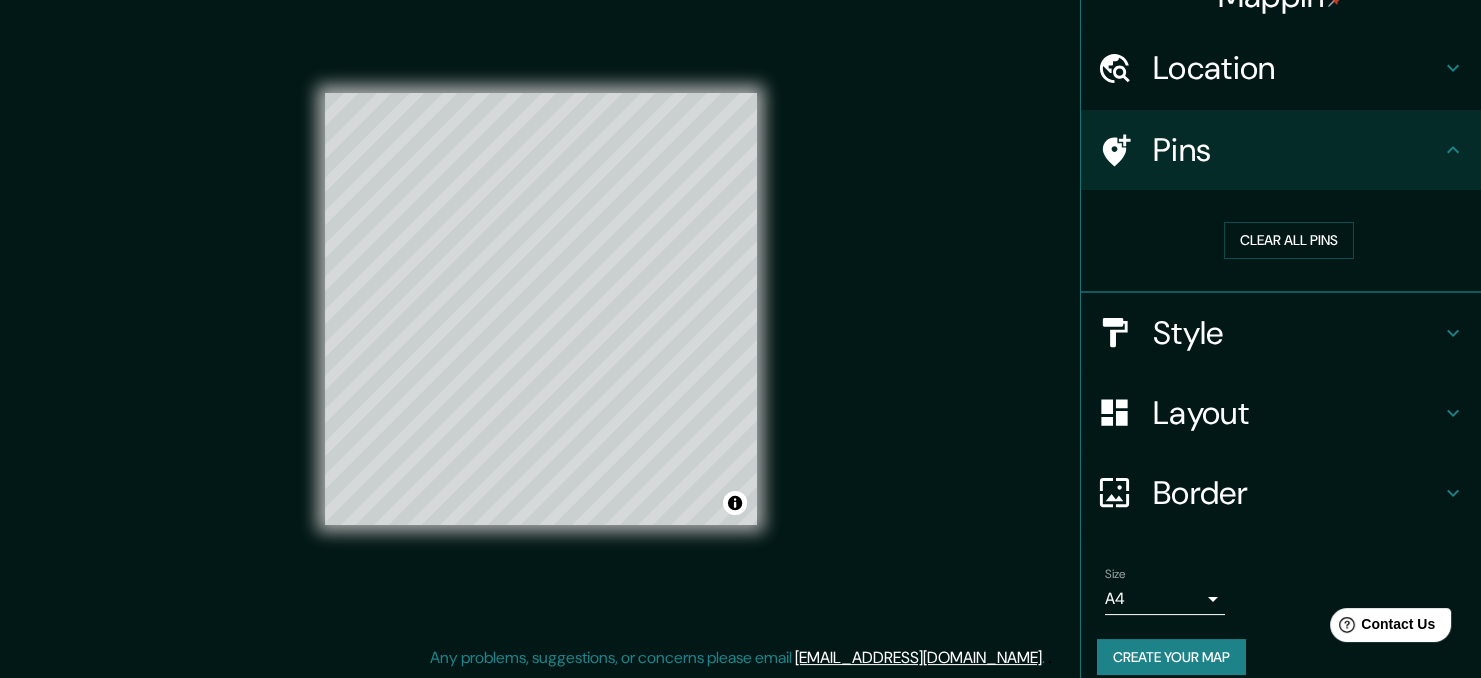 scroll, scrollTop: 55, scrollLeft: 0, axis: vertical 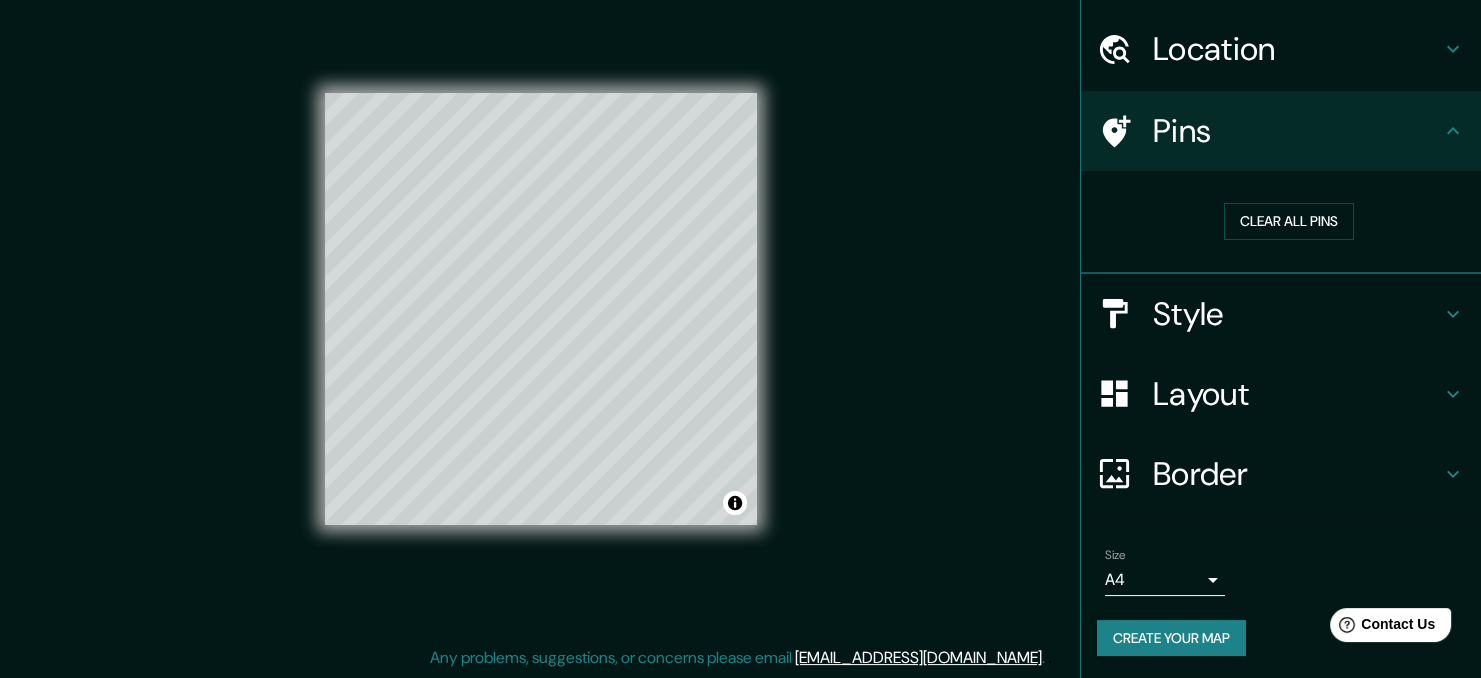 click on "Border" at bounding box center (1297, 474) 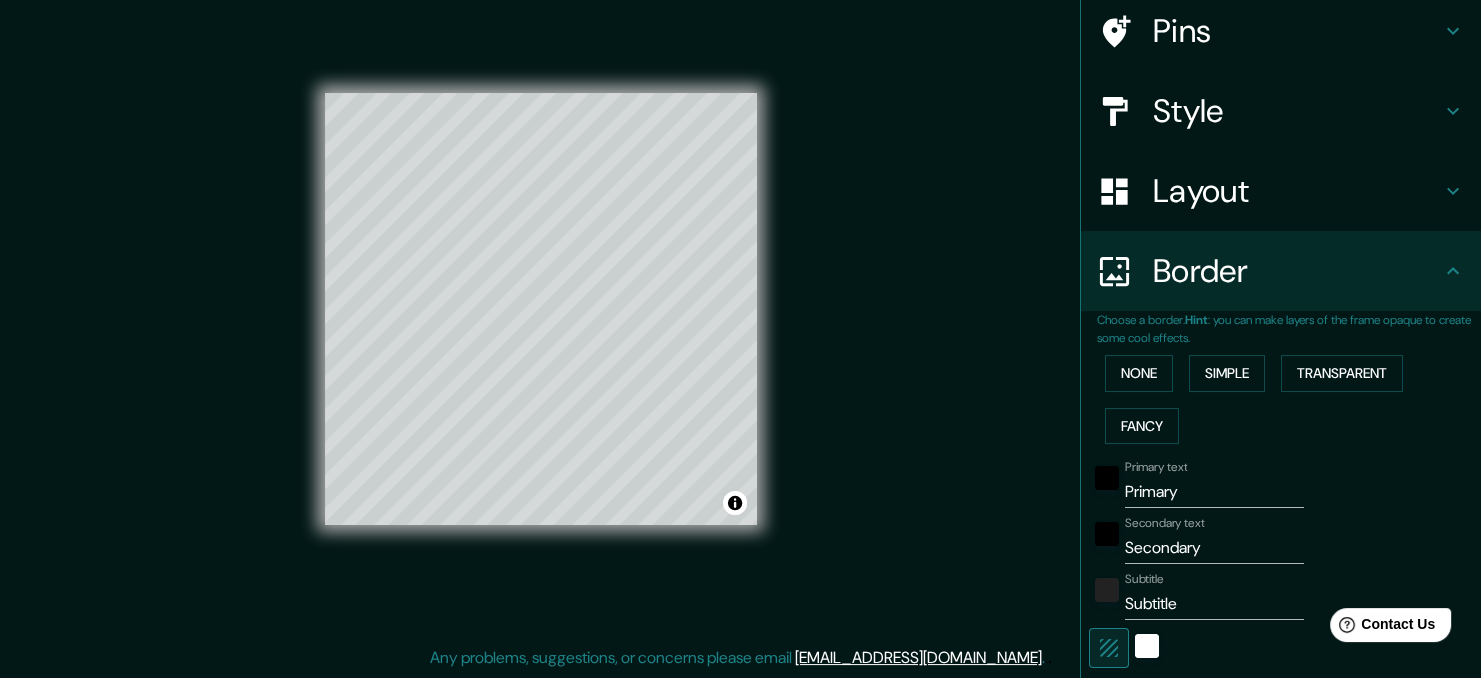 scroll, scrollTop: 255, scrollLeft: 0, axis: vertical 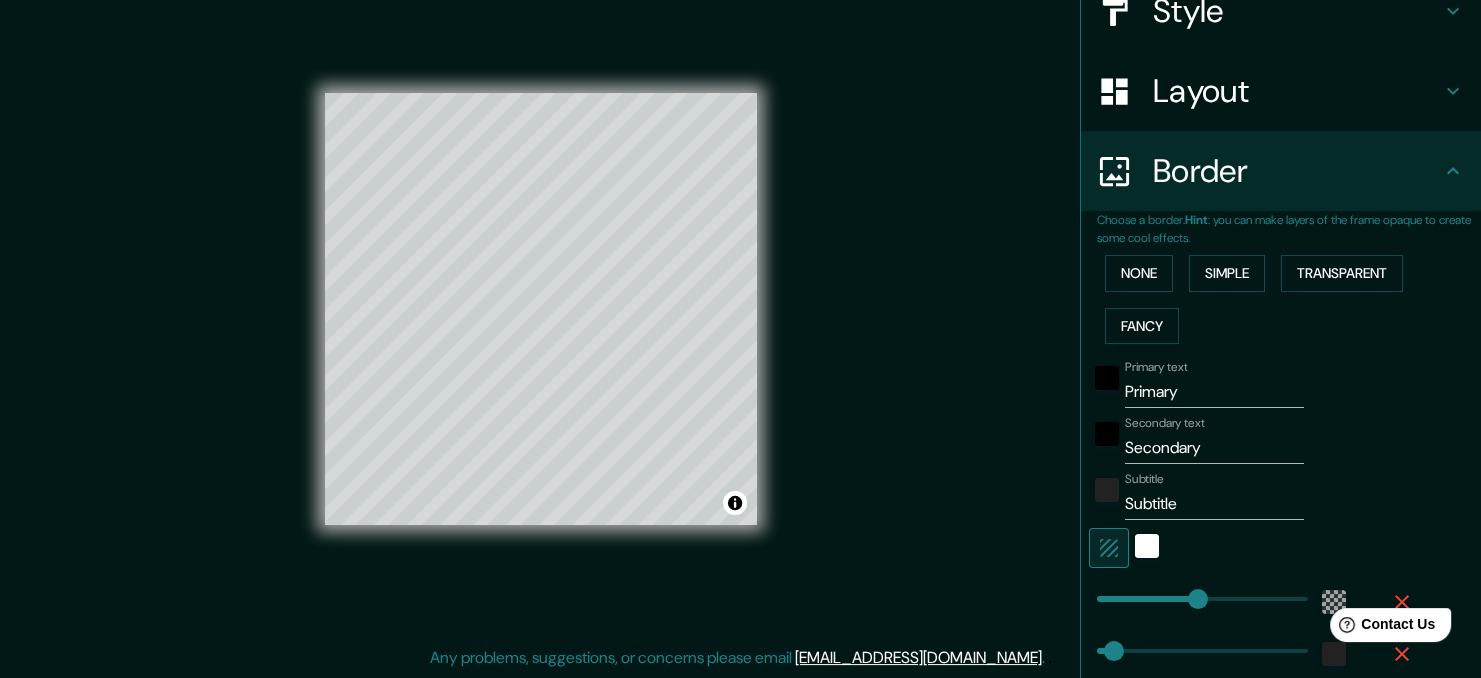 click on "Primary" at bounding box center (1214, 392) 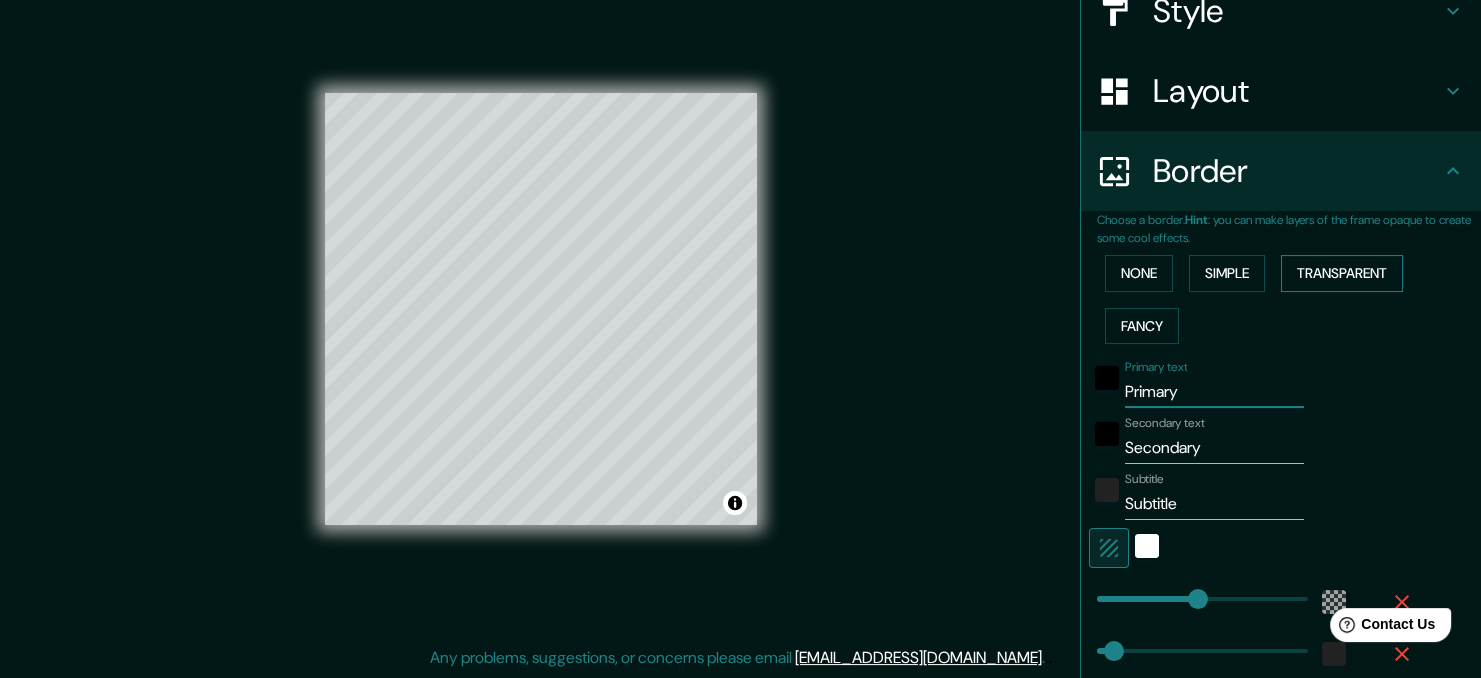 click on "Transparent" at bounding box center (1342, 273) 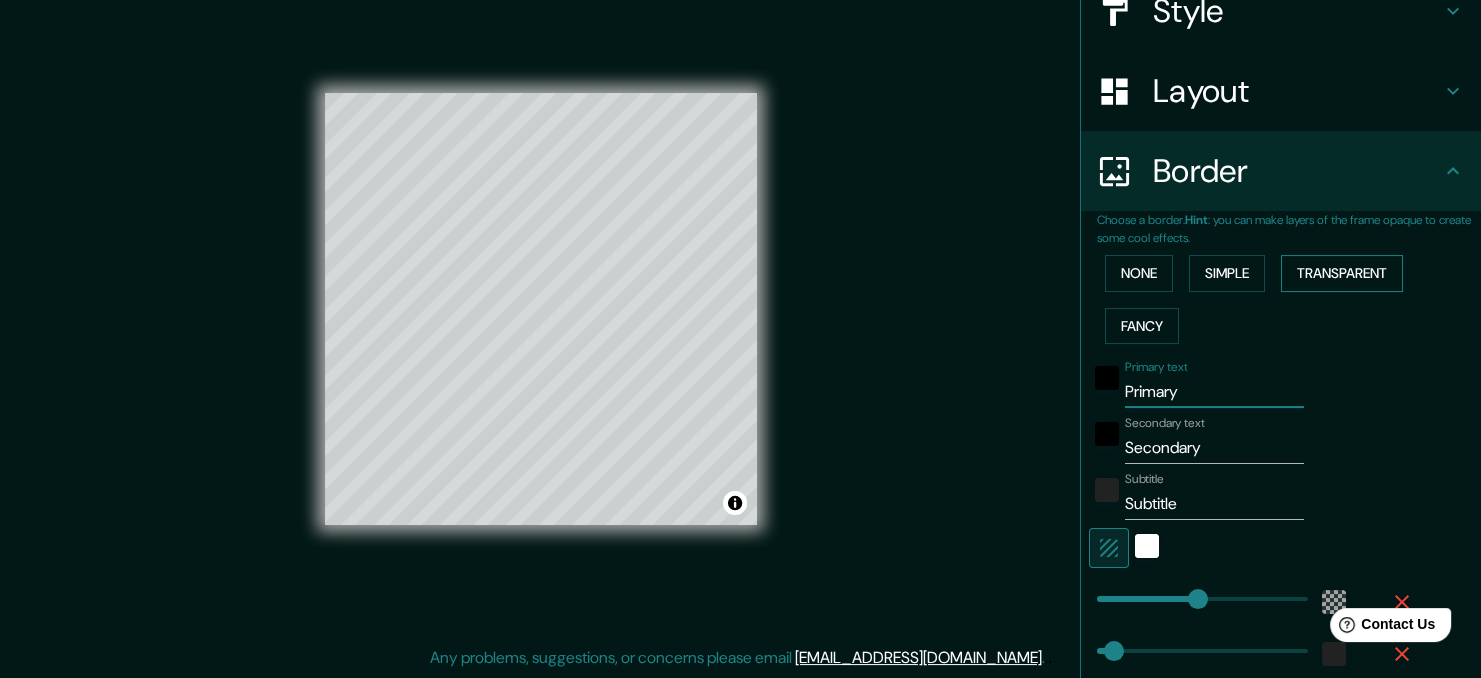 type on "207" 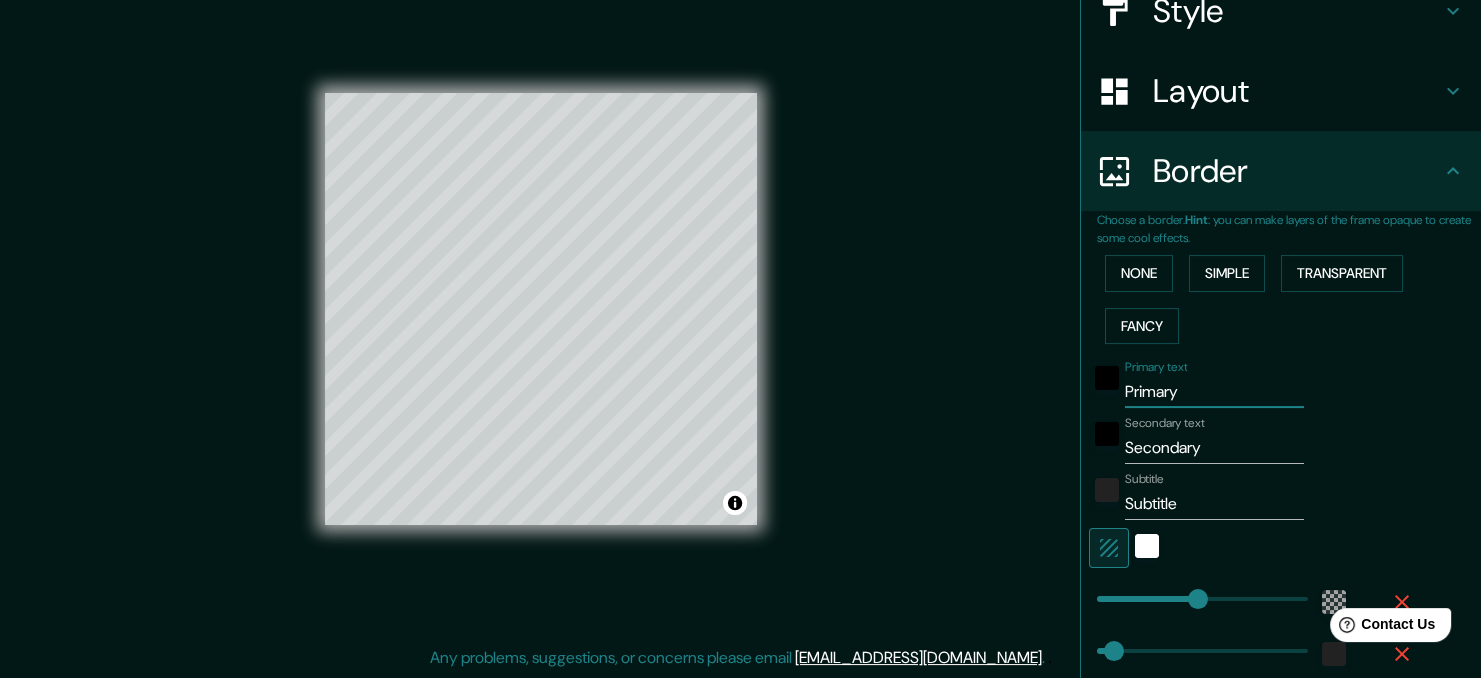 drag, startPoint x: 1191, startPoint y: 393, endPoint x: 1039, endPoint y: 395, distance: 152.01315 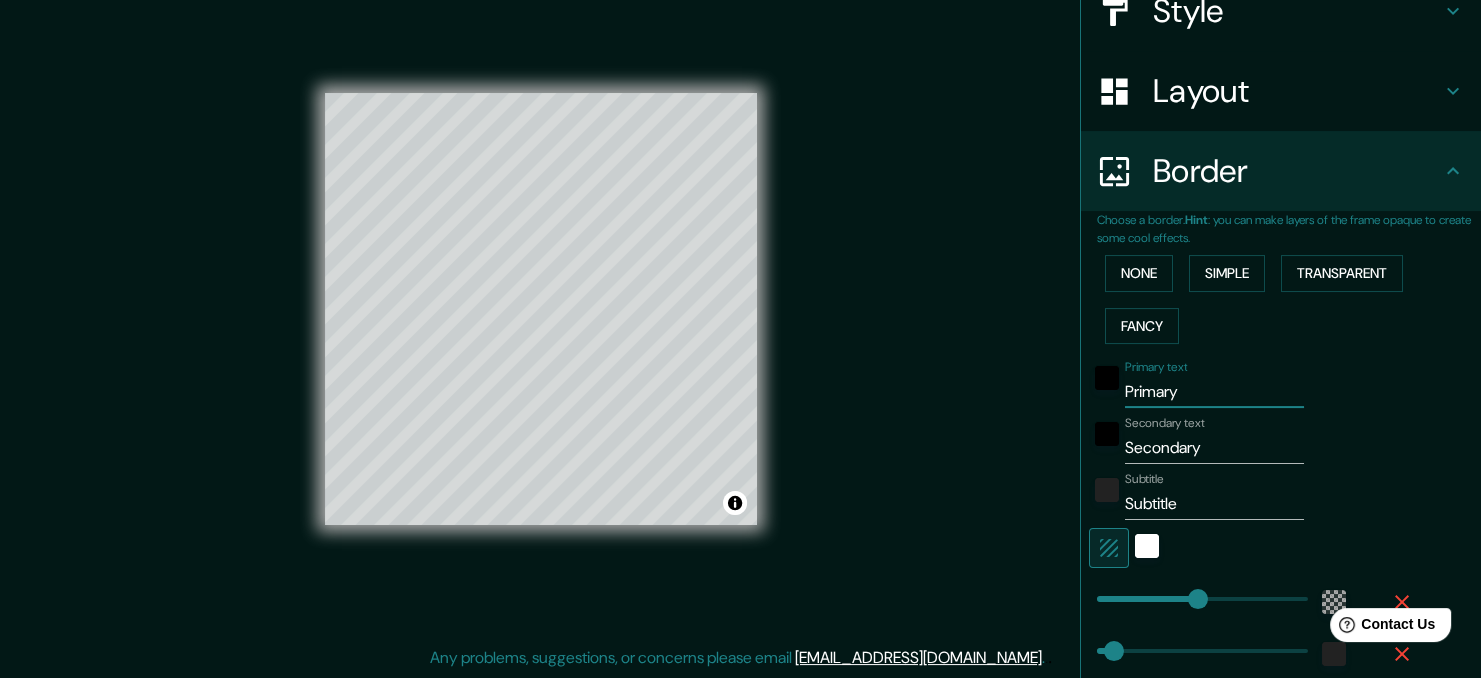 click on "Mappin Location Confluencia, [GEOGRAPHIC_DATA], [GEOGRAPHIC_DATA], [GEOGRAPHIC_DATA] Pins Style Layout Border Choose a border.  Hint : you can make layers of the frame opaque to create some cool effects. None Simple Transparent Fancy Primary text Primary Secondary text Secondary Subtitle Subtitle Add frame layer Size A4 single Create your map © Mapbox   © OpenStreetMap   Improve this map Any problems, suggestions, or concerns please email    [EMAIL_ADDRESS][DOMAIN_NAME] . . ." at bounding box center [740, 325] 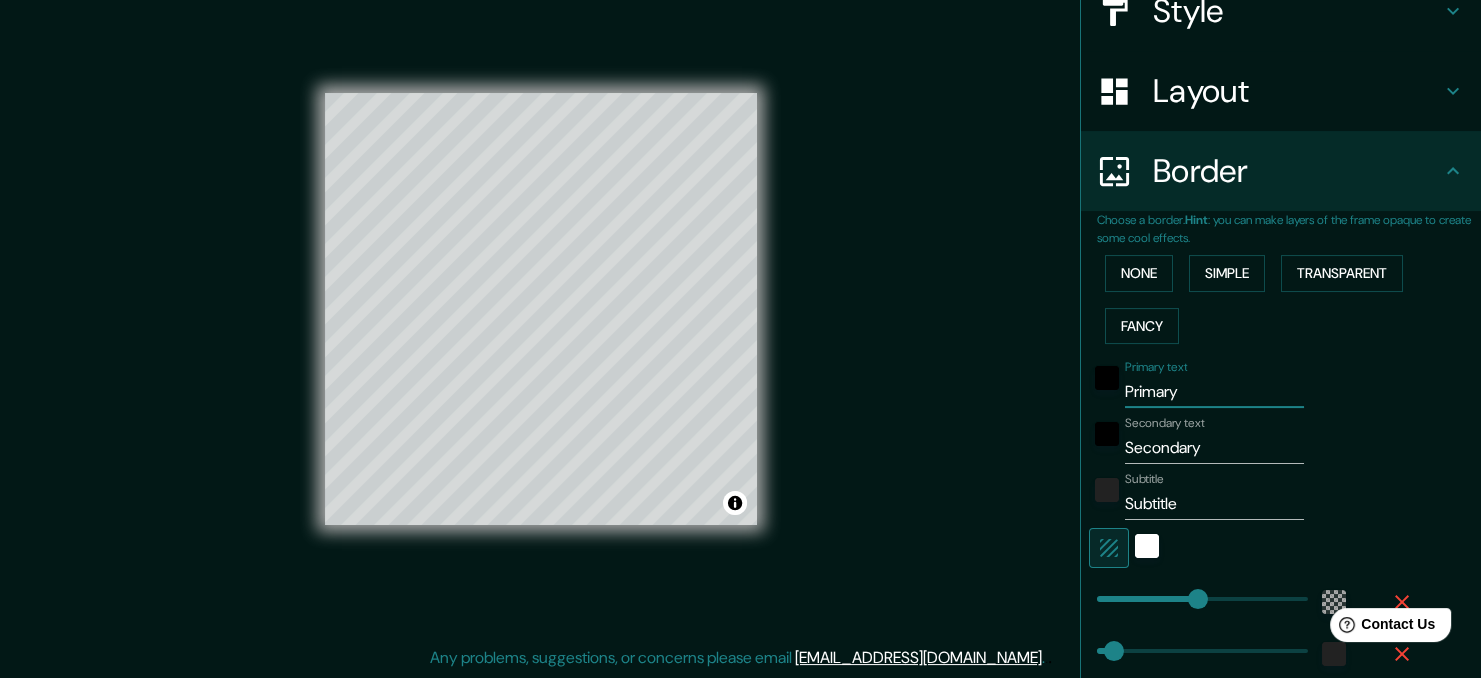 type on "C" 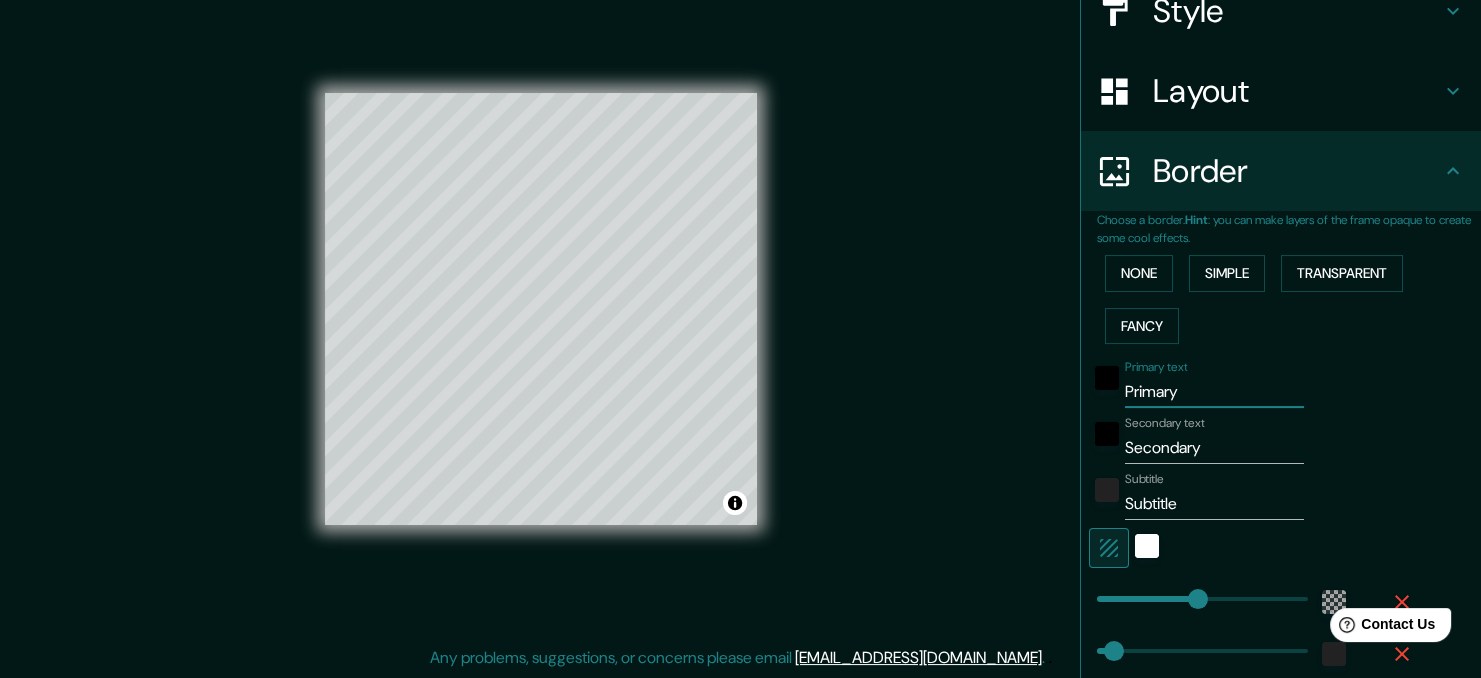 type on "207" 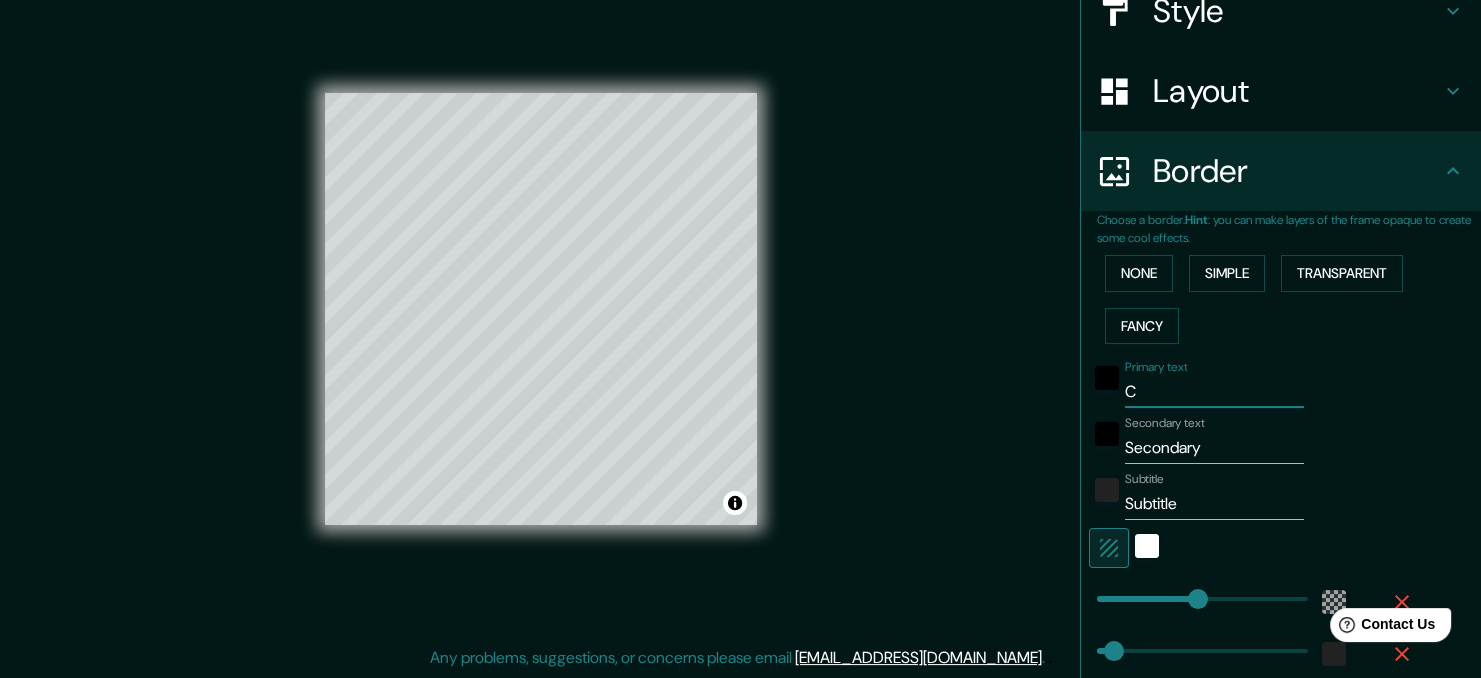 type on "Co" 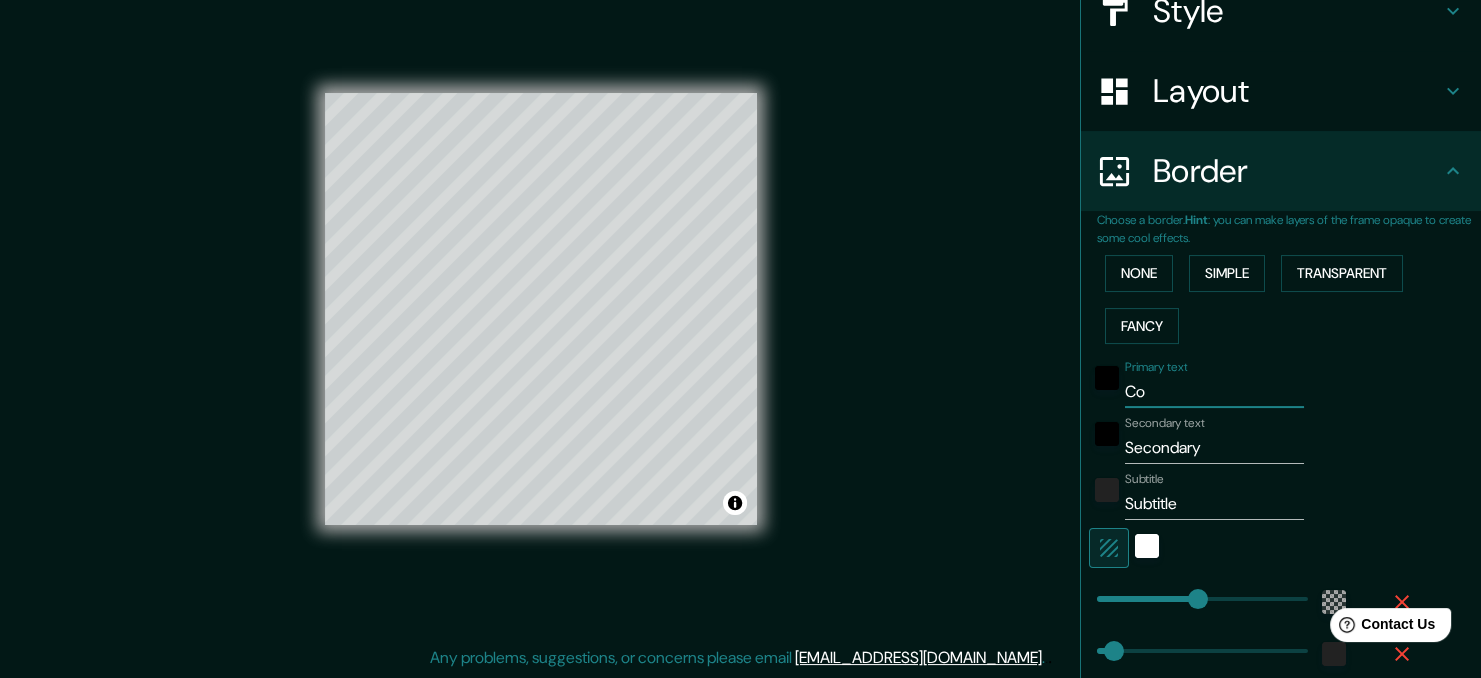 type on "Con" 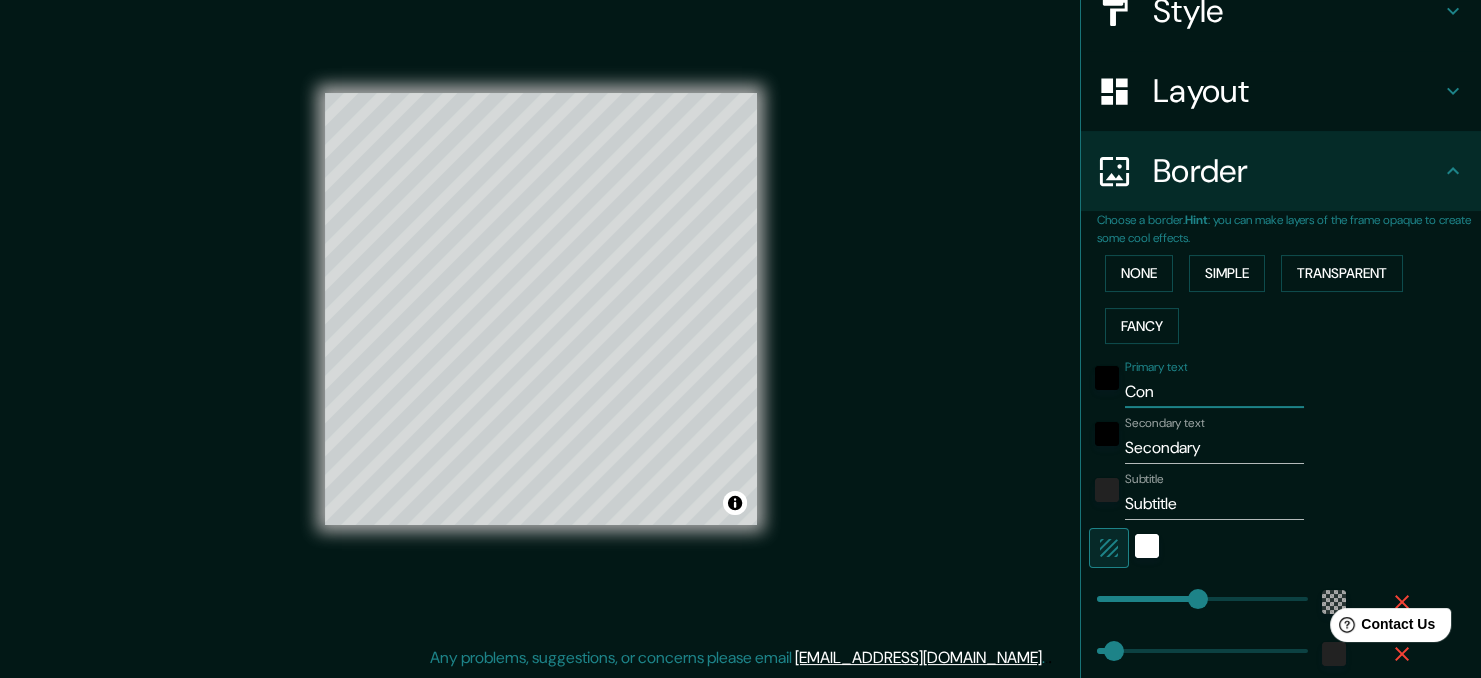 type on "207" 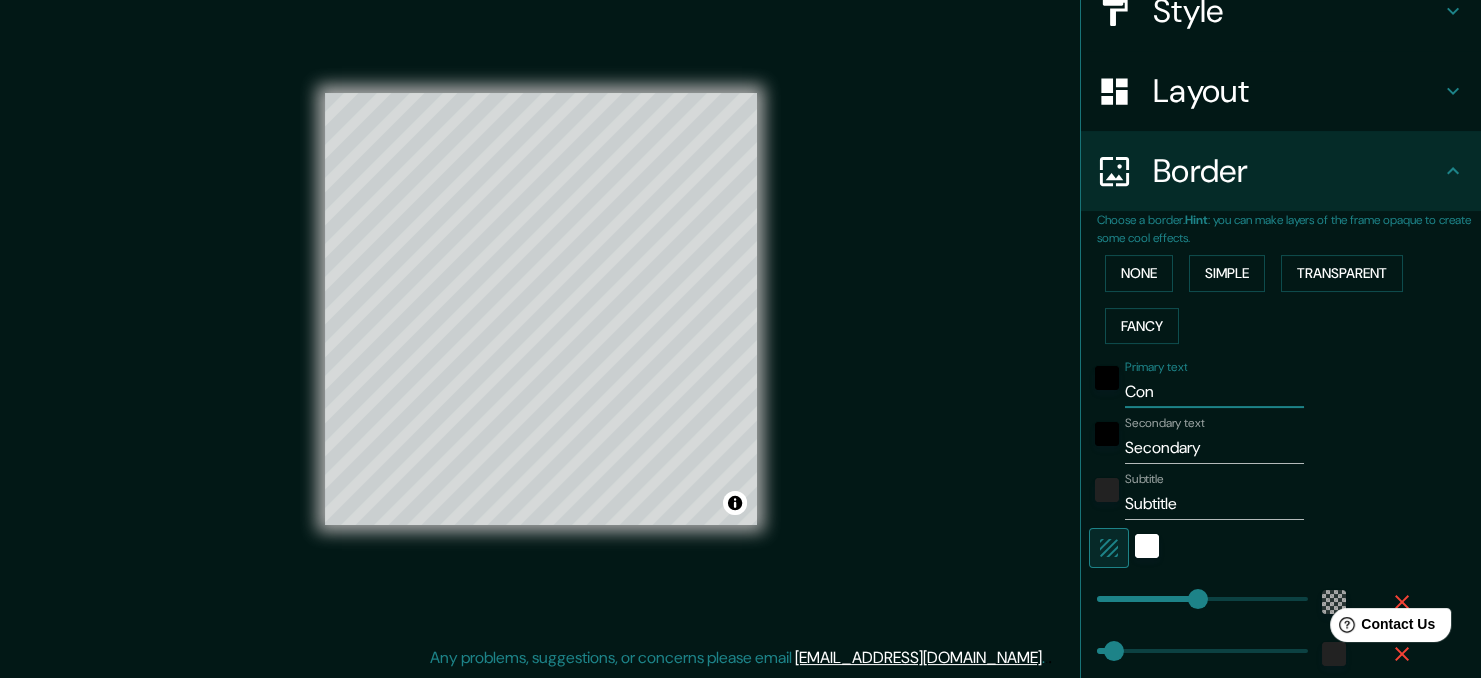 type on "Conf" 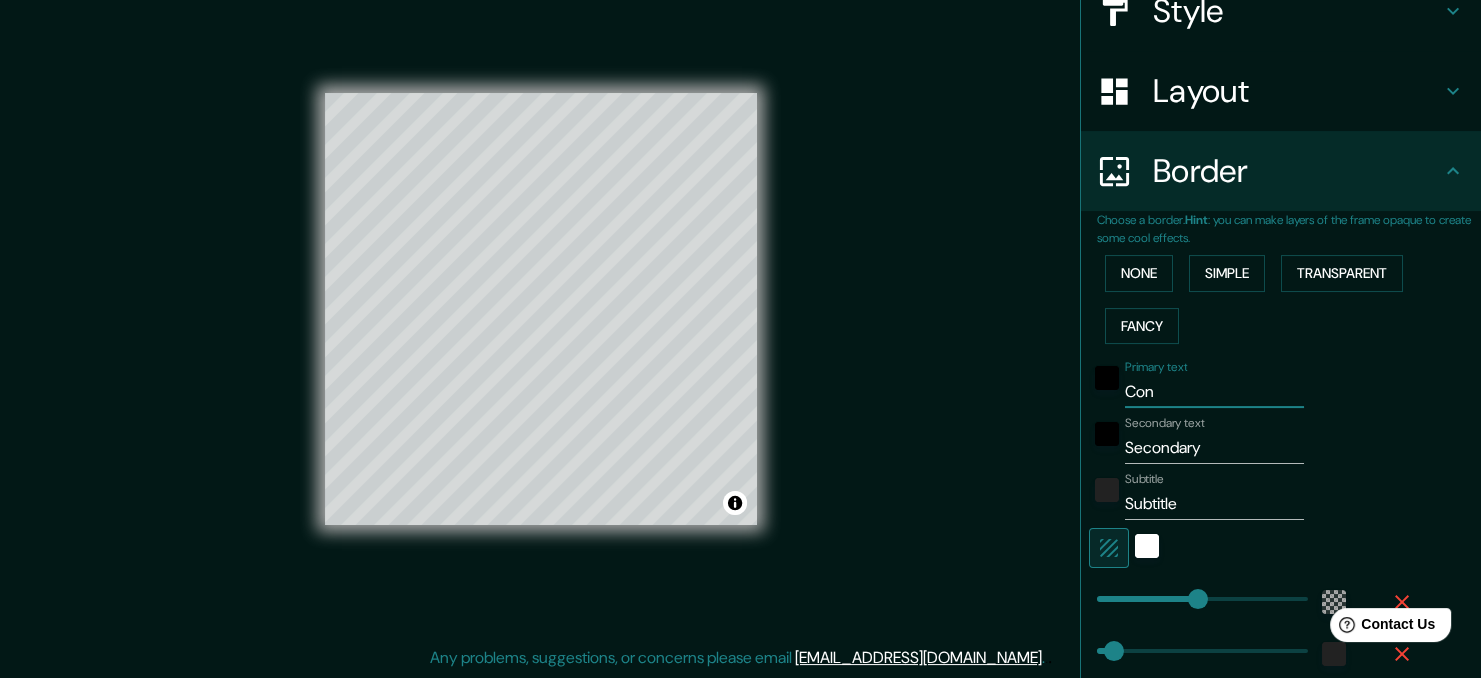 type on "207" 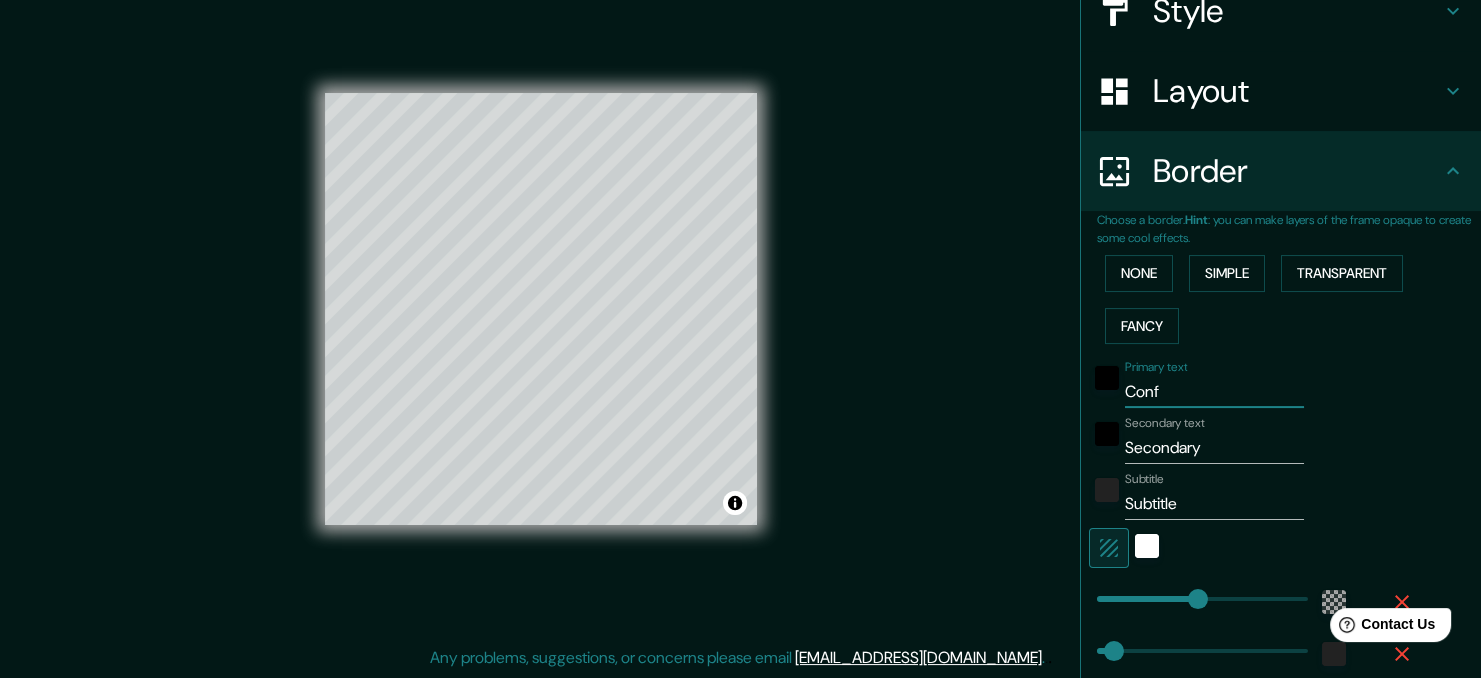 type on "Confl" 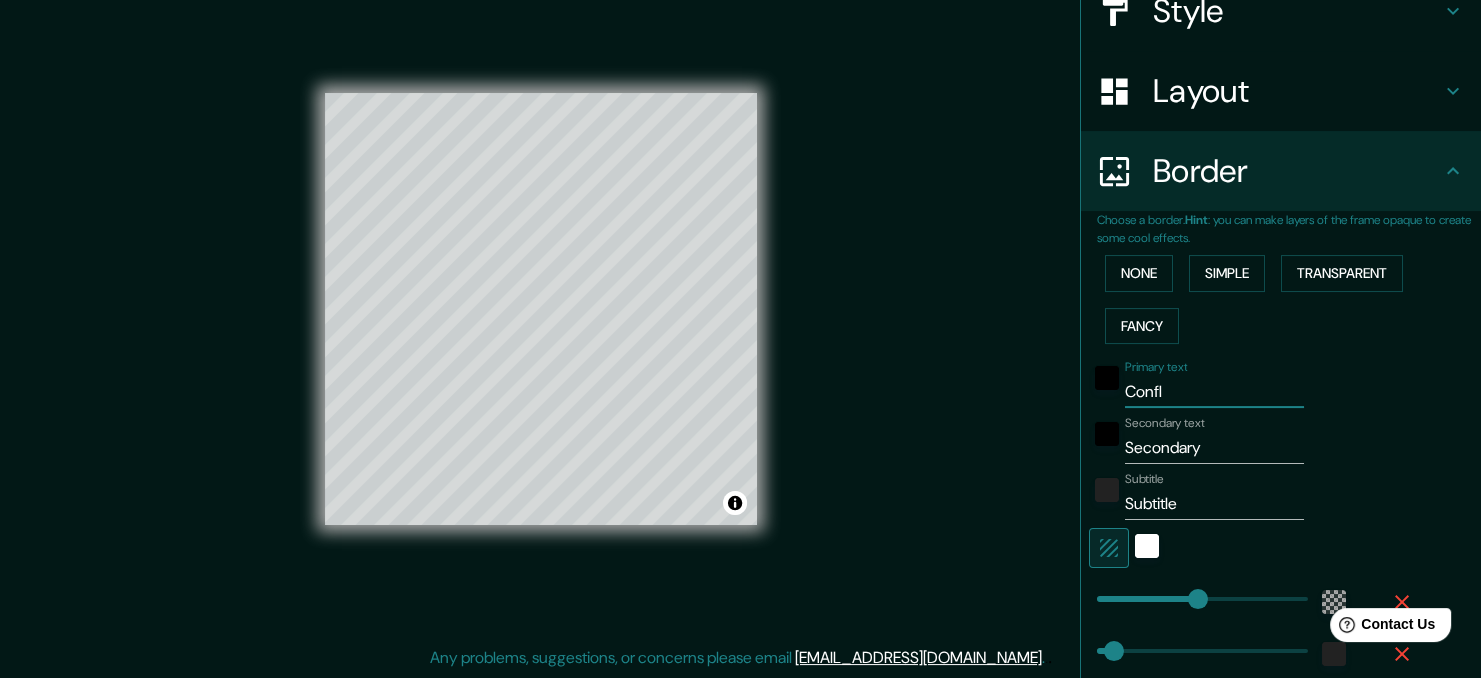 type on "207" 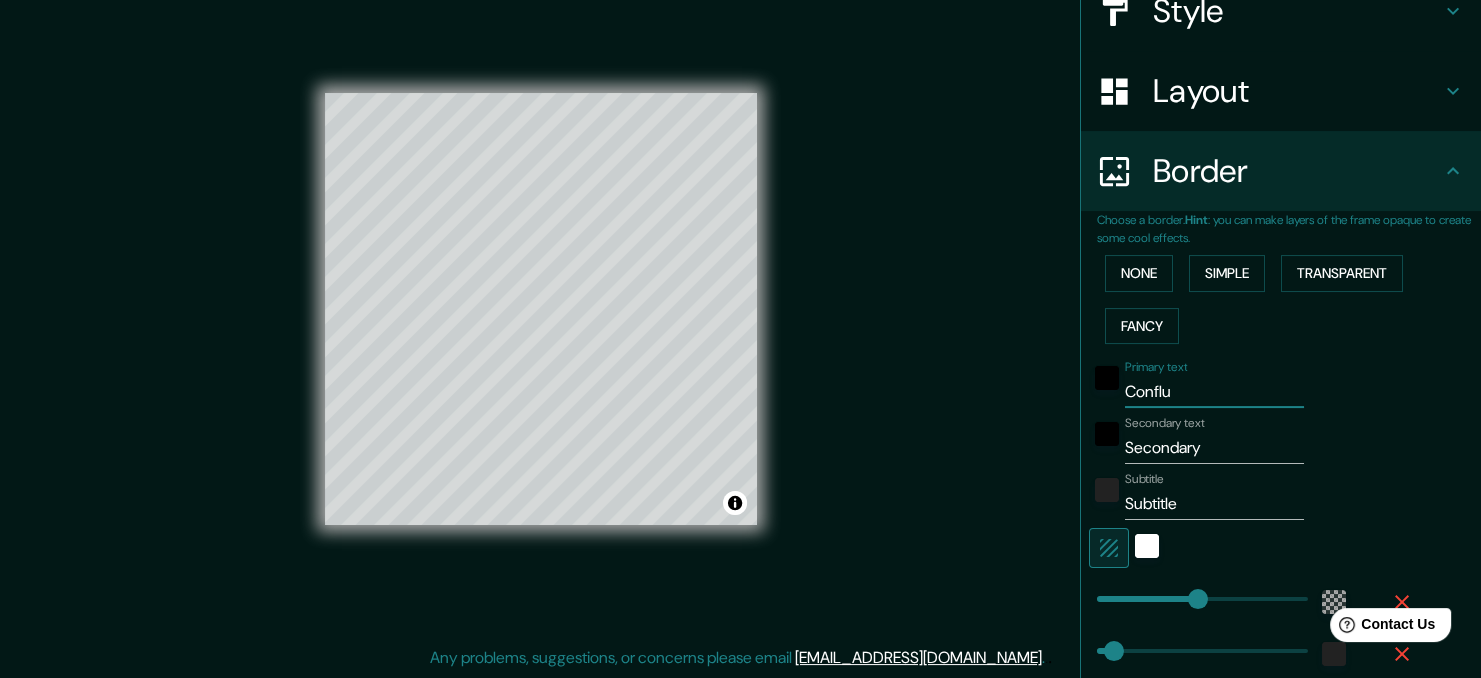 type on "Conflue" 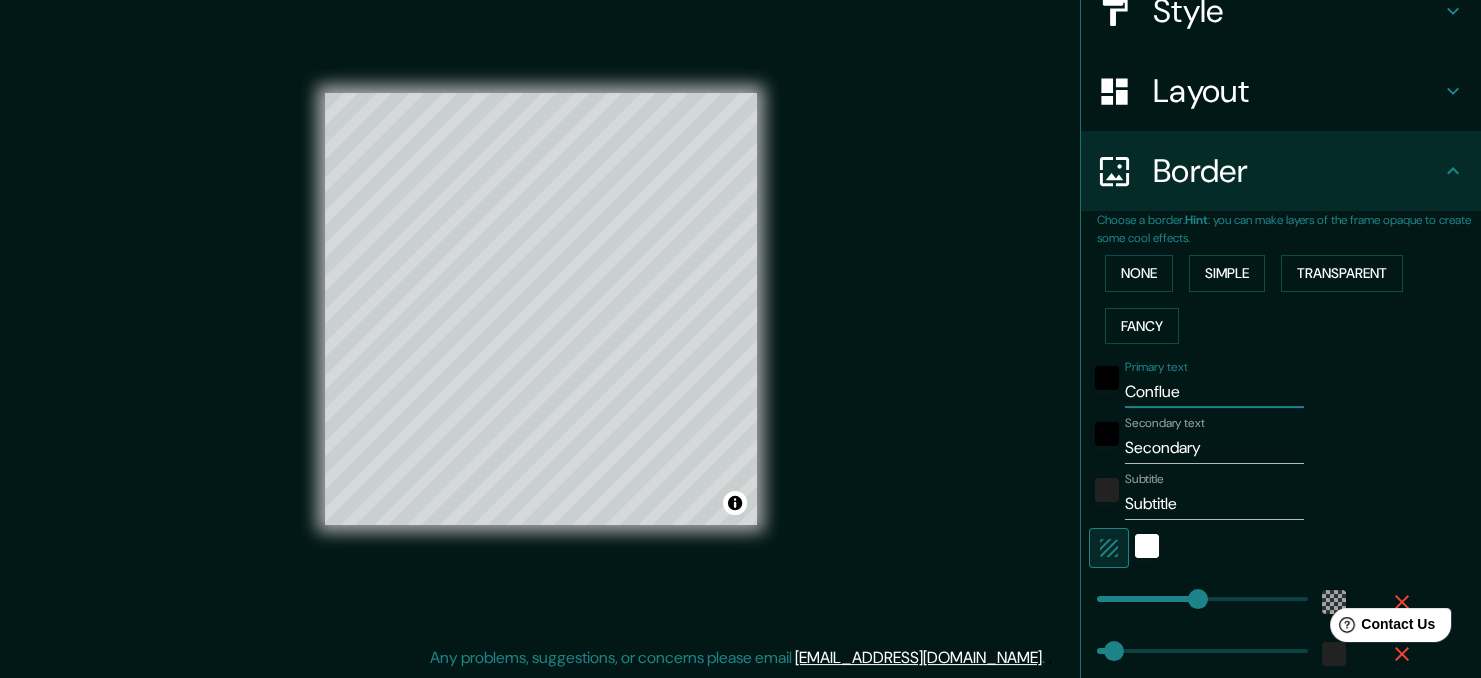 type on "Confluen" 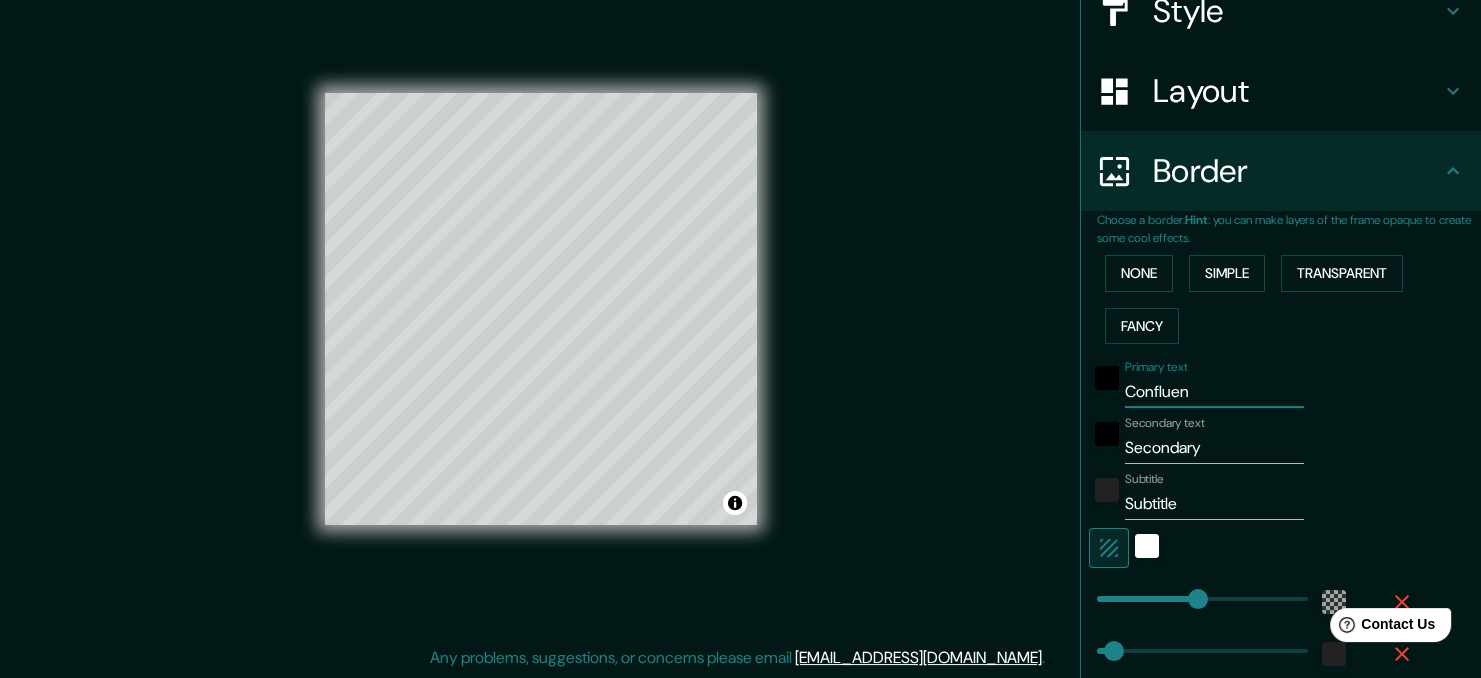 type on "Confluenc" 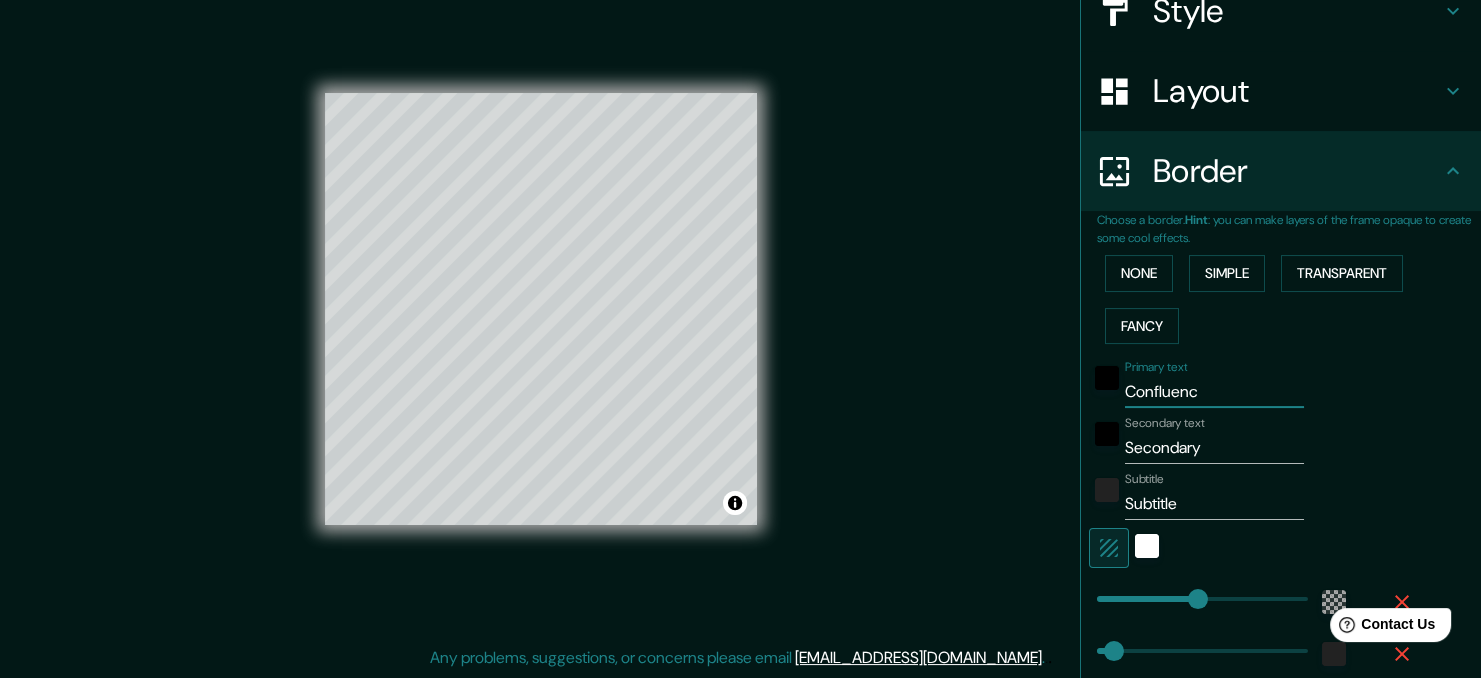 type on "Confluenci" 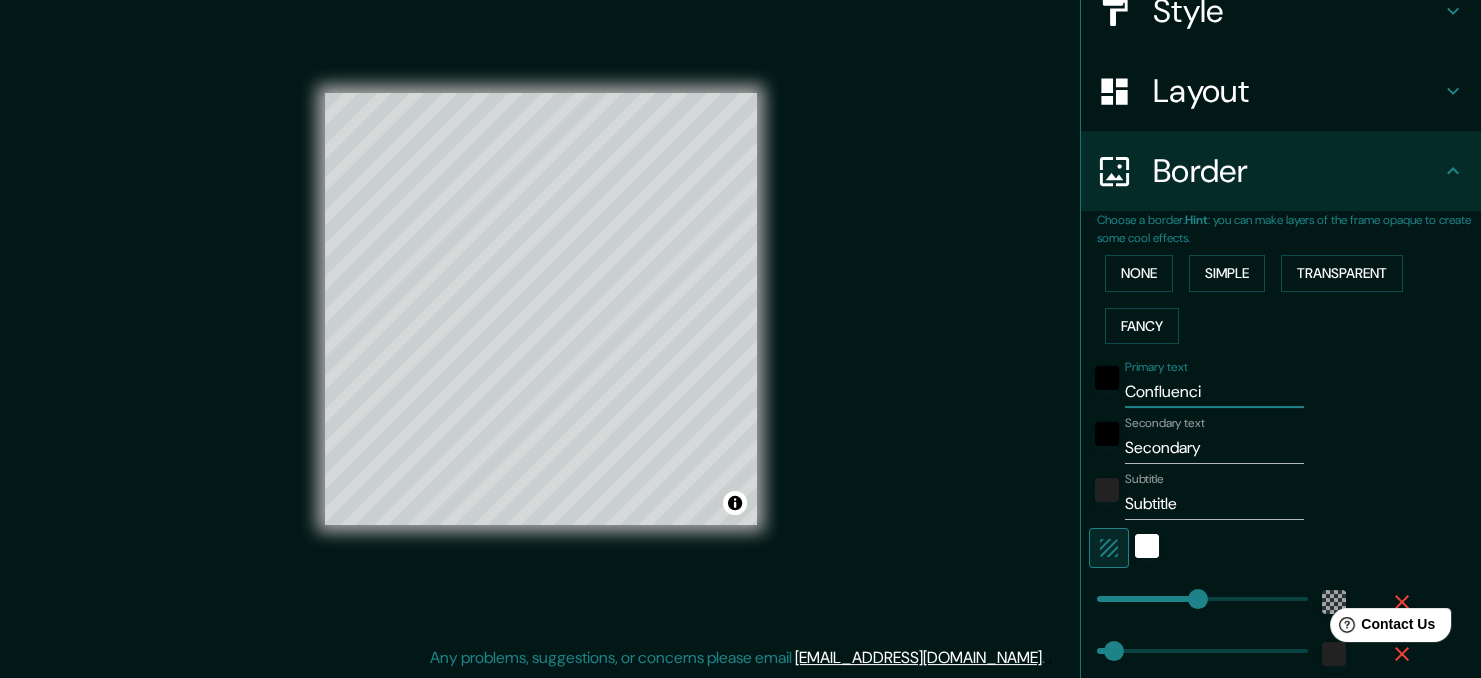type on "Confluencia" 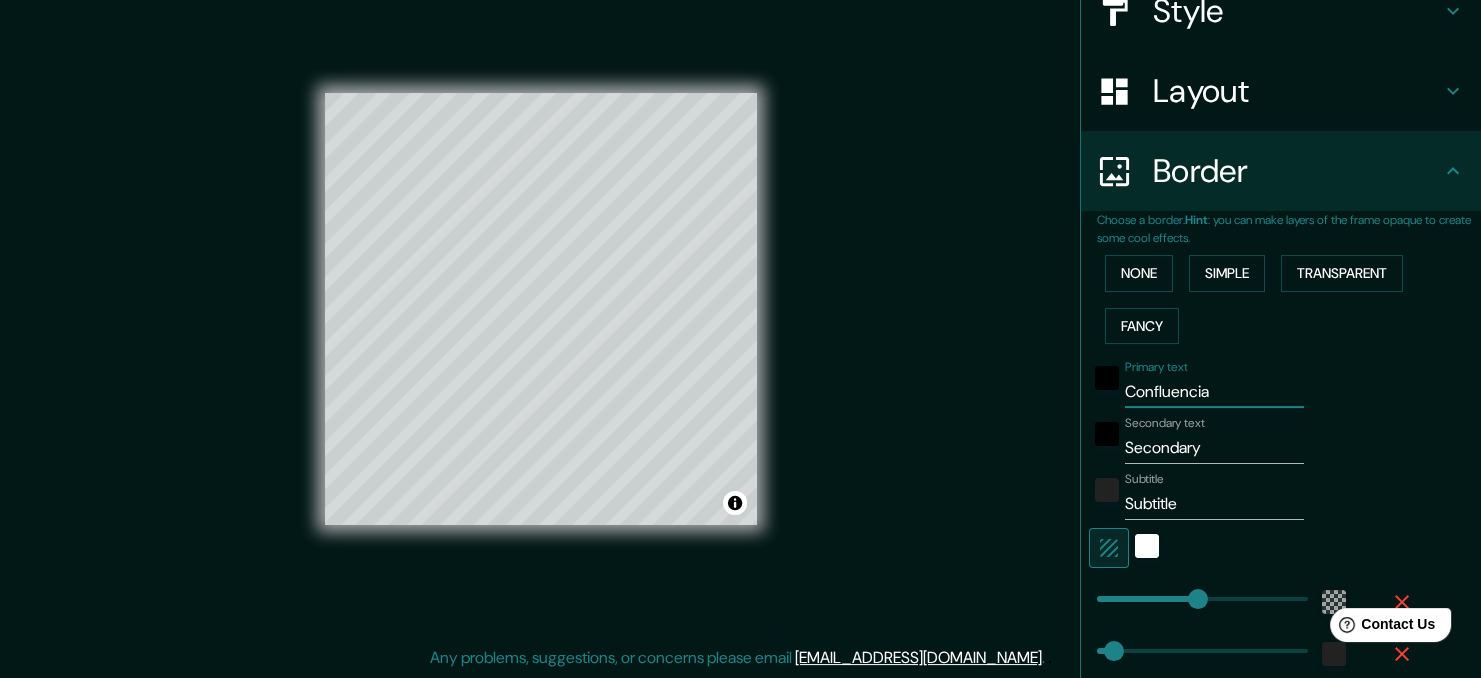 type on "Confluencia" 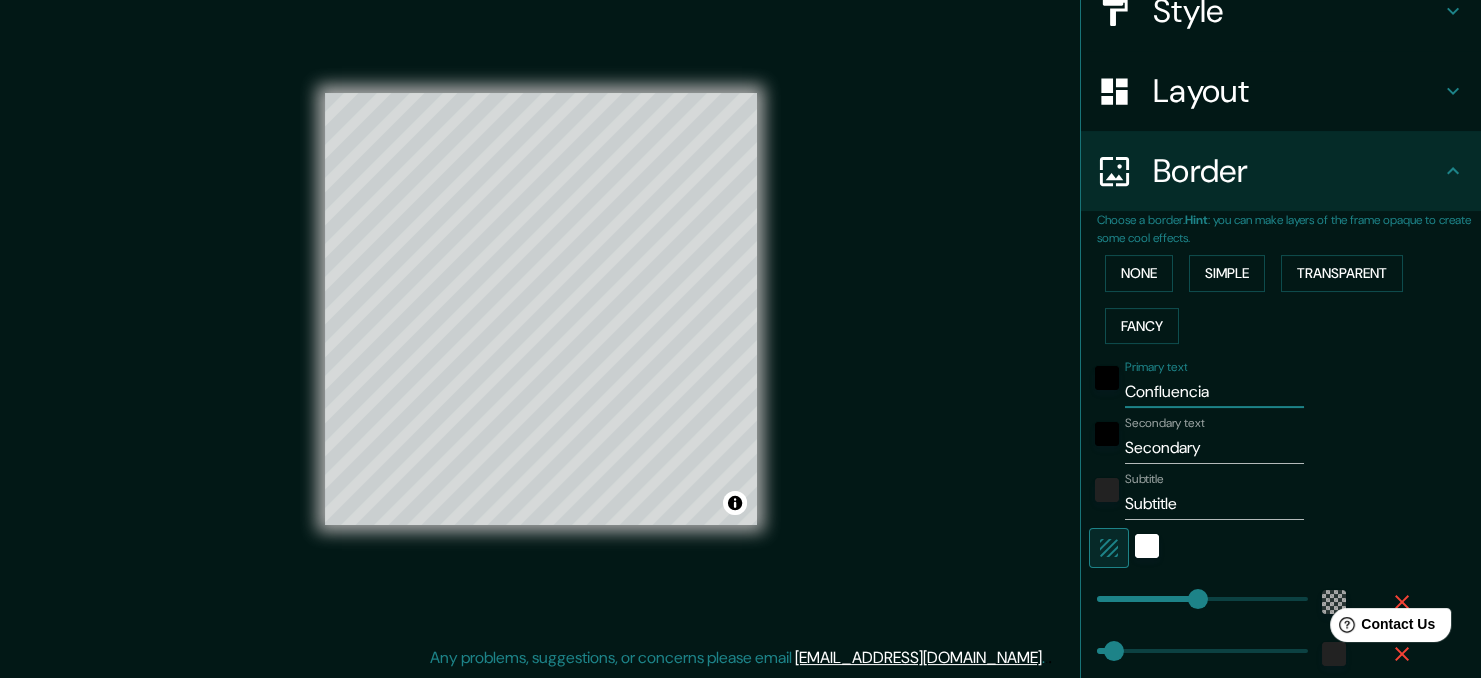 click on "Secondary" at bounding box center [1214, 448] 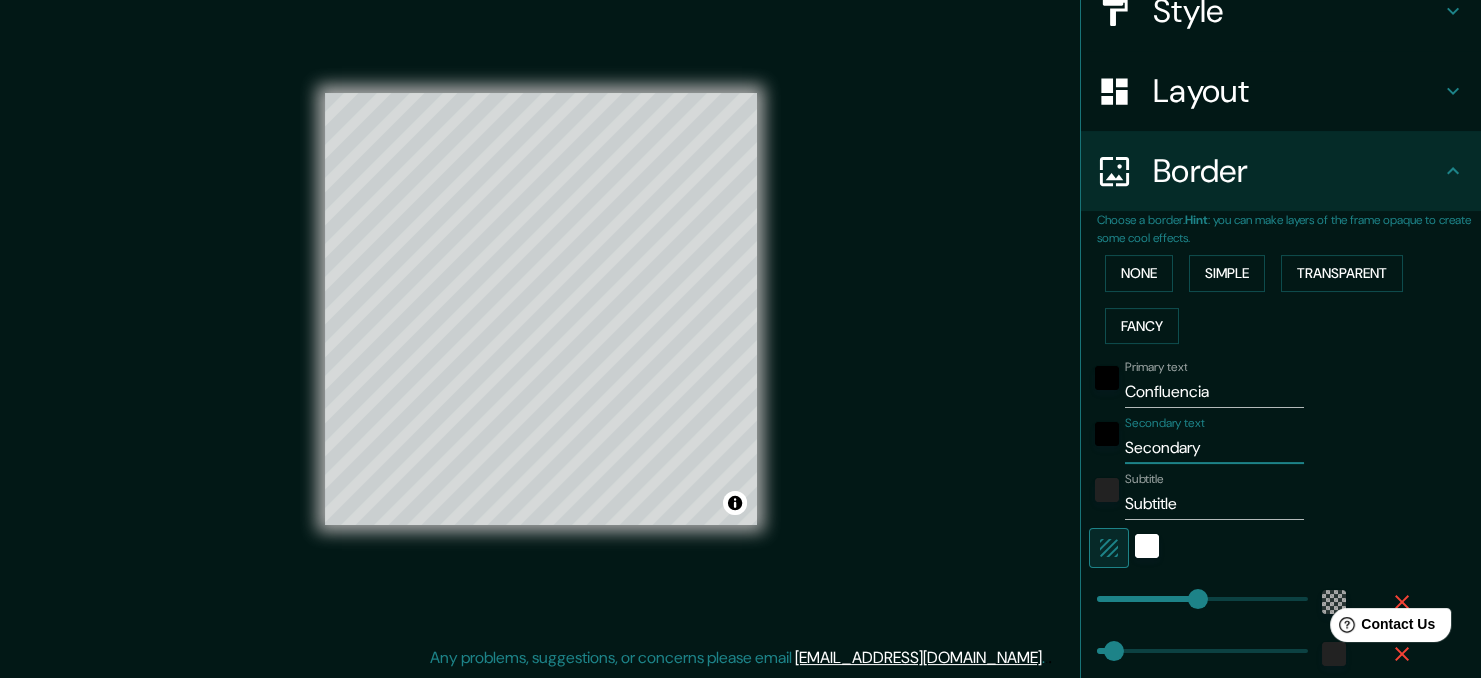 drag, startPoint x: 1193, startPoint y: 449, endPoint x: 980, endPoint y: 426, distance: 214.23819 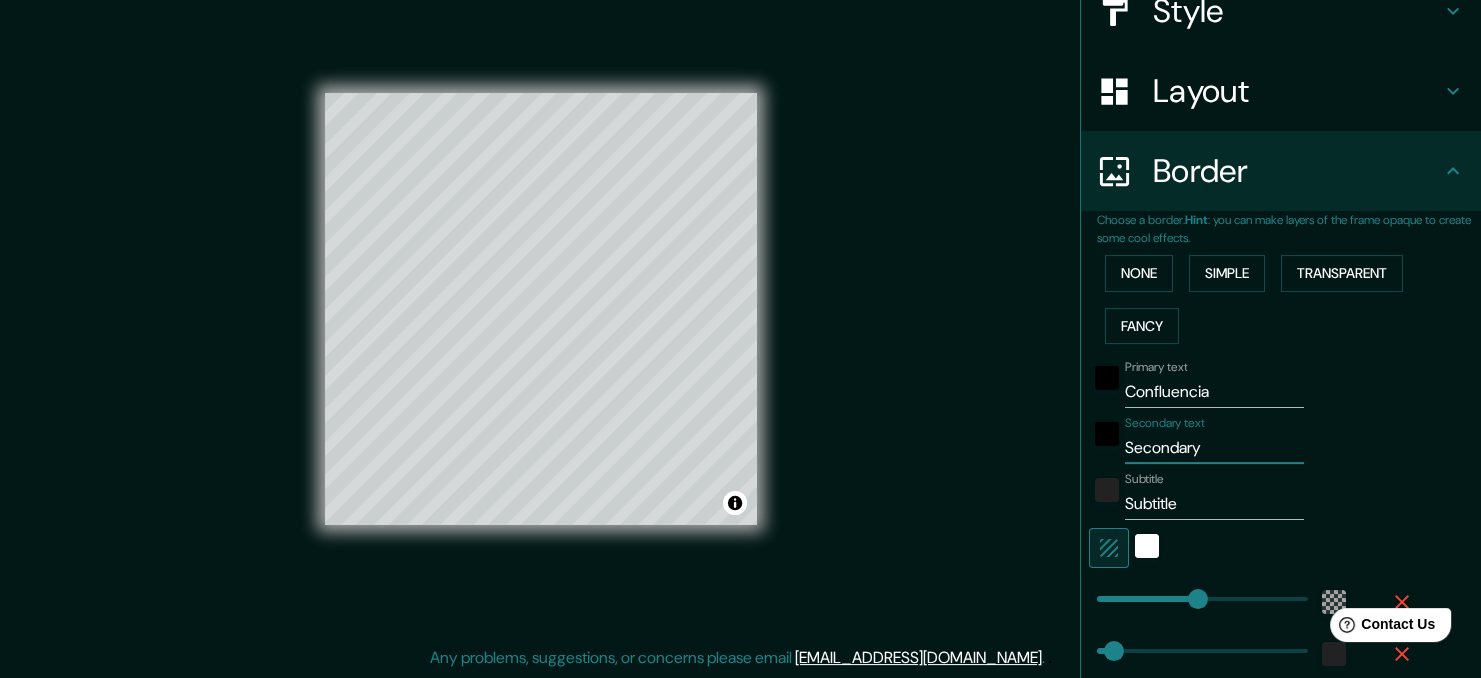 click on "Mappin Location Confluencia, [GEOGRAPHIC_DATA], [GEOGRAPHIC_DATA], [GEOGRAPHIC_DATA] Pins Style Layout Border Choose a border.  Hint : you can make layers of the frame opaque to create some cool effects. None Simple Transparent Fancy Primary text Confluencia Secondary text Secondary Subtitle Subtitle Add frame layer Size A4 single Create your map © Mapbox   © OpenStreetMap   Improve this map Any problems, suggestions, or concerns please email    [EMAIL_ADDRESS][DOMAIN_NAME] . . ." at bounding box center [740, 325] 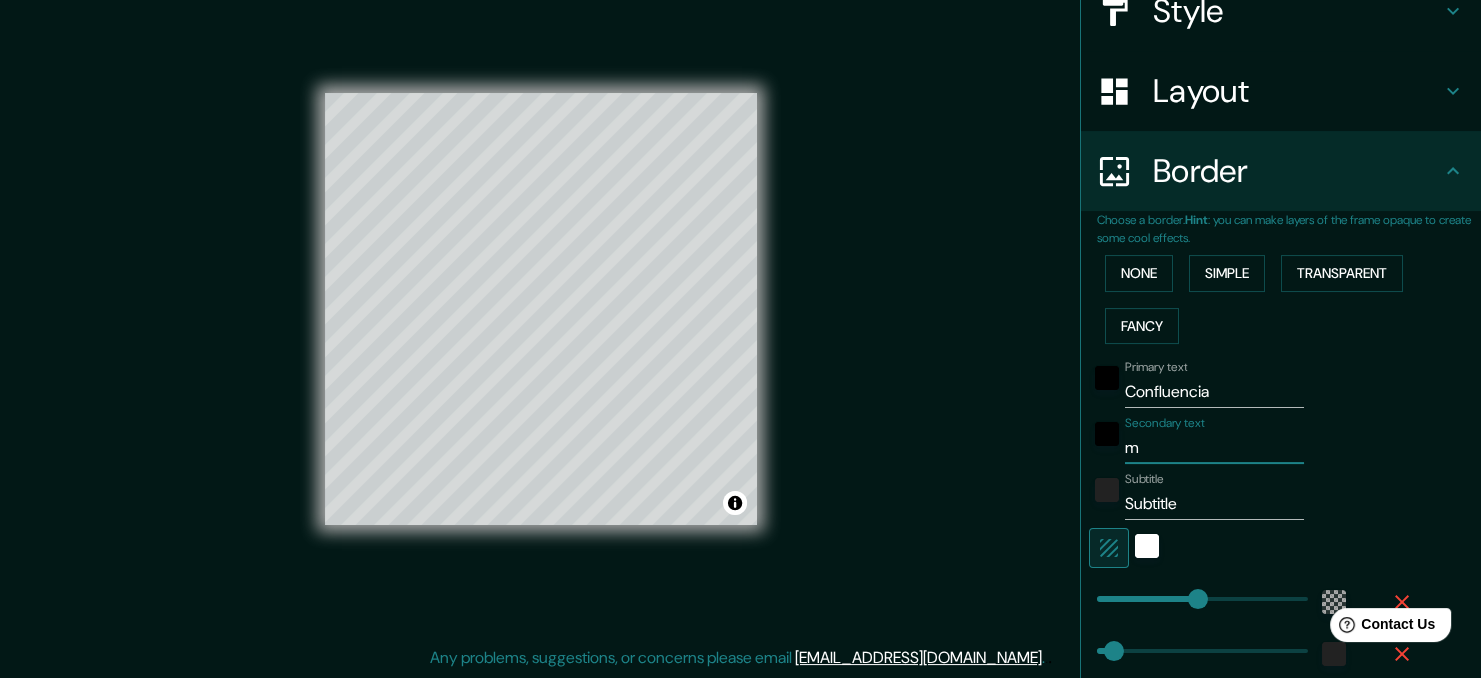 type on "ma" 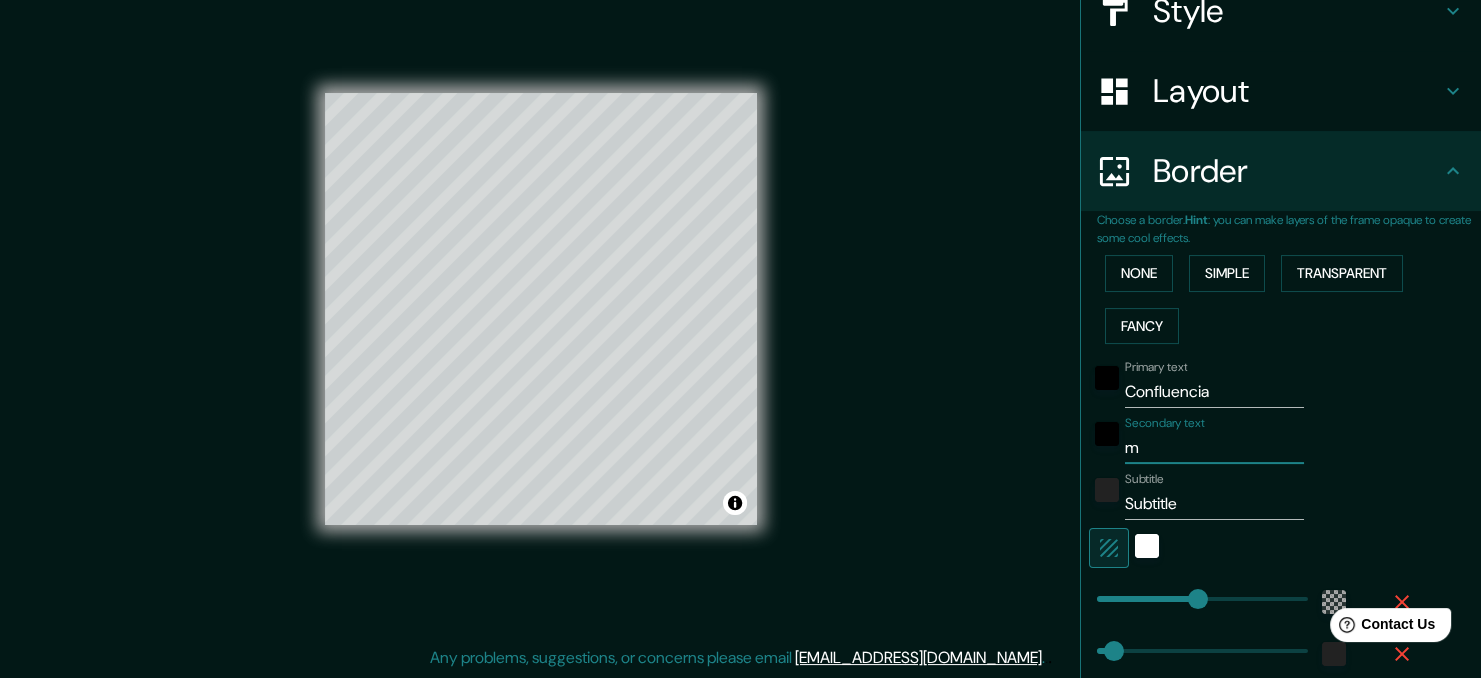 type on "207" 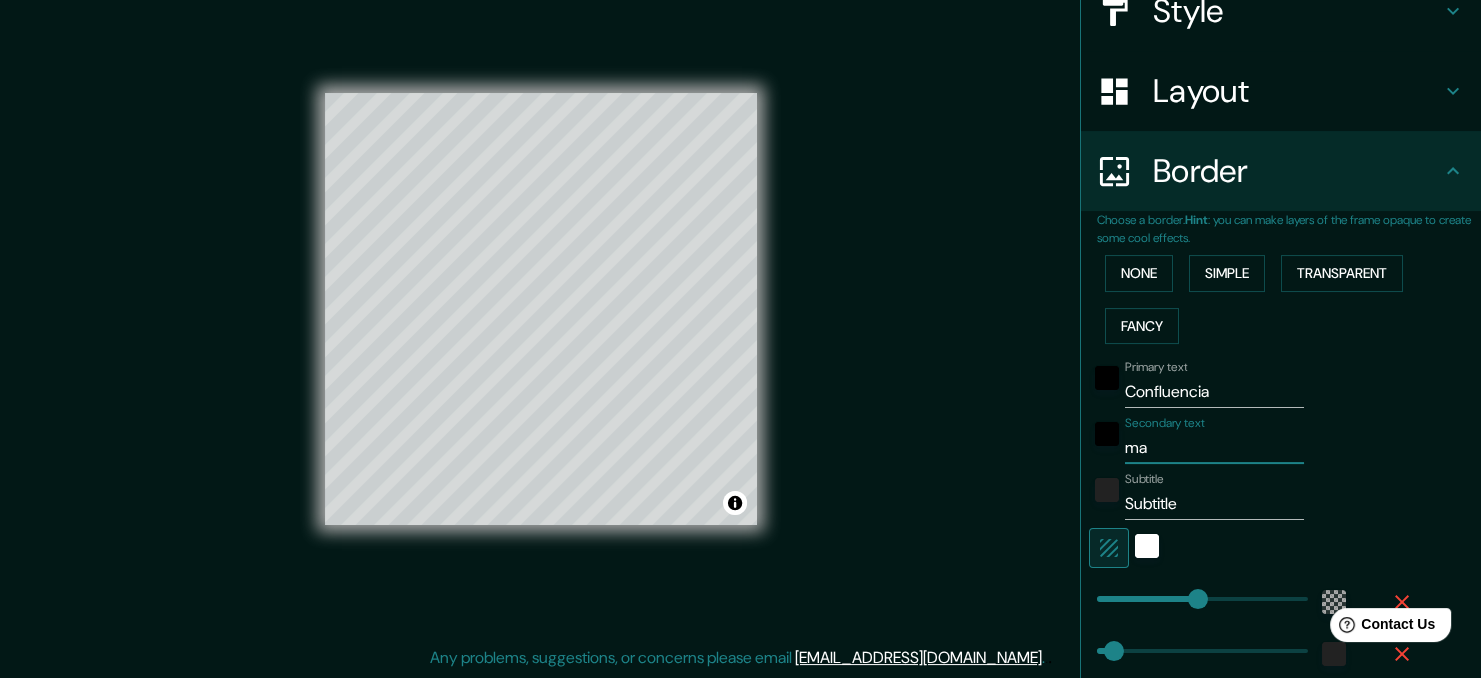 type on "mab" 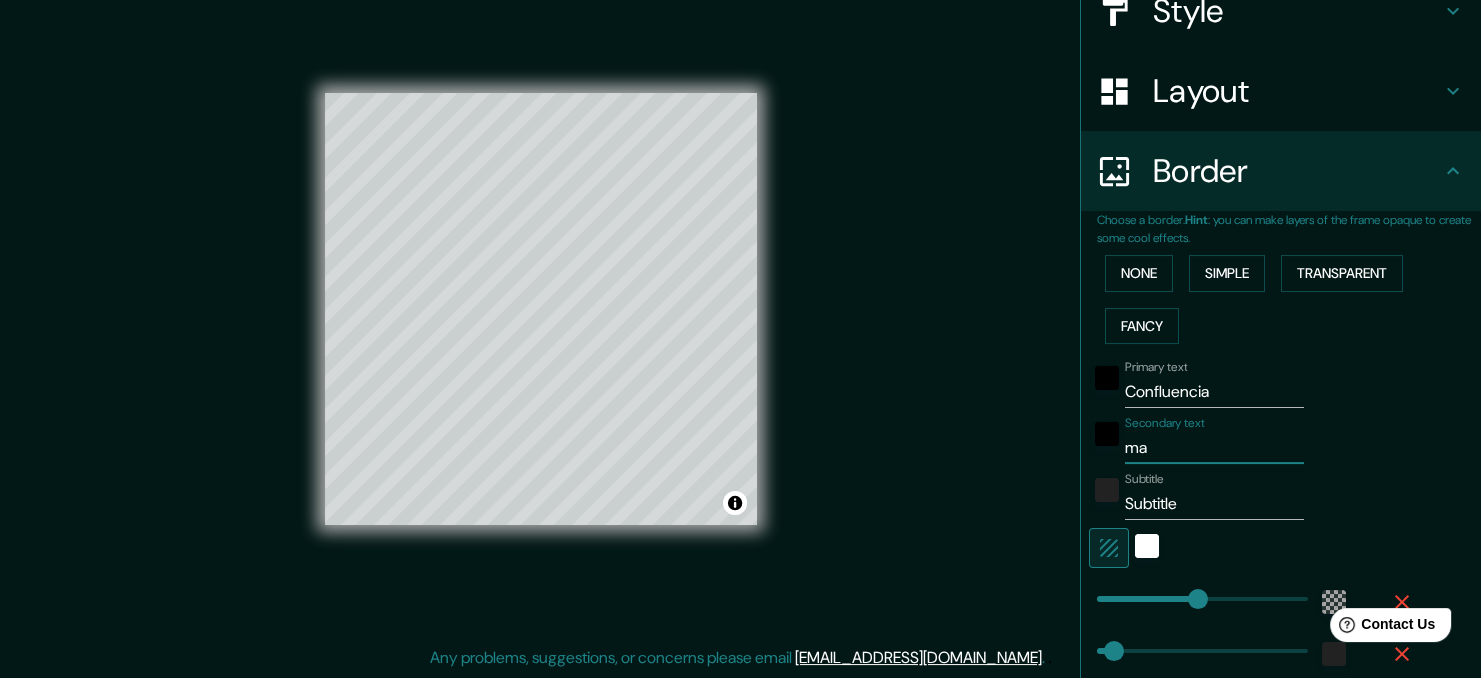 type on "207" 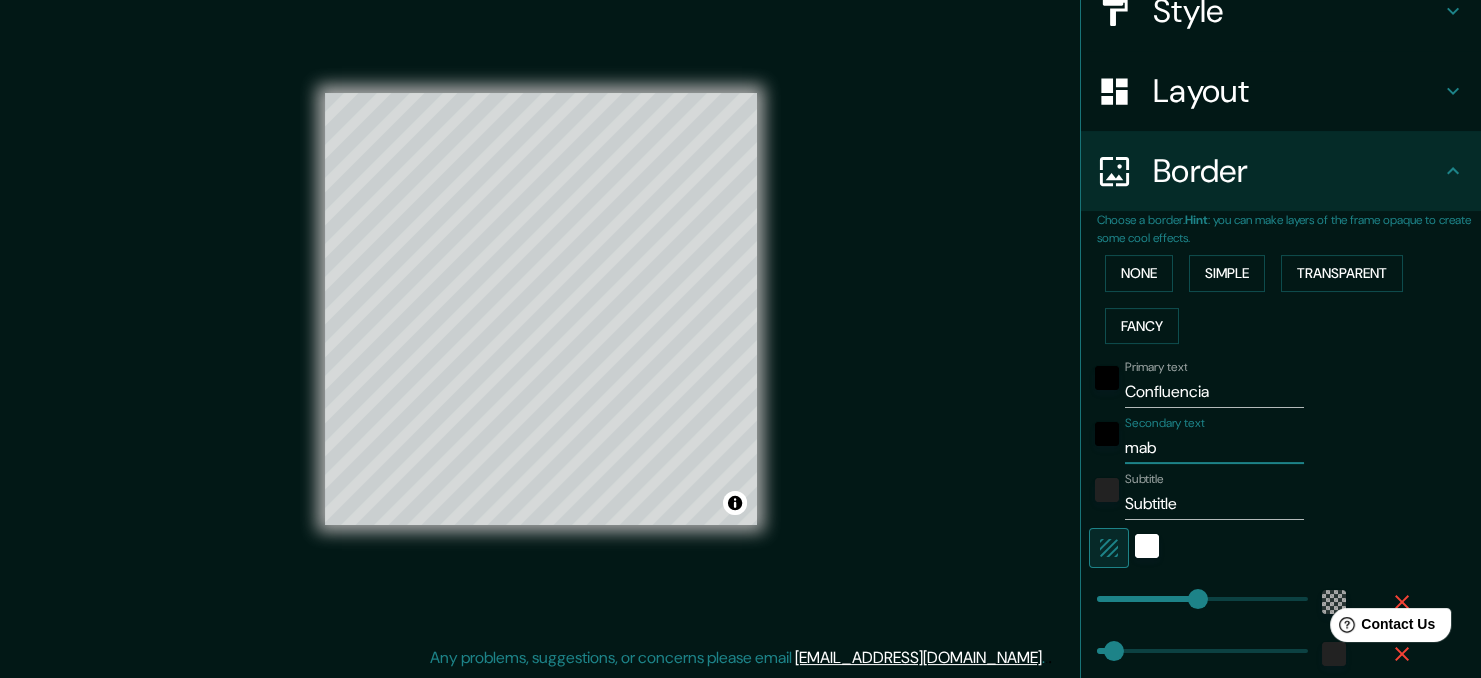 type on "ma" 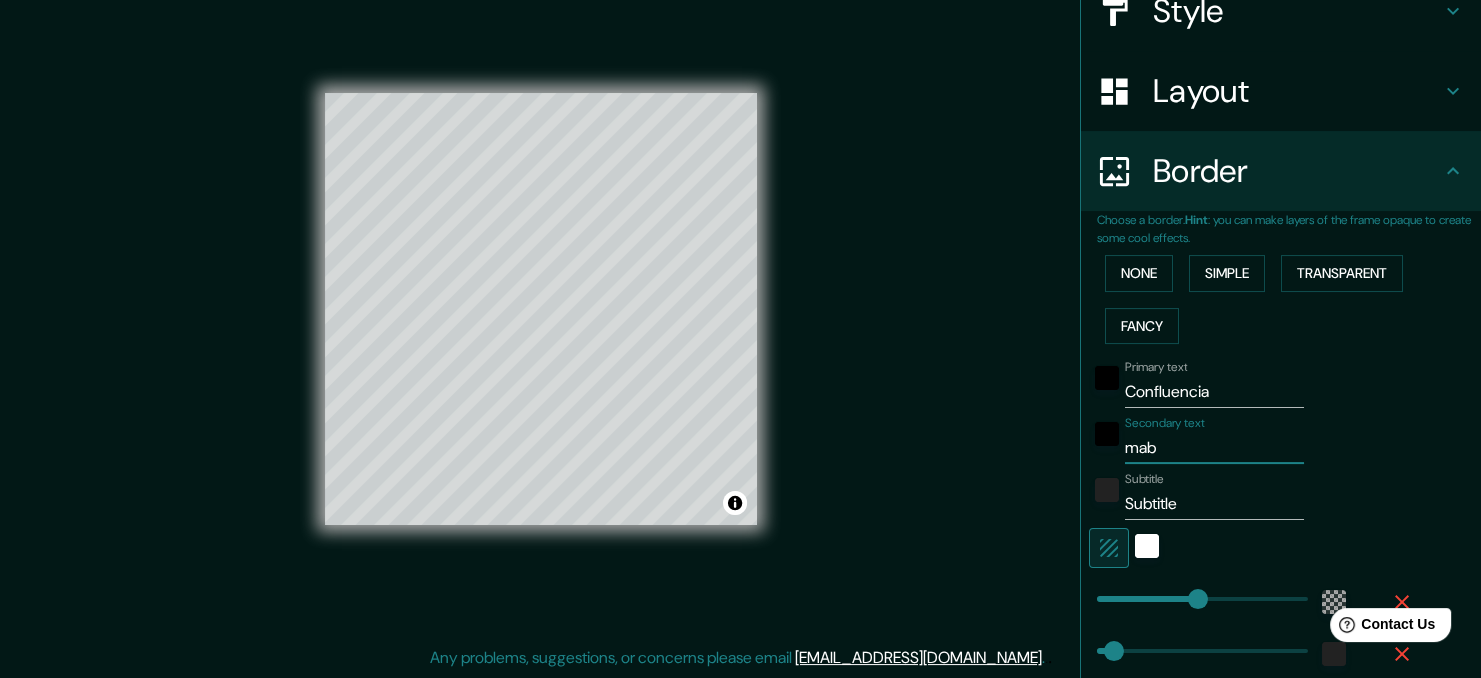 type on "207" 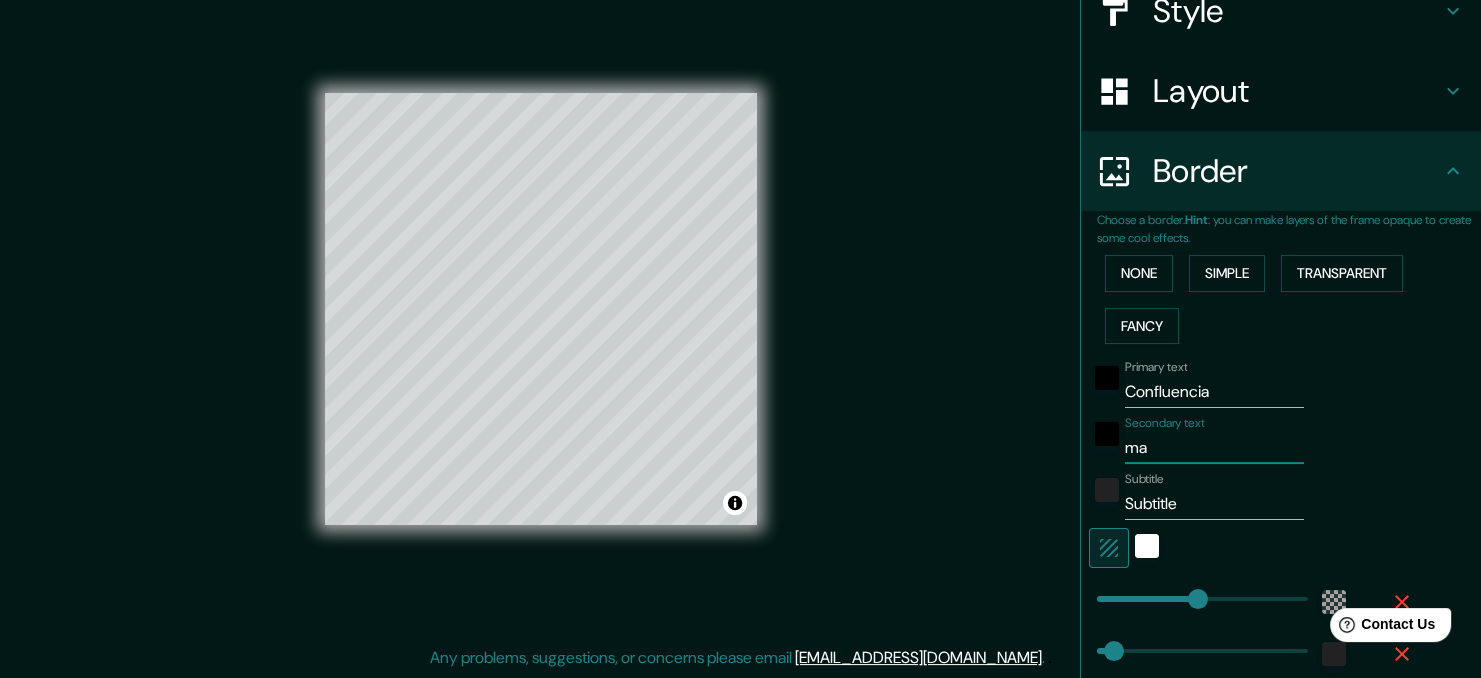 type on "map" 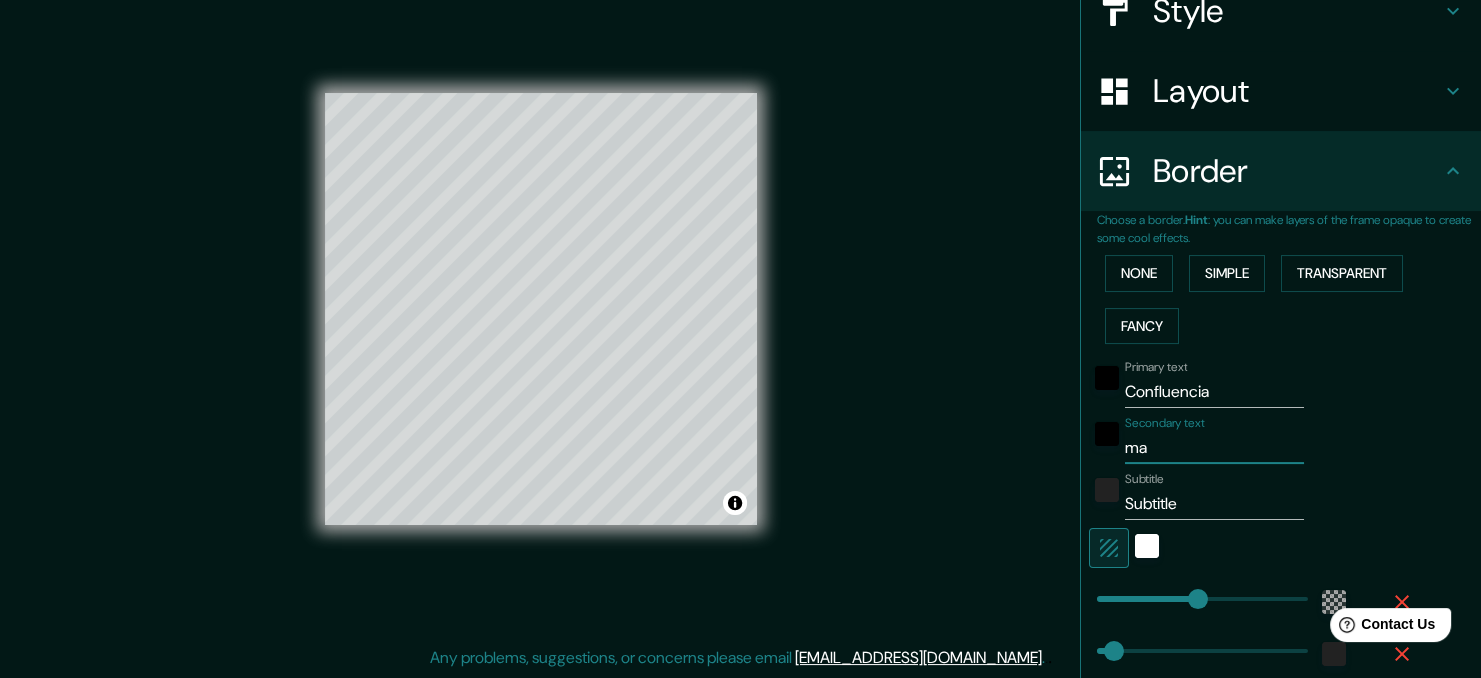 type on "207" 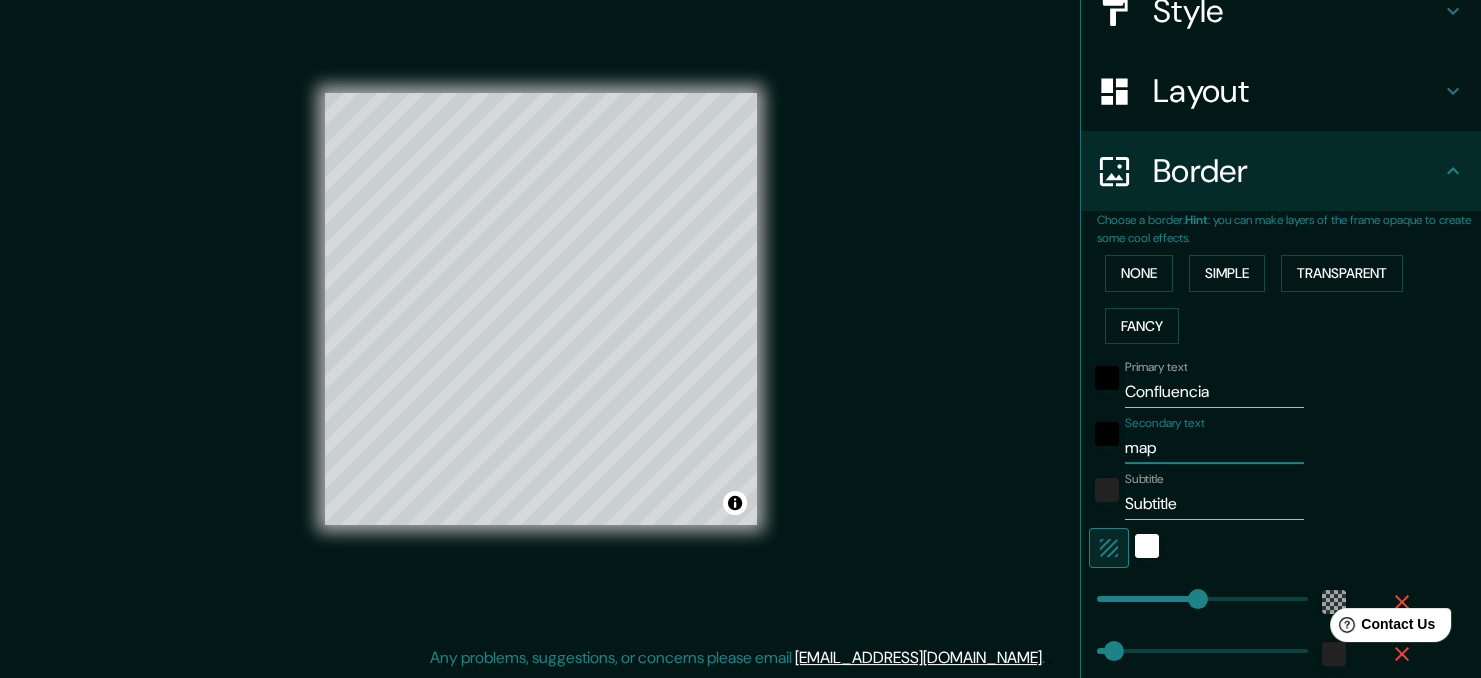 type on "mapa" 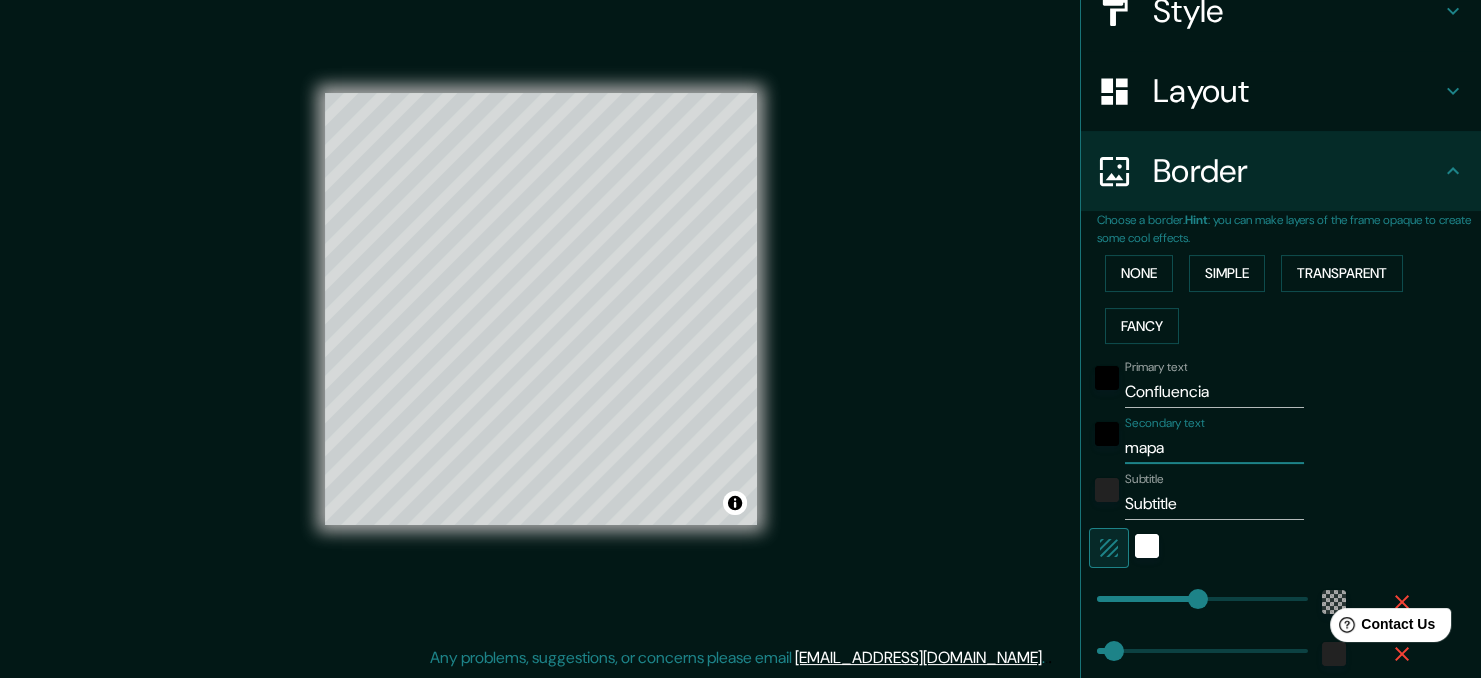 type on "mapa" 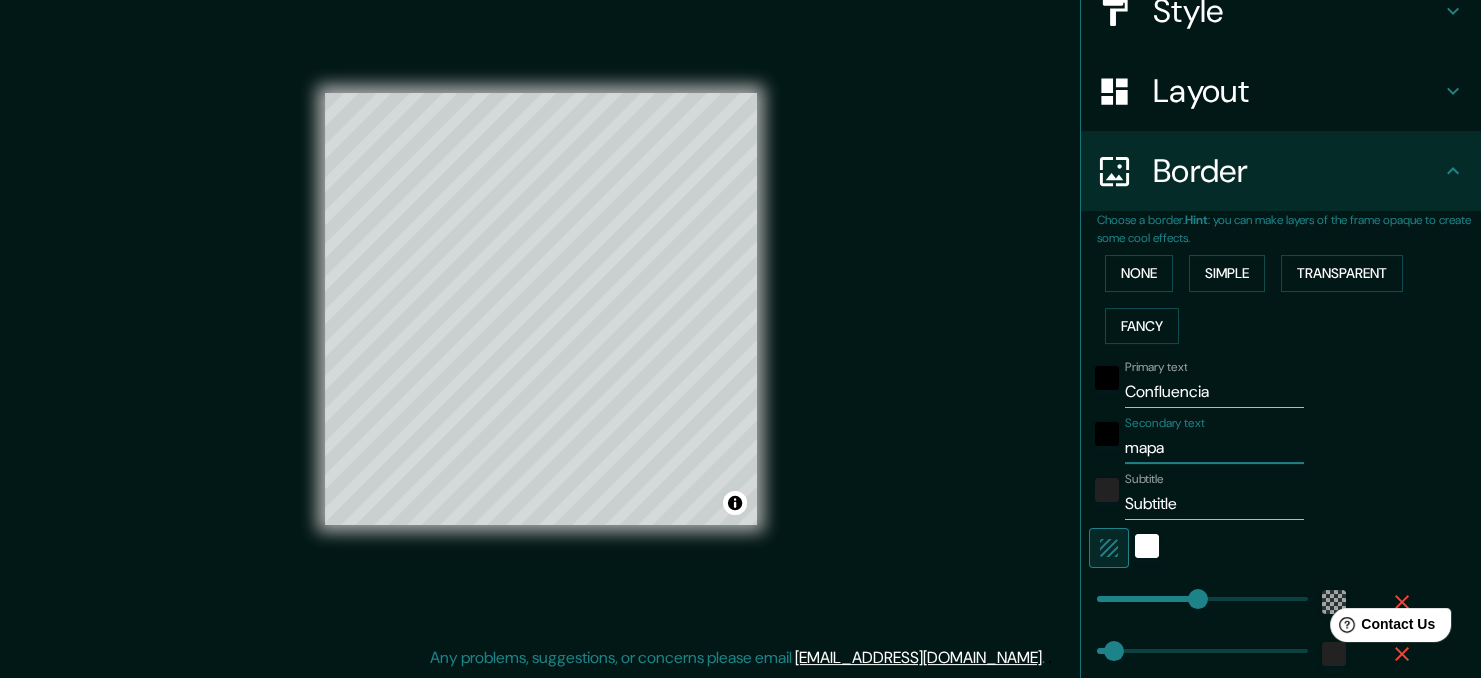 type on "207" 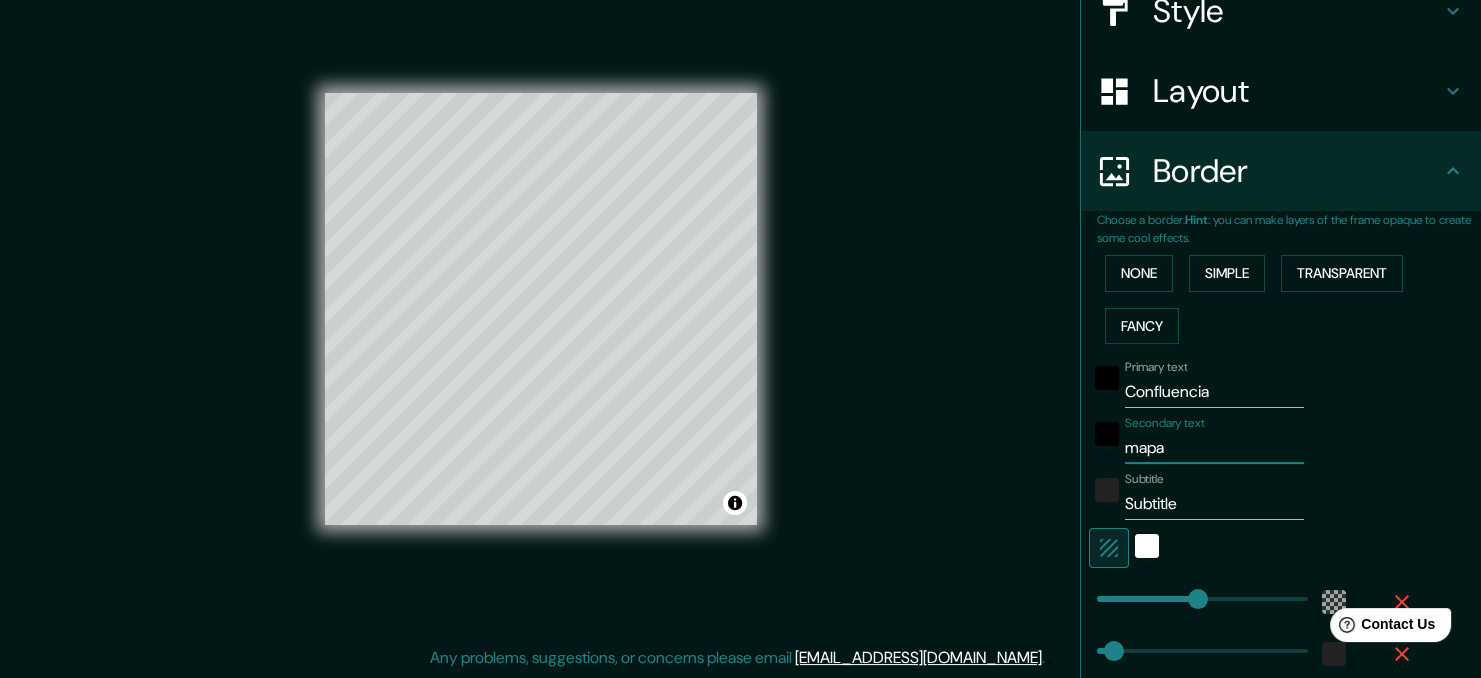 type on "mapa d" 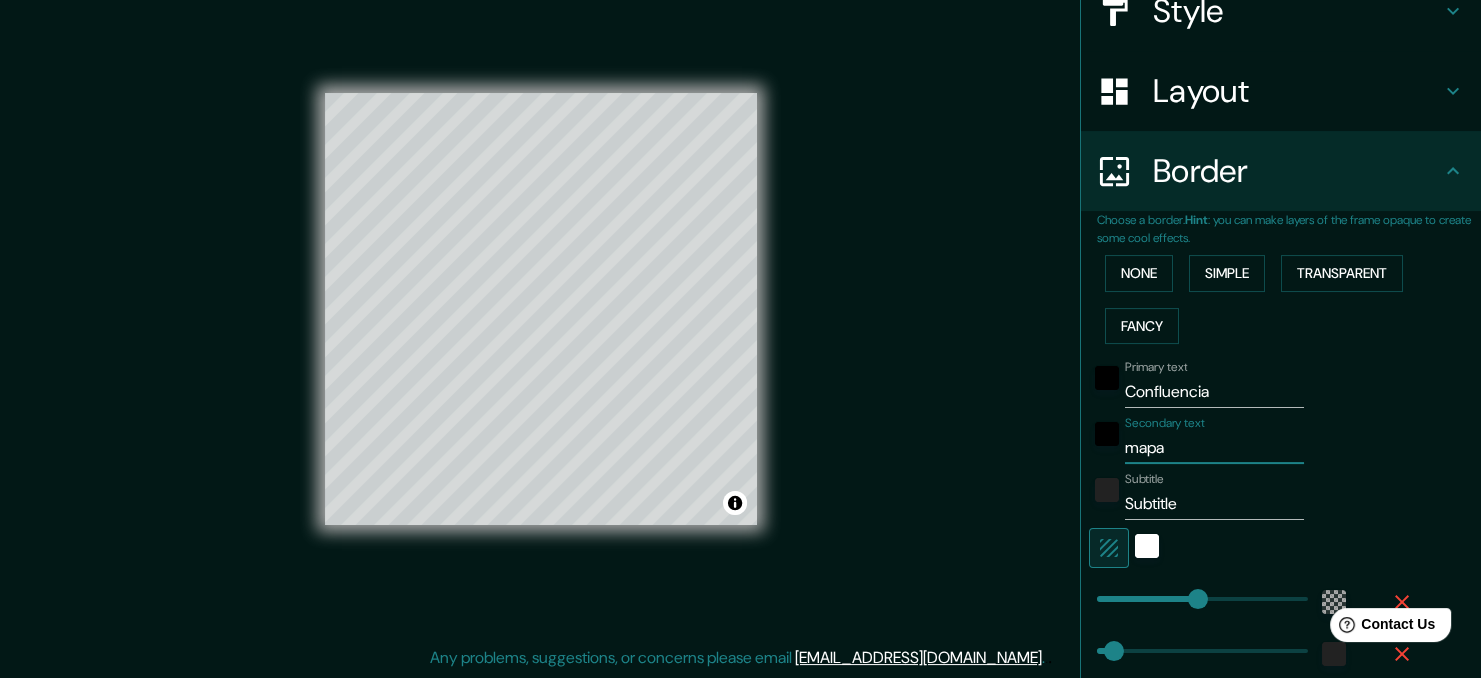 type on "207" 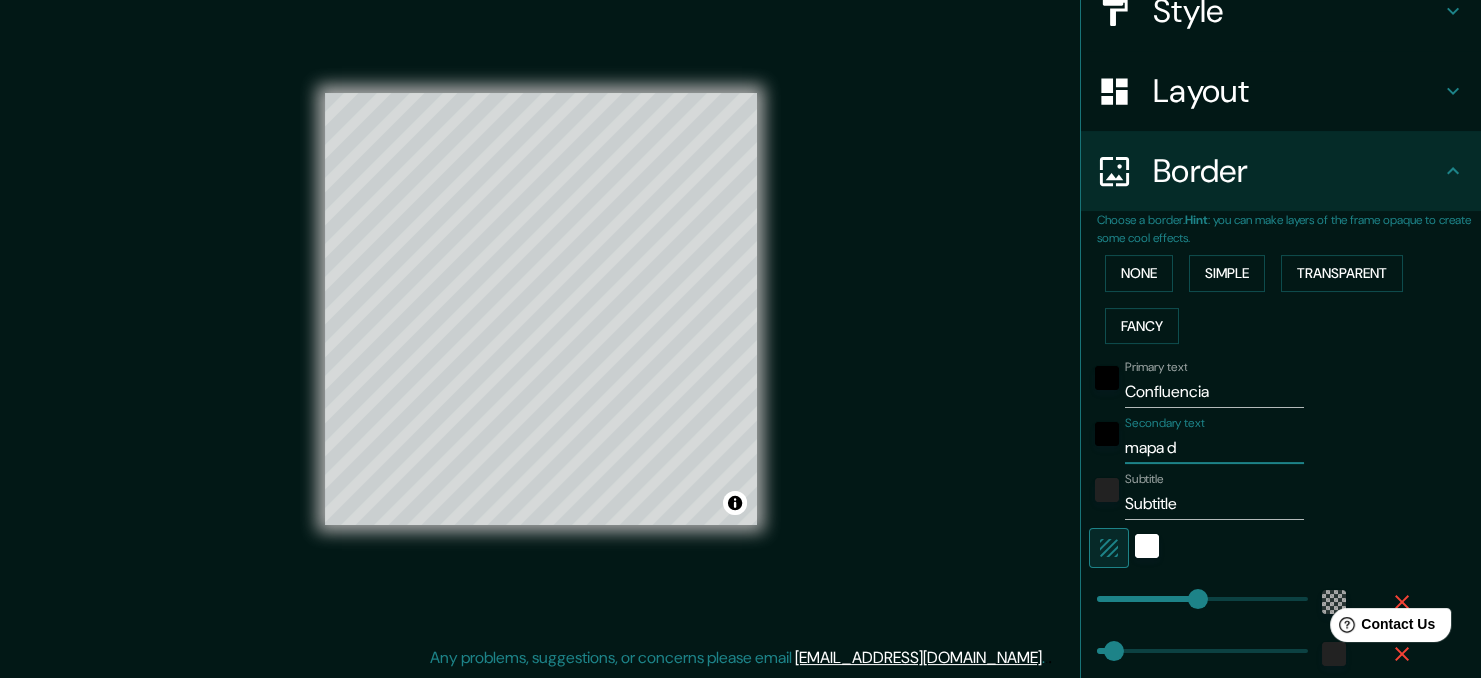 type on "mapa de" 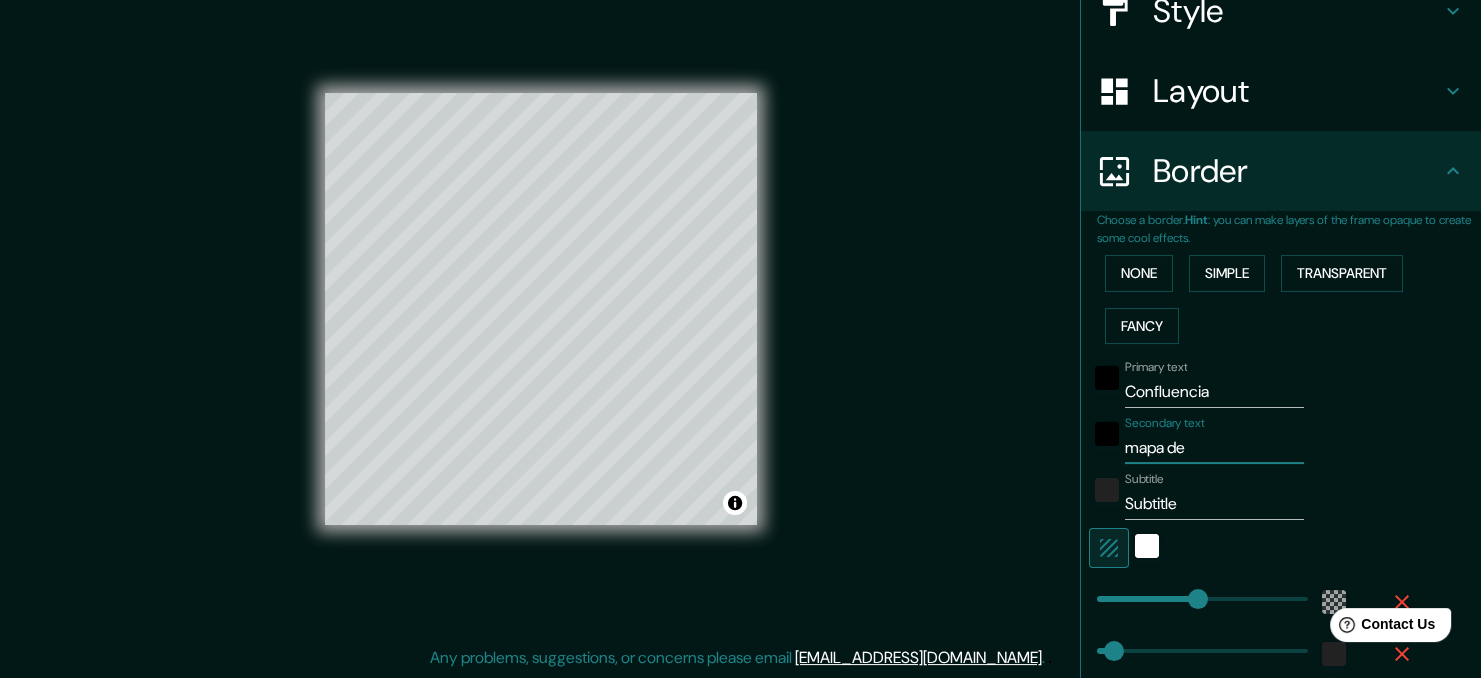 type on "207" 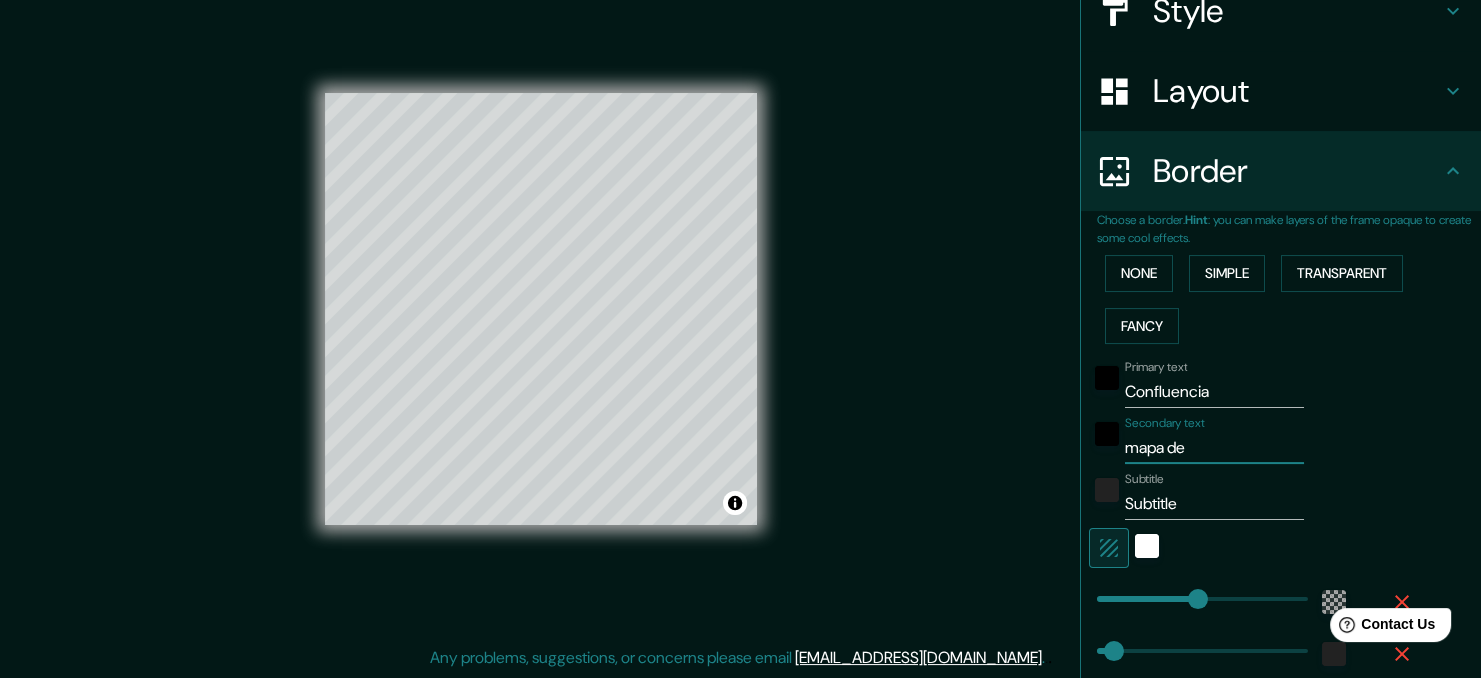 type on "mapa de" 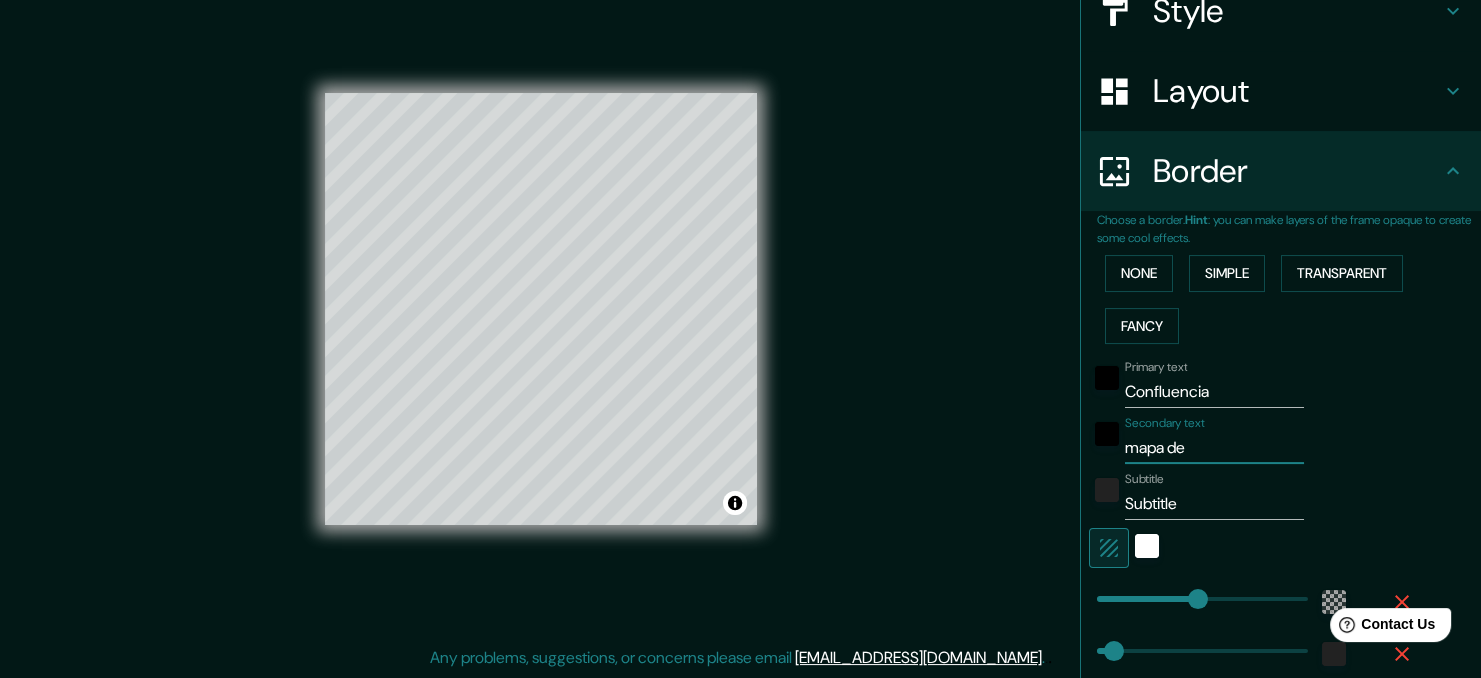 type on "207" 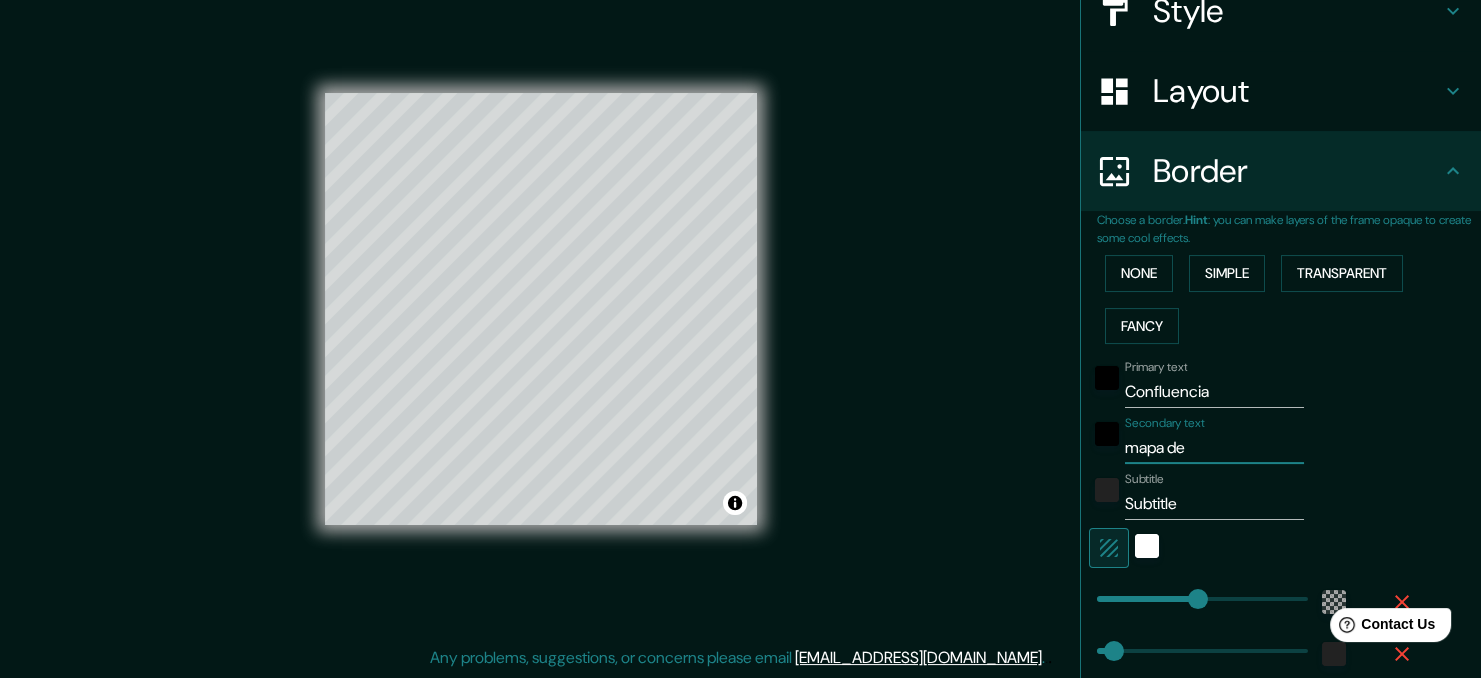 type on "35" 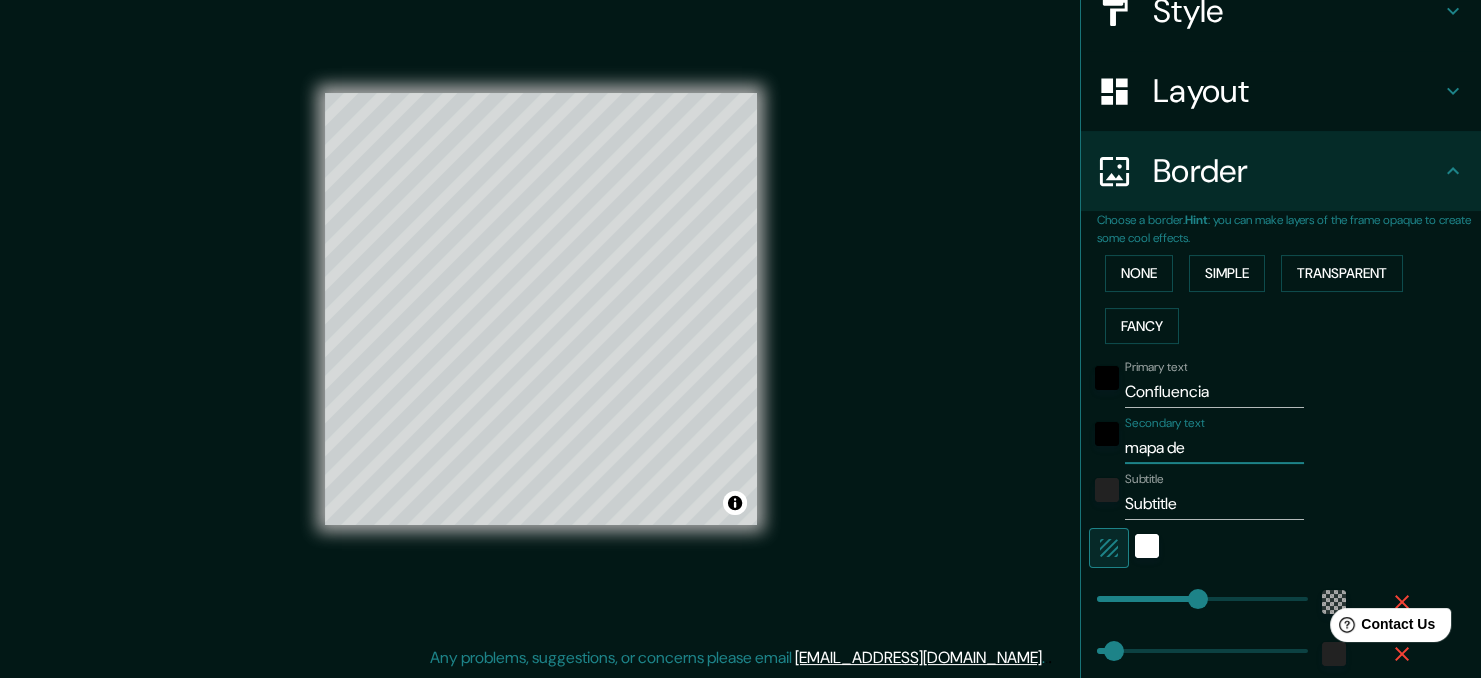 type on "mapa de u" 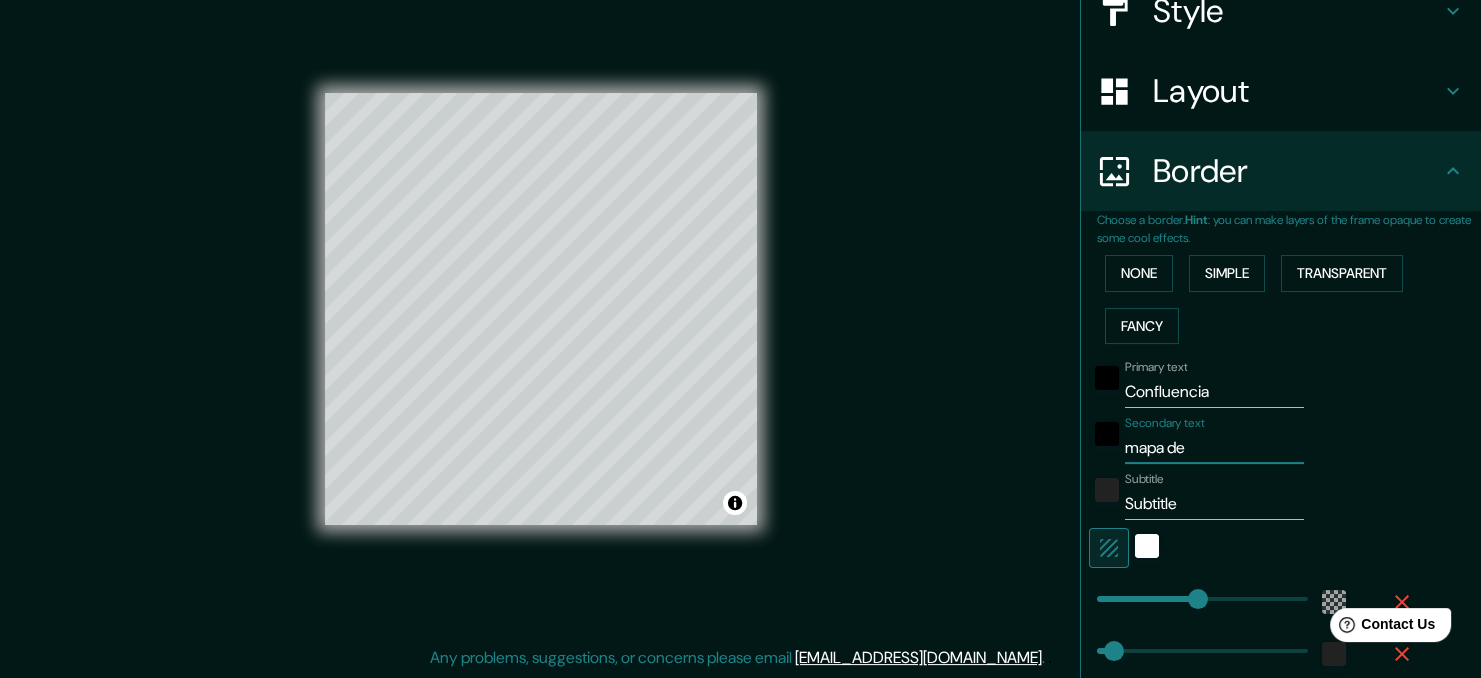 type on "207" 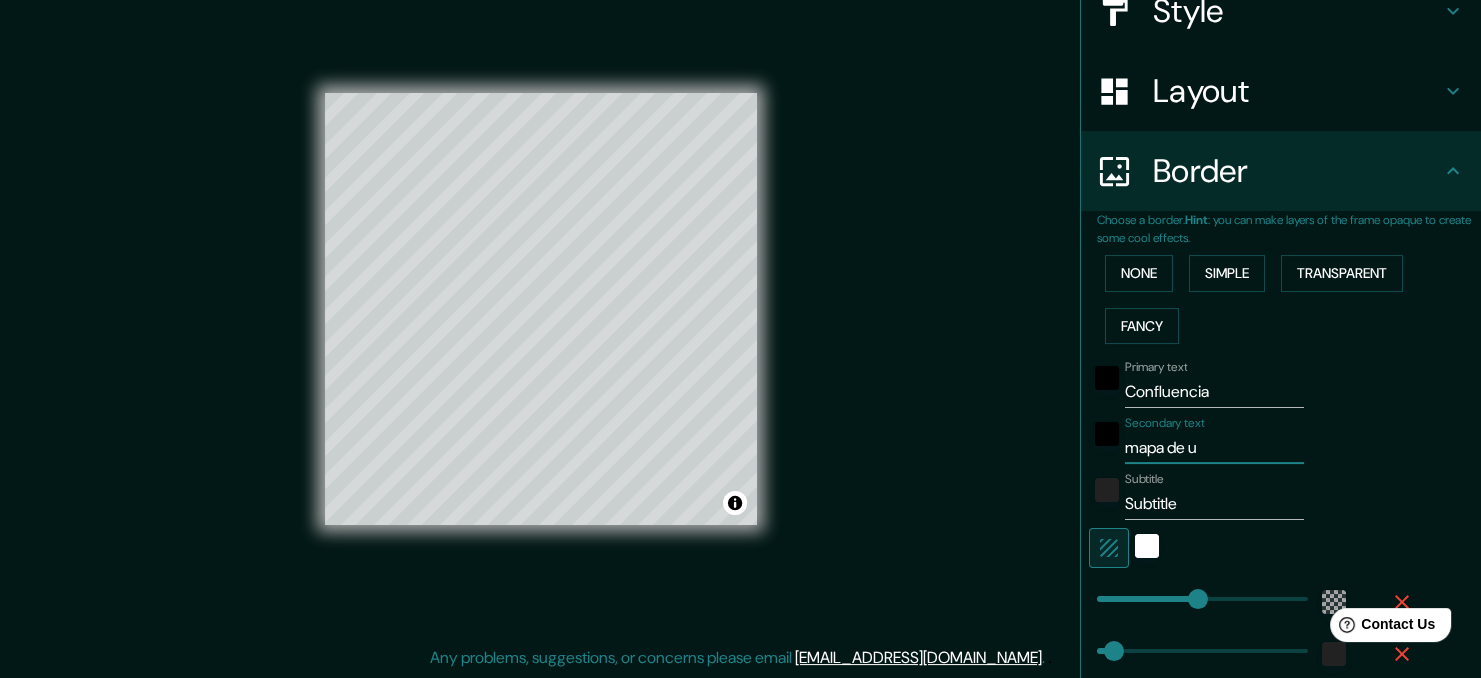 type on "mapa de ub" 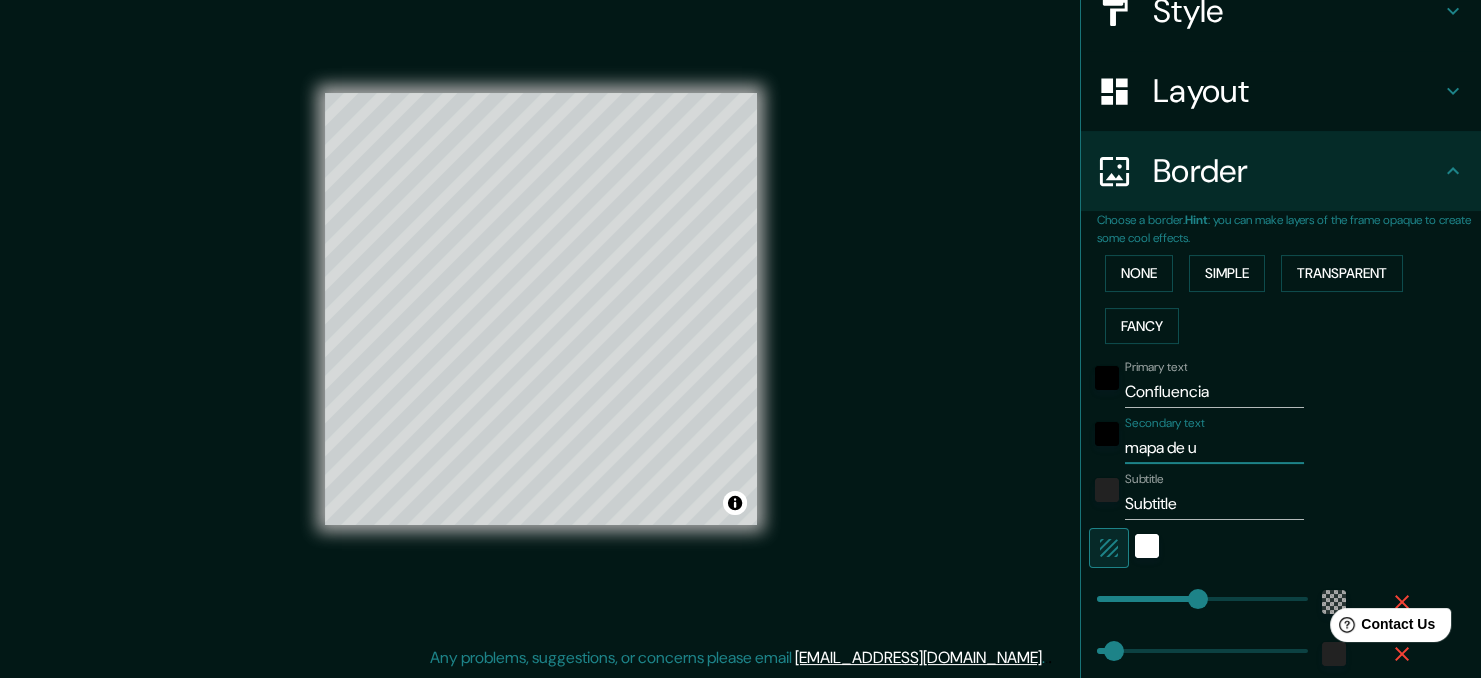 type on "35" 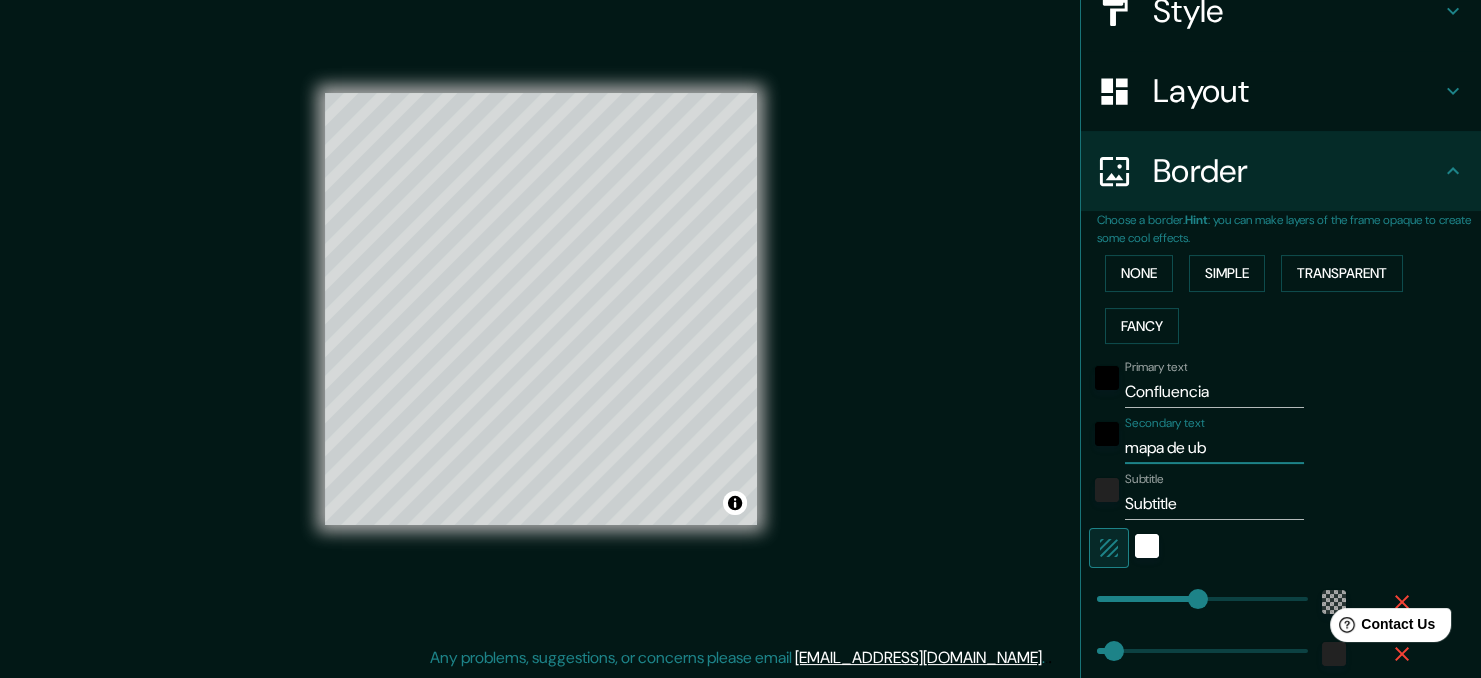 type on "mapa de ubi" 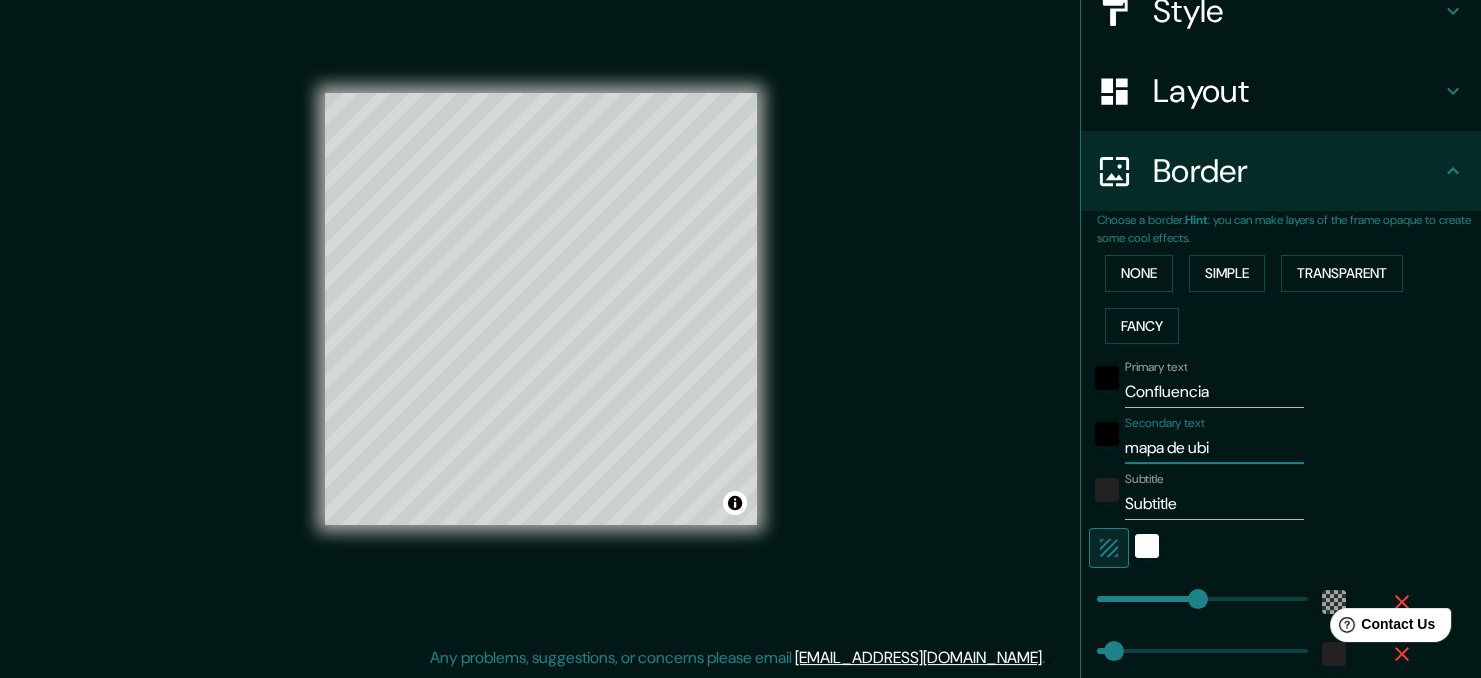 type on "207" 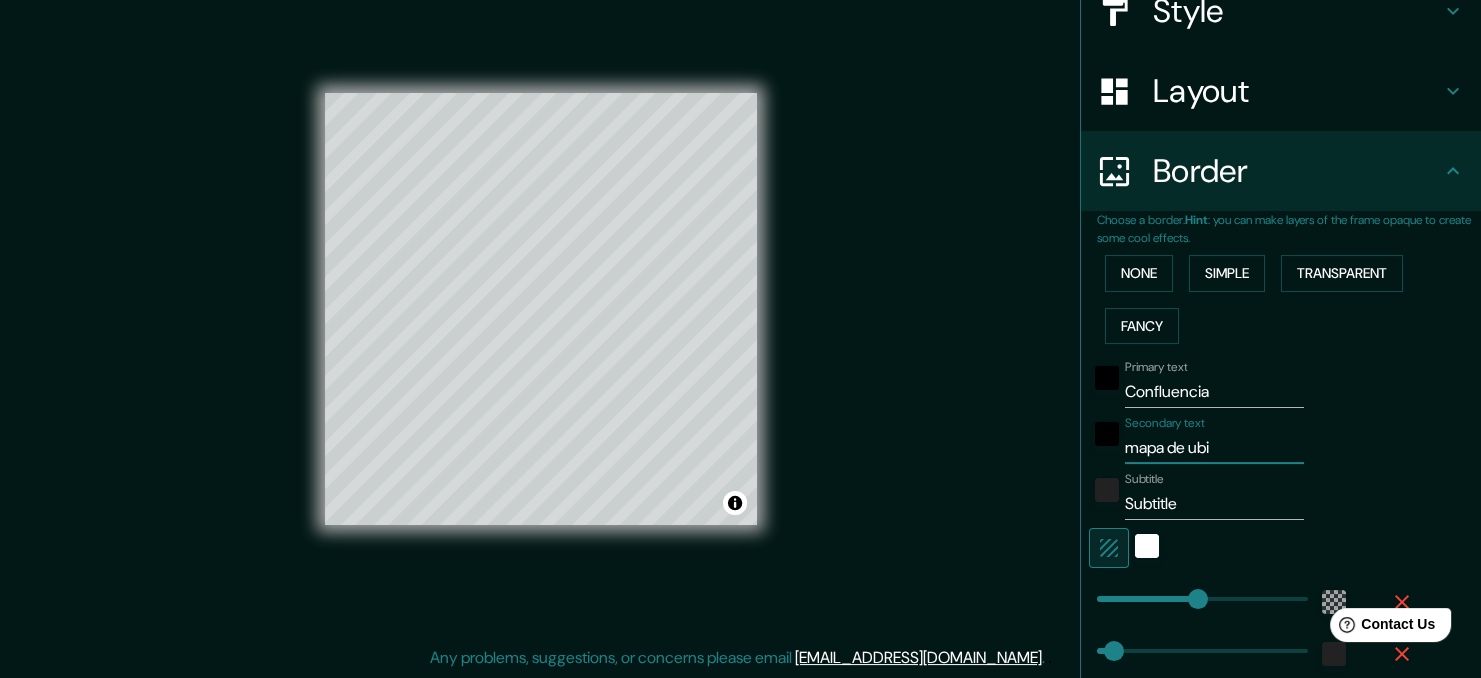 type on "mapa de ubic" 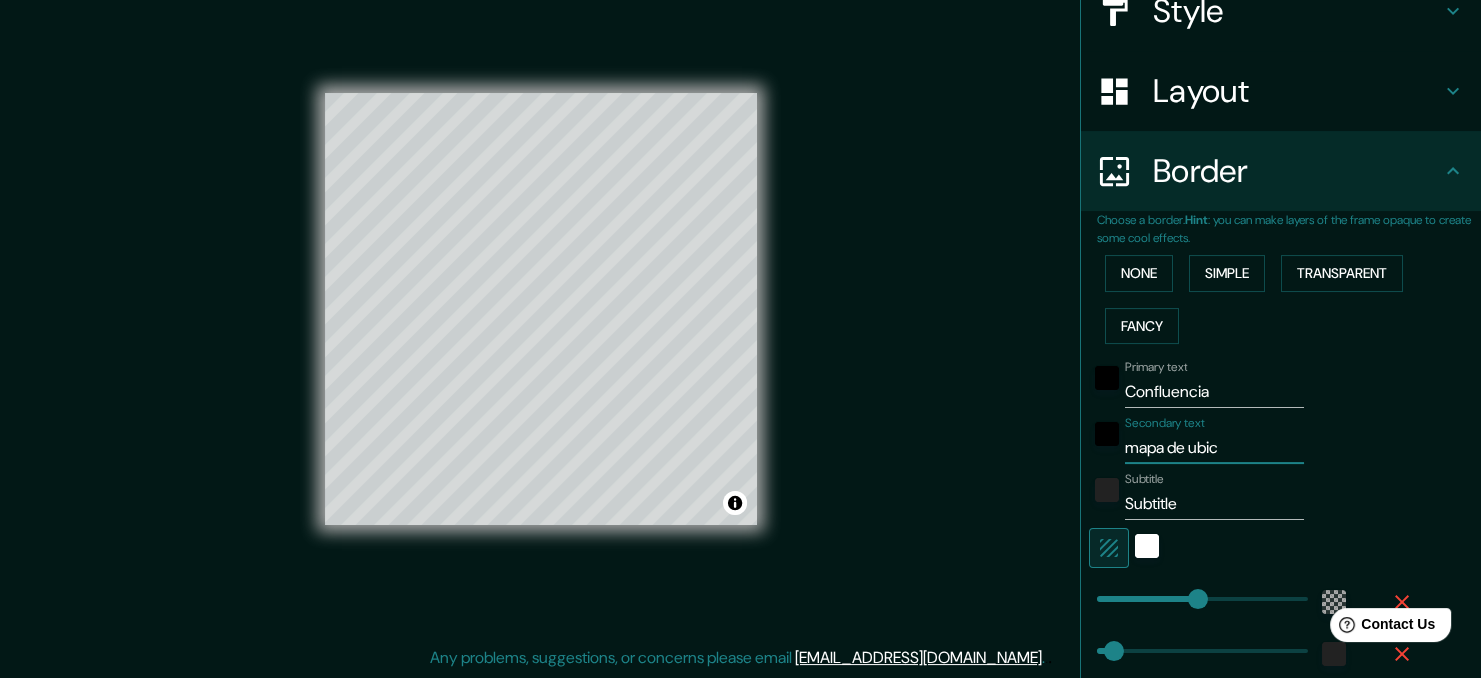 type on "207" 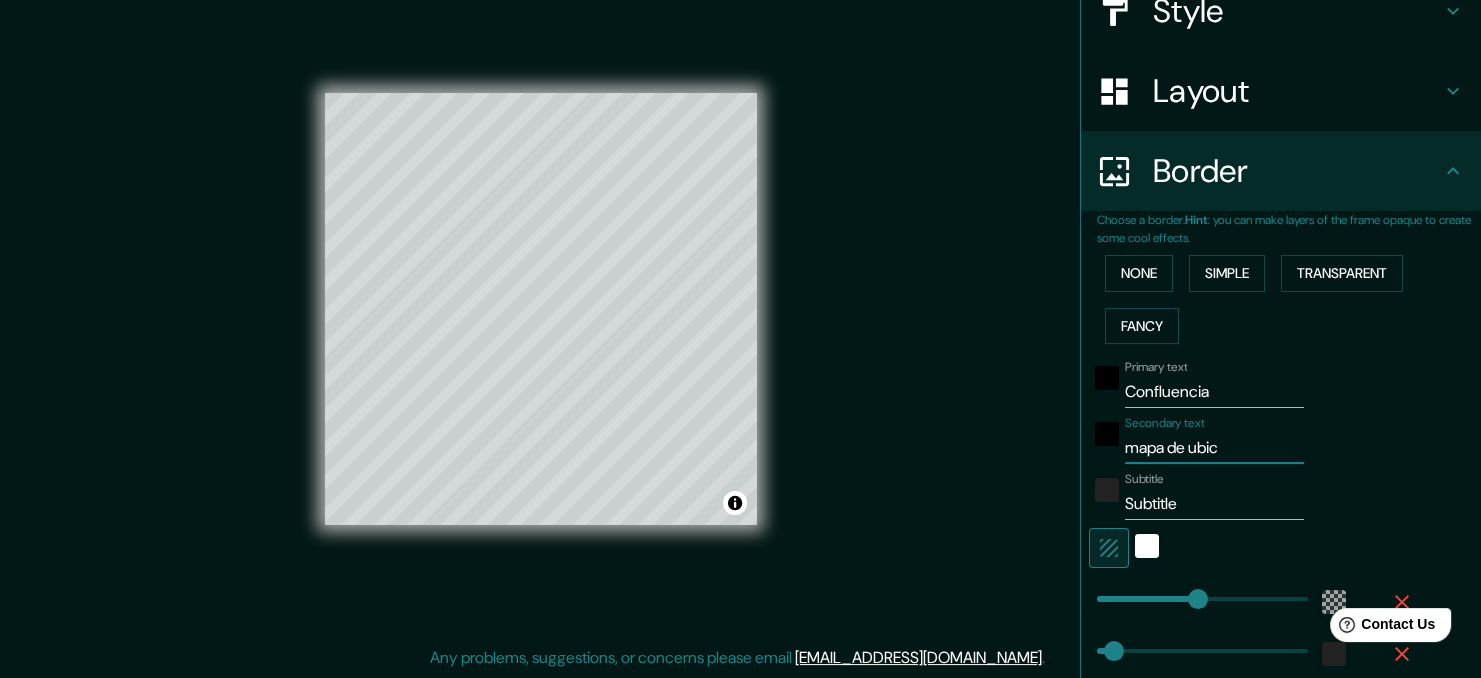 type on "mapa de ubica" 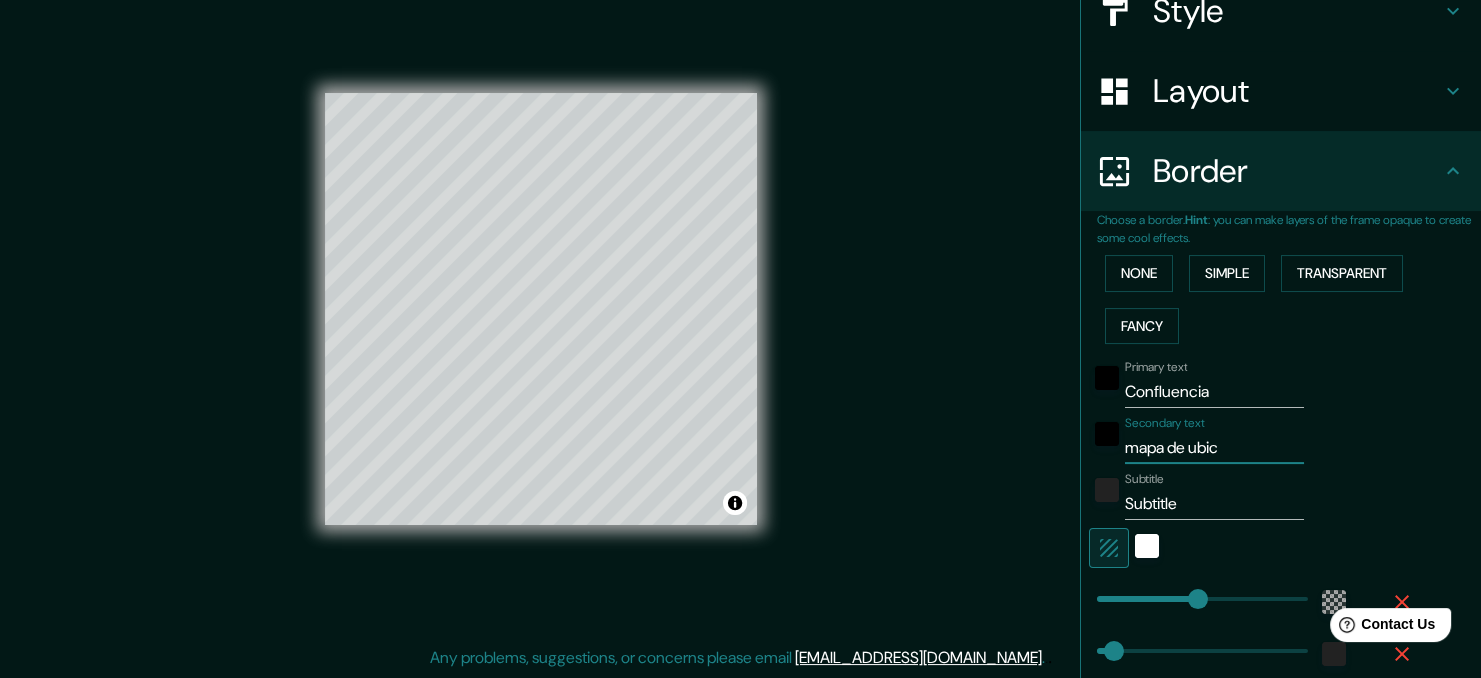 type on "207" 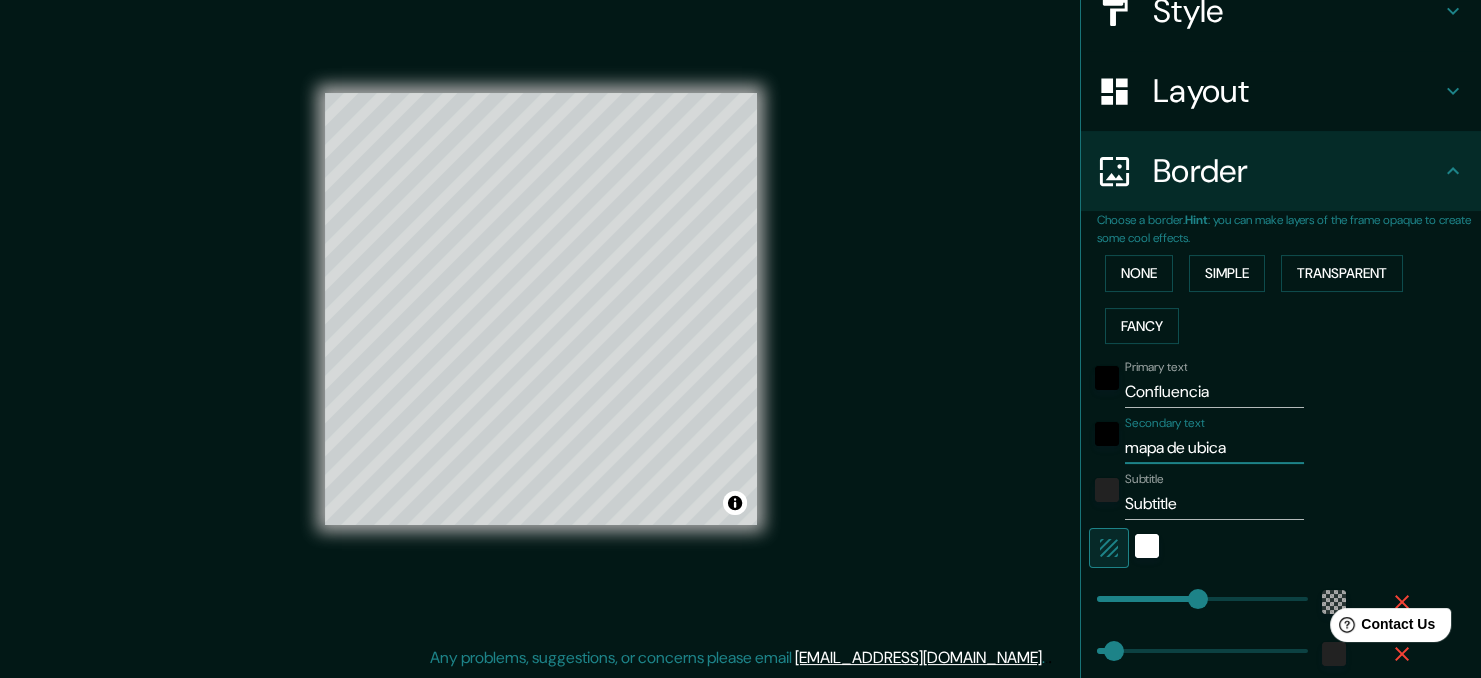 type on "mapa de ubicac" 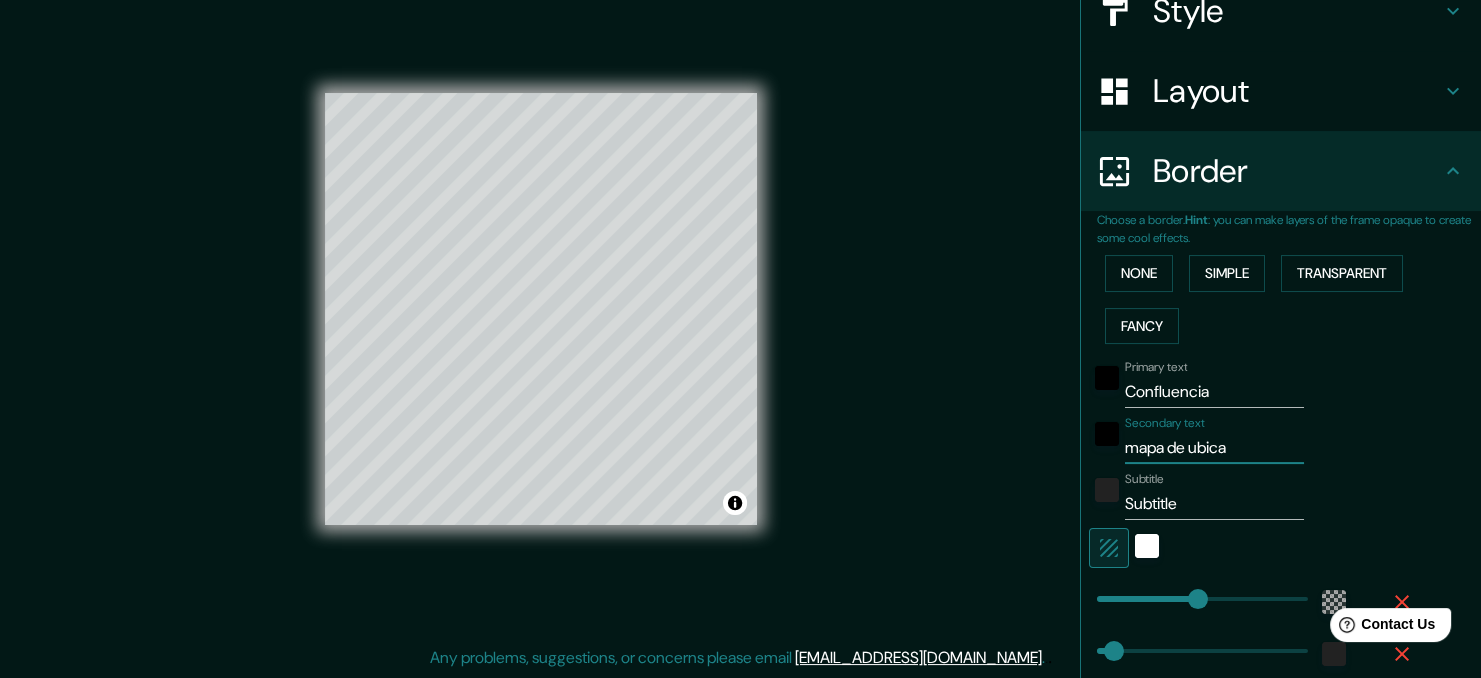 type on "207" 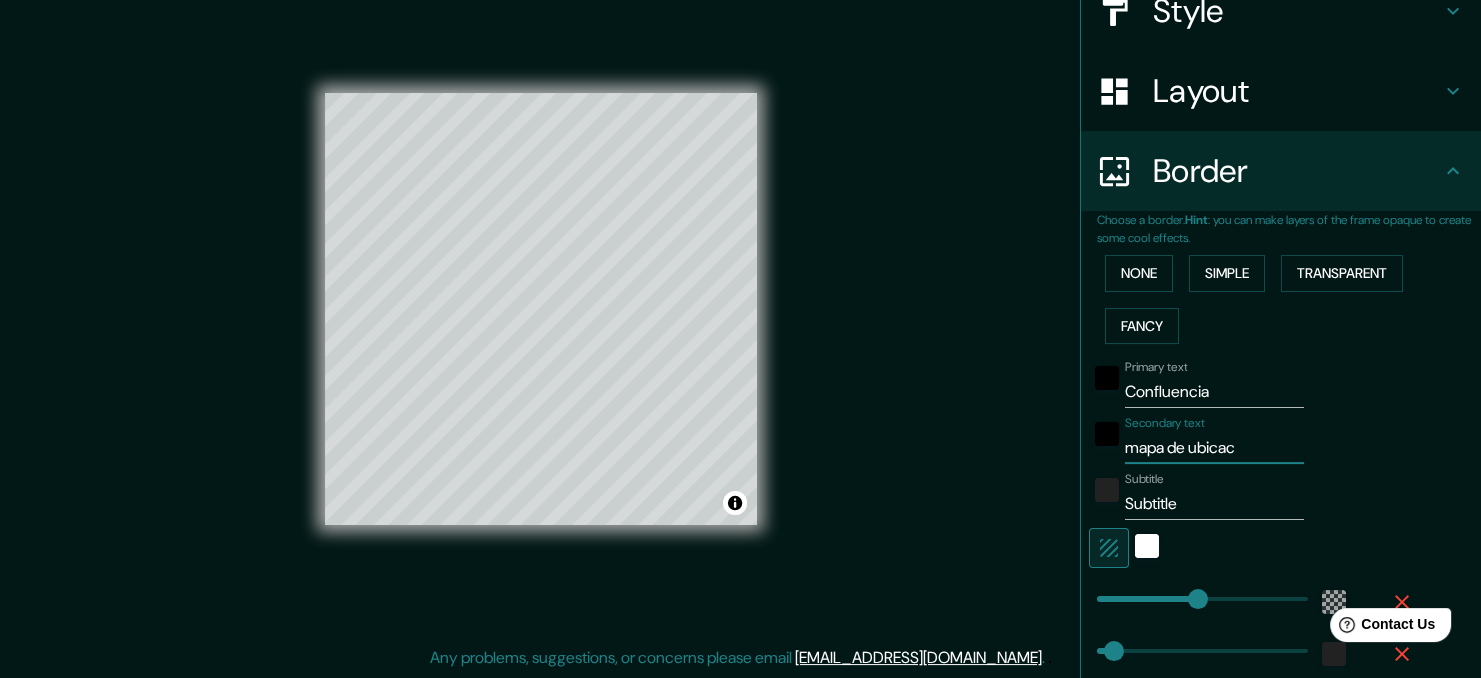 type on "mapa de ubicaci" 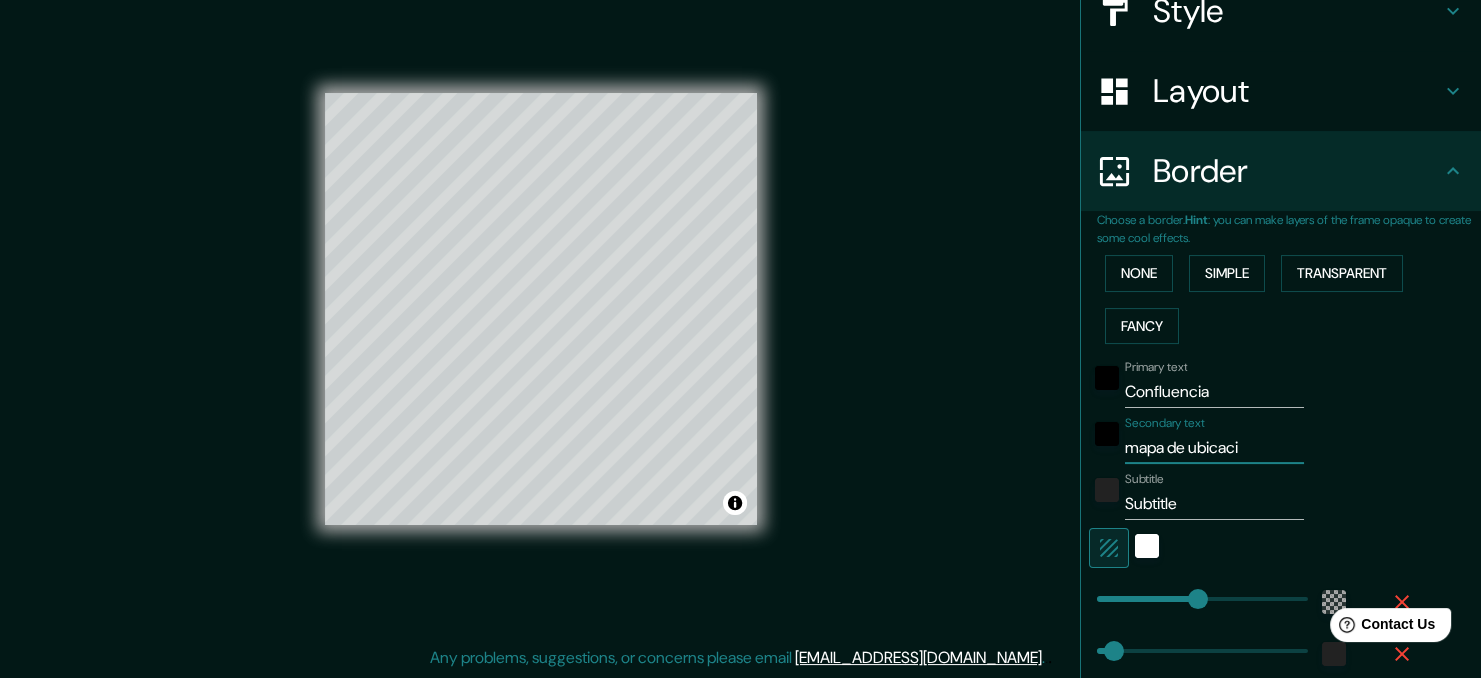 type on "207" 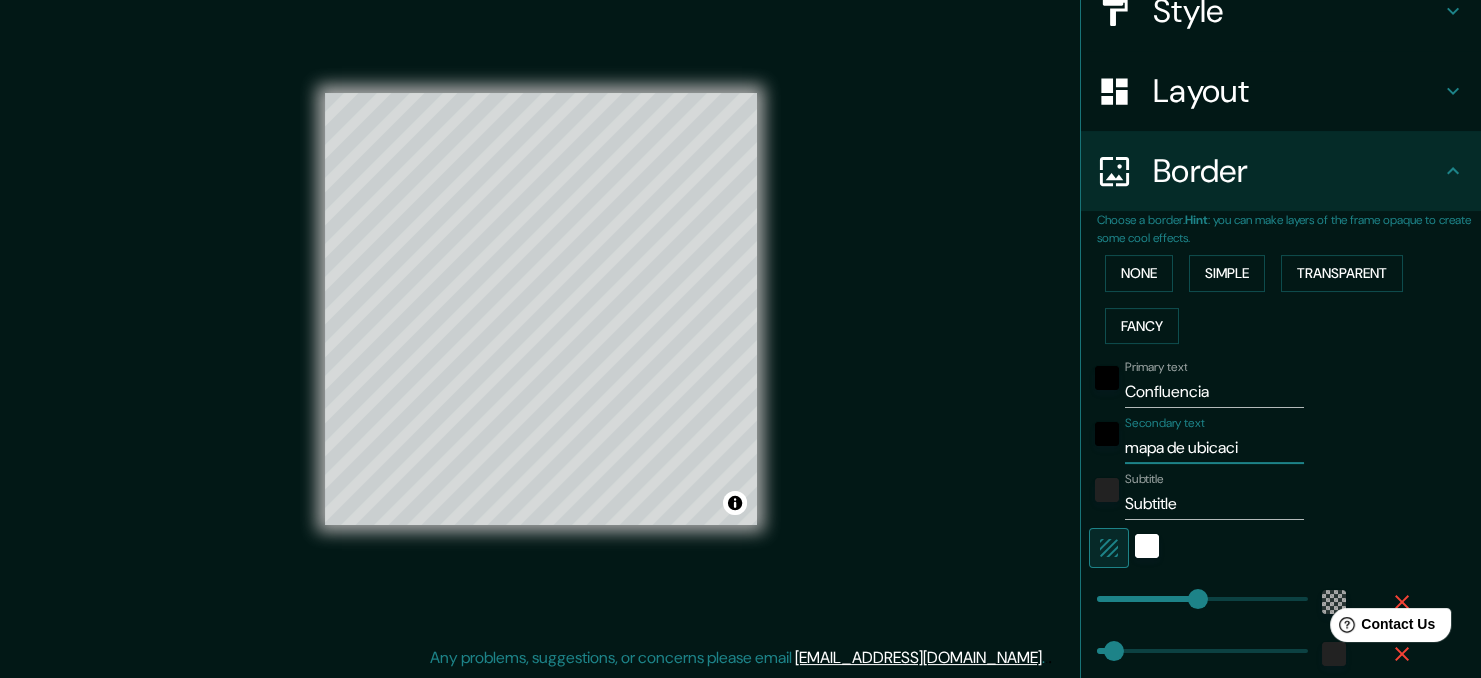 type on "mapa de ubicació" 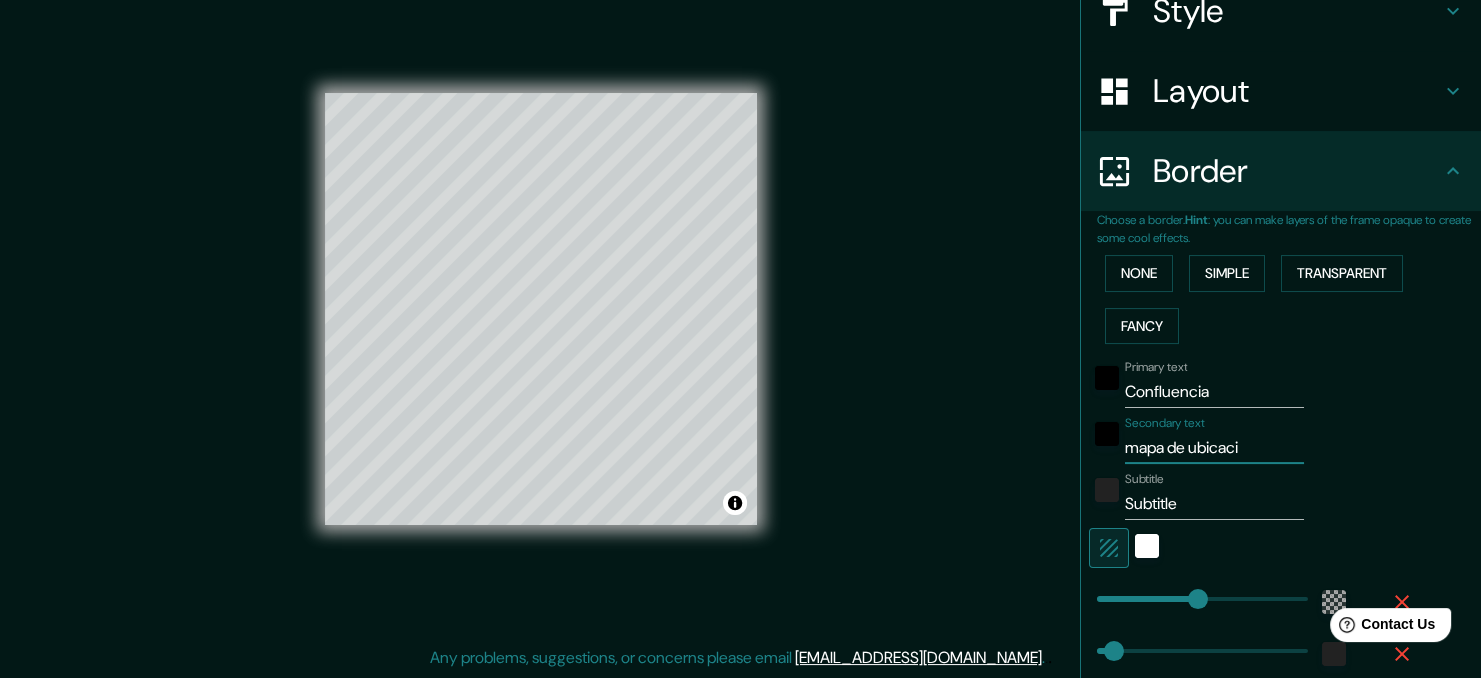 type on "207" 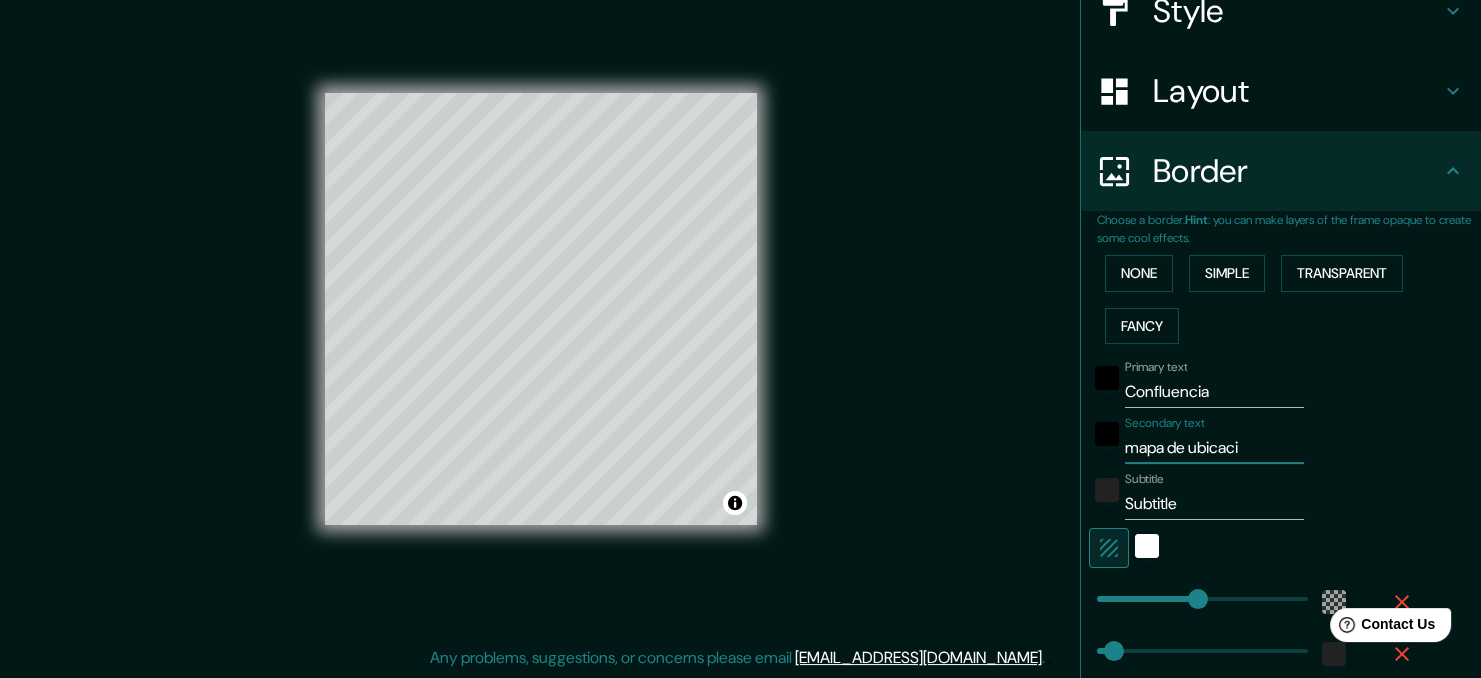 type on "35" 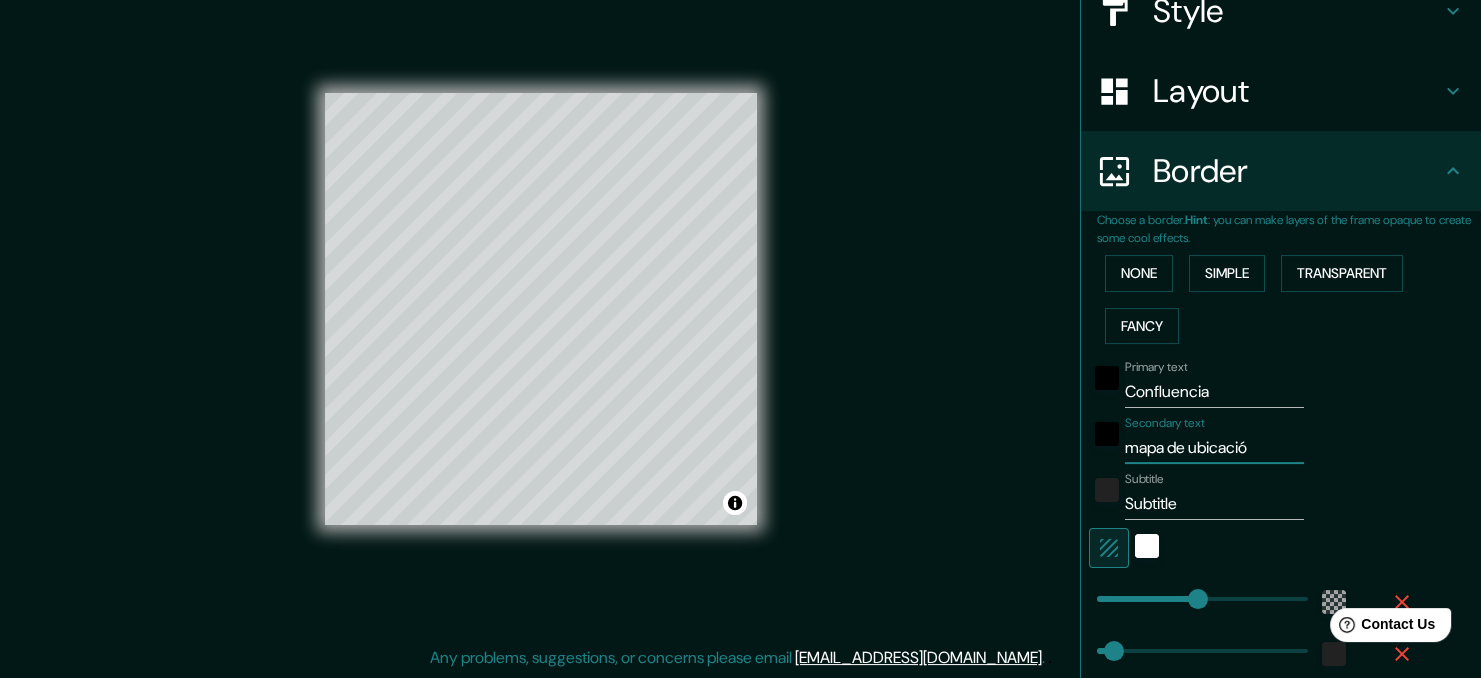 type on "mapa de ubicación" 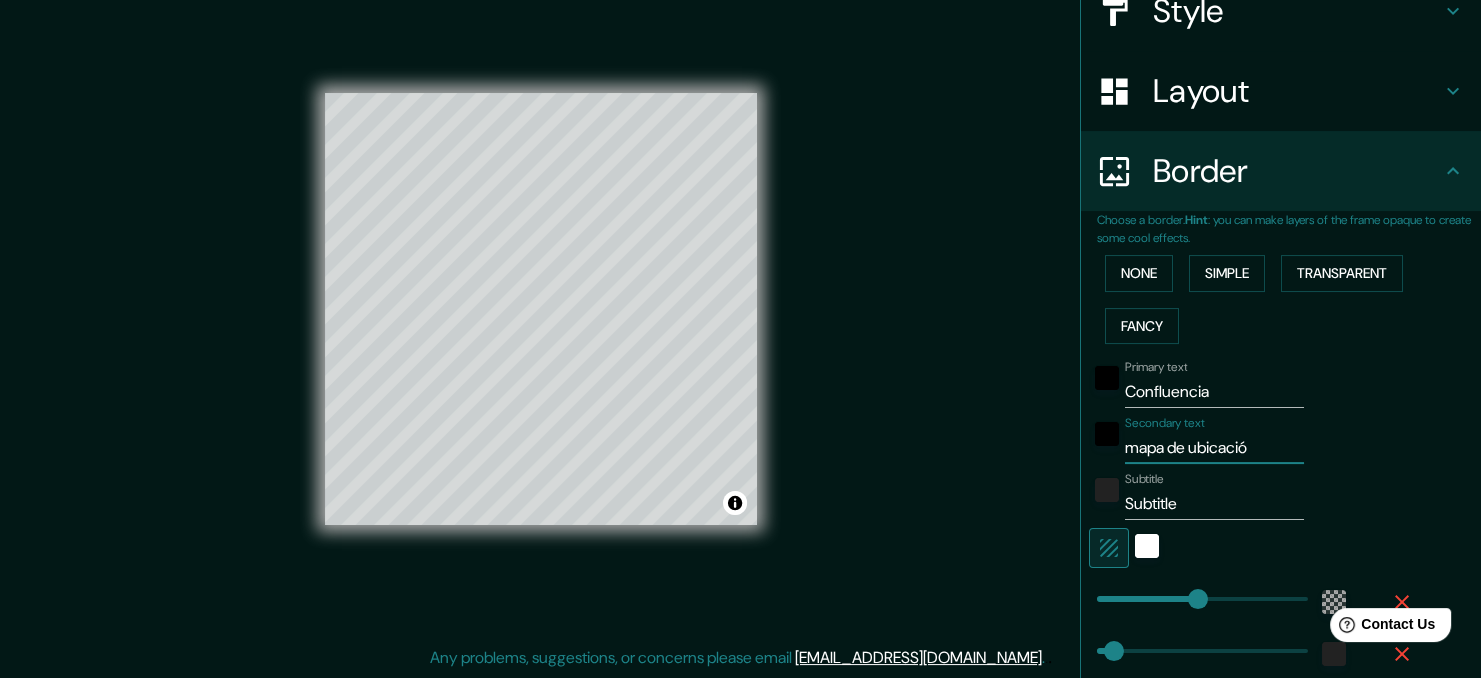 type on "207" 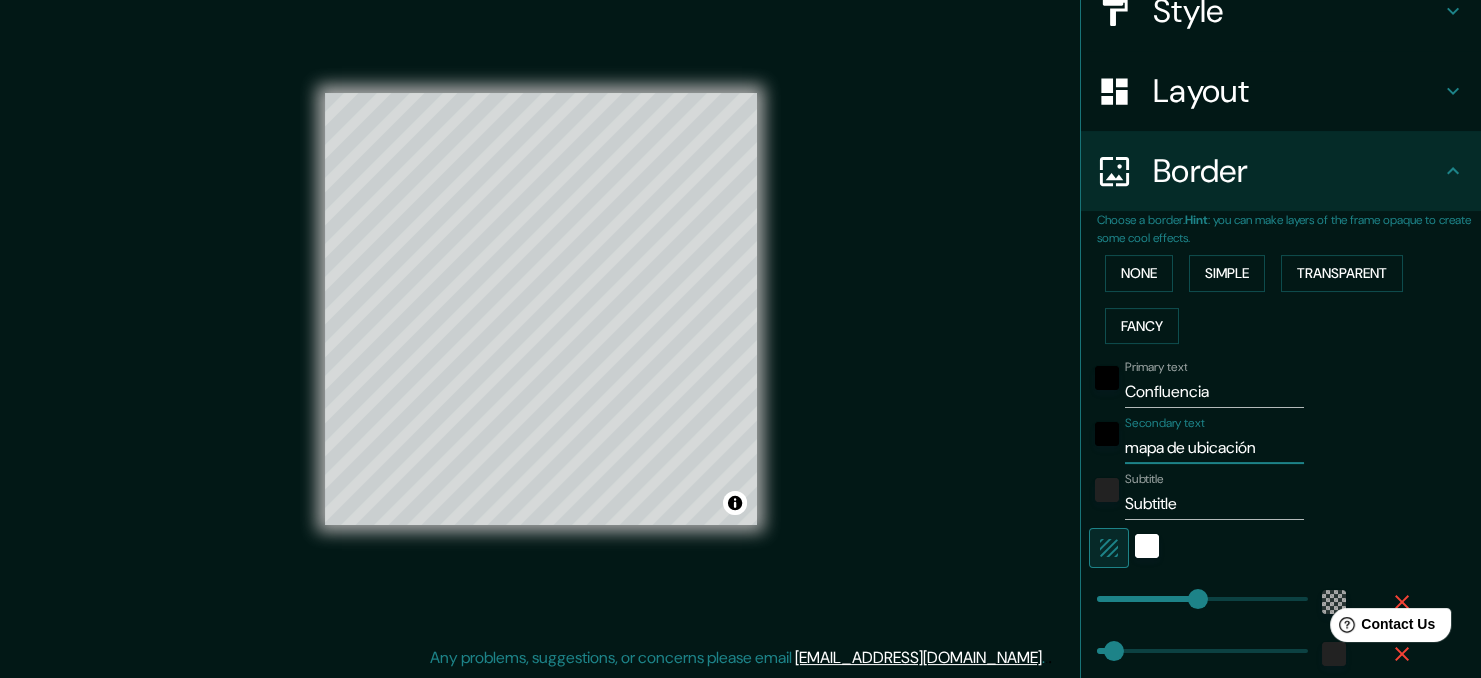 type on "mapa de ubicación" 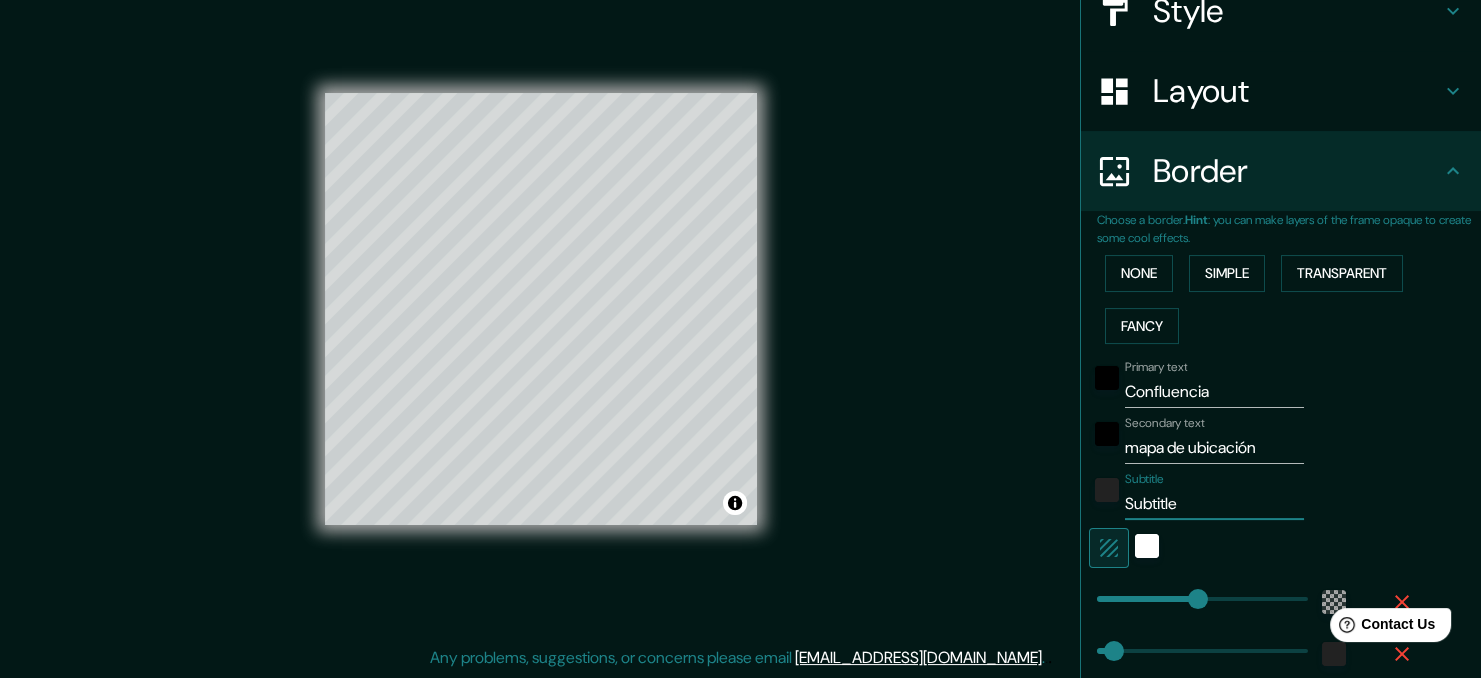 click on "Subtitle" at bounding box center (1214, 504) 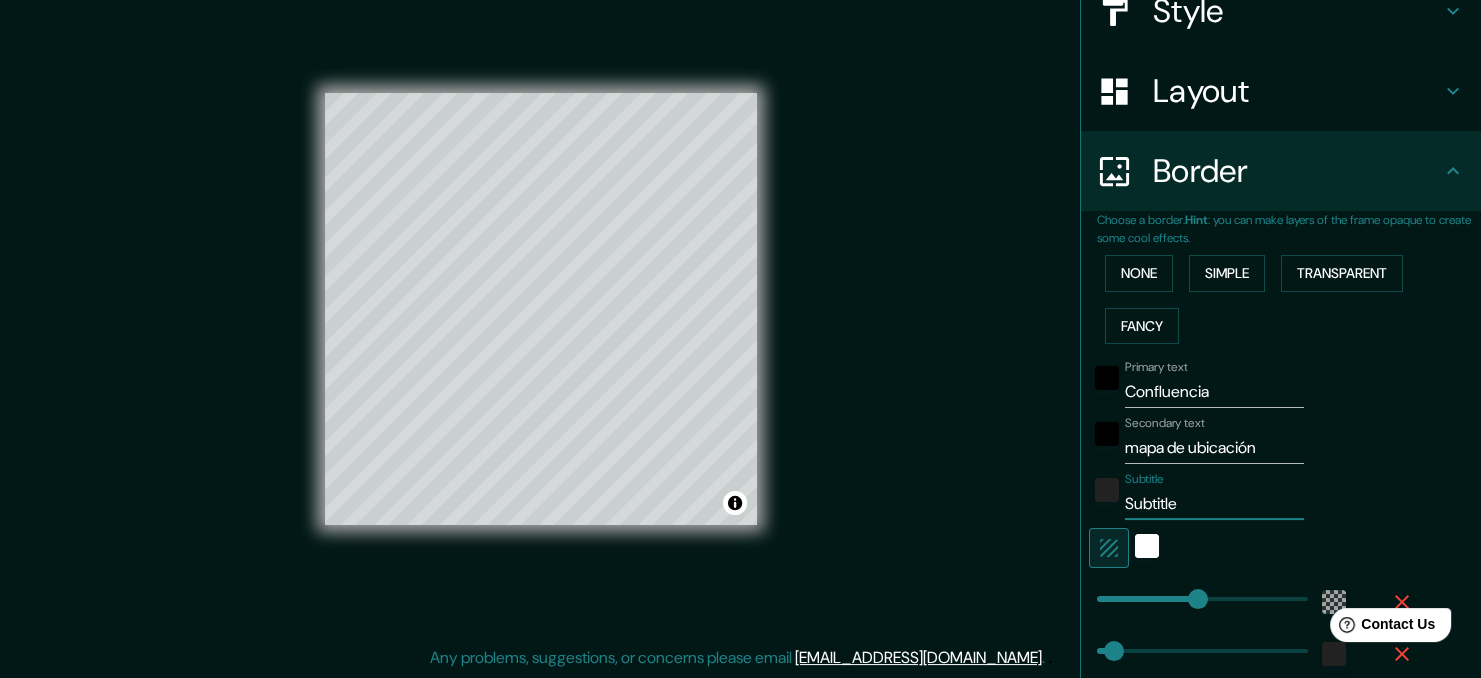 type on "Subtitl" 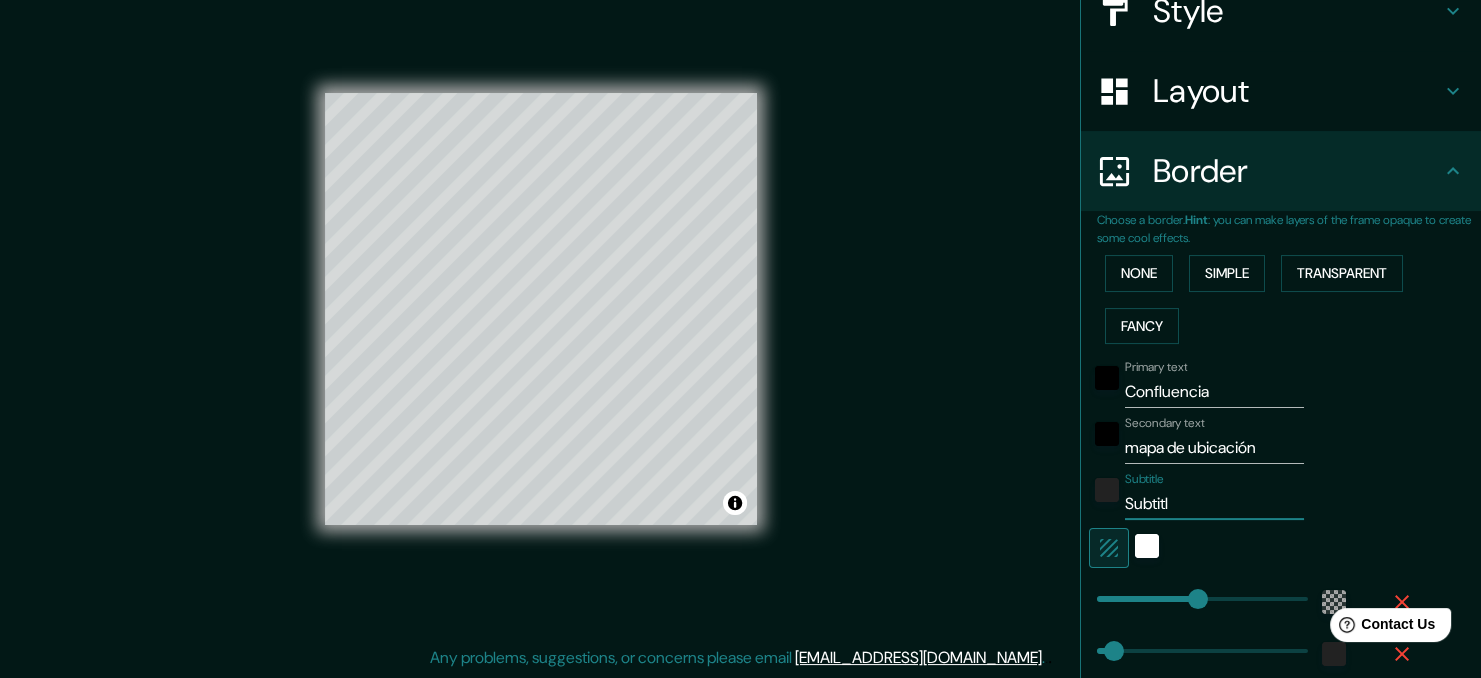 type on "Subtit" 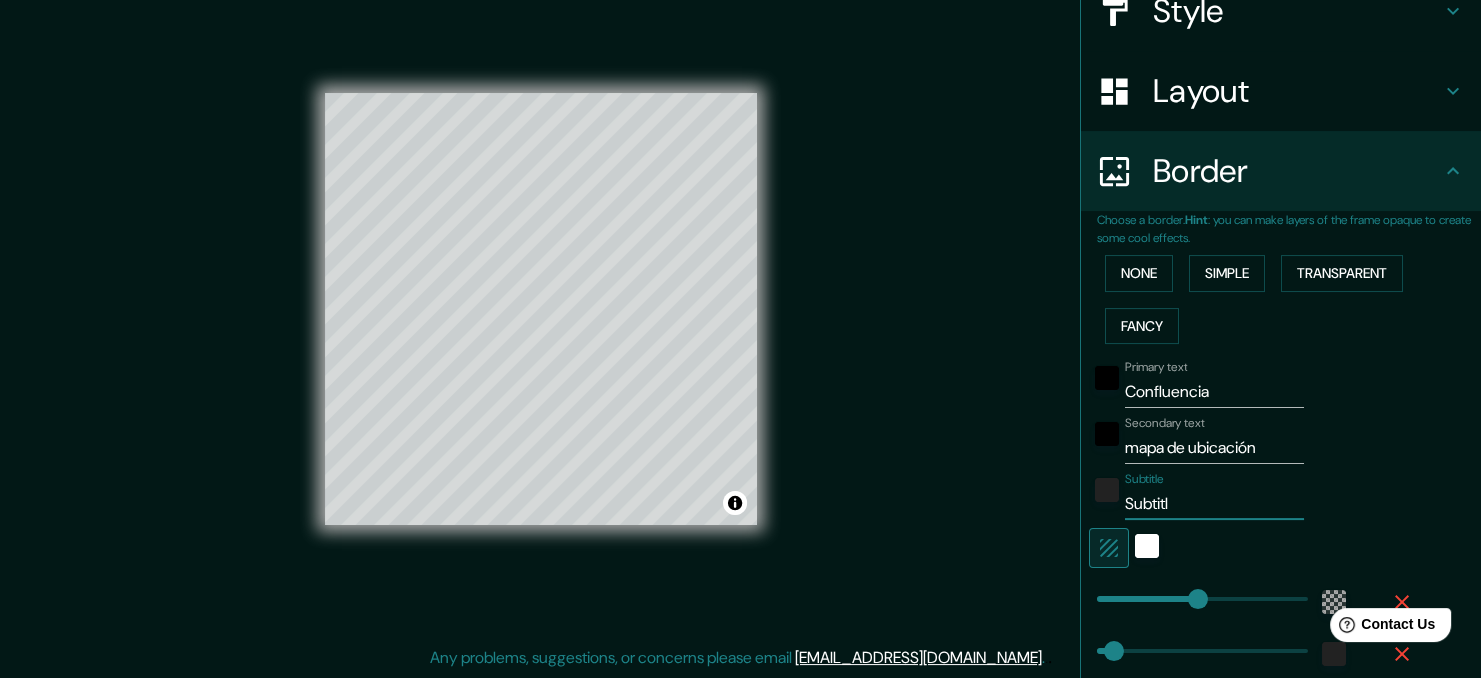 type on "207" 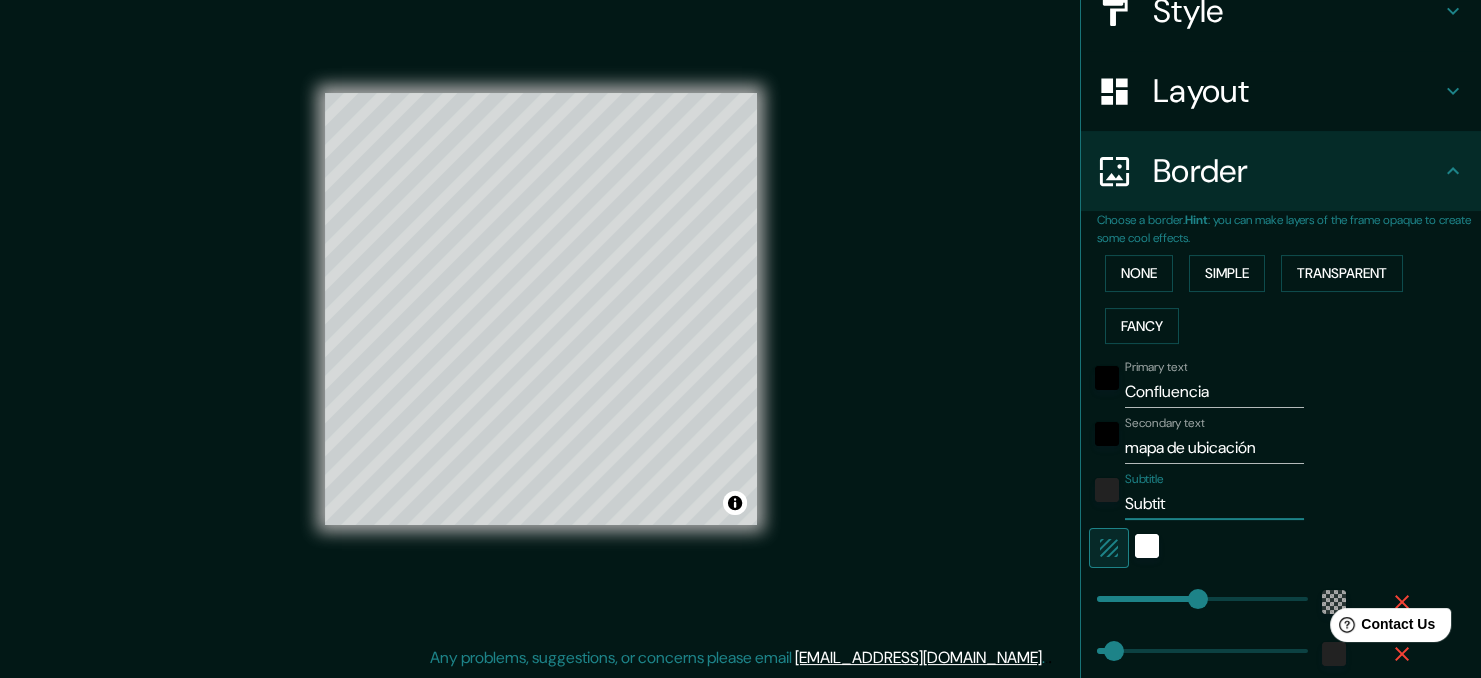 type on "Subti" 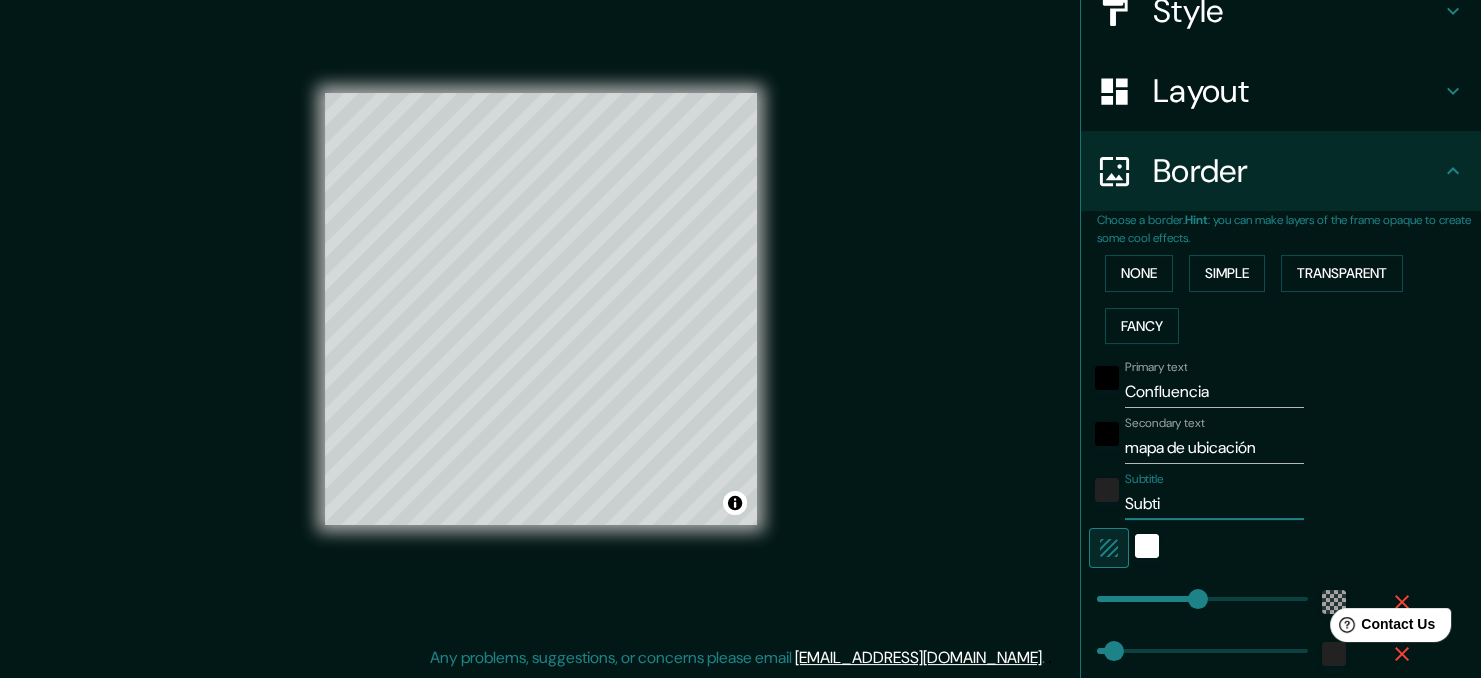 type on "207" 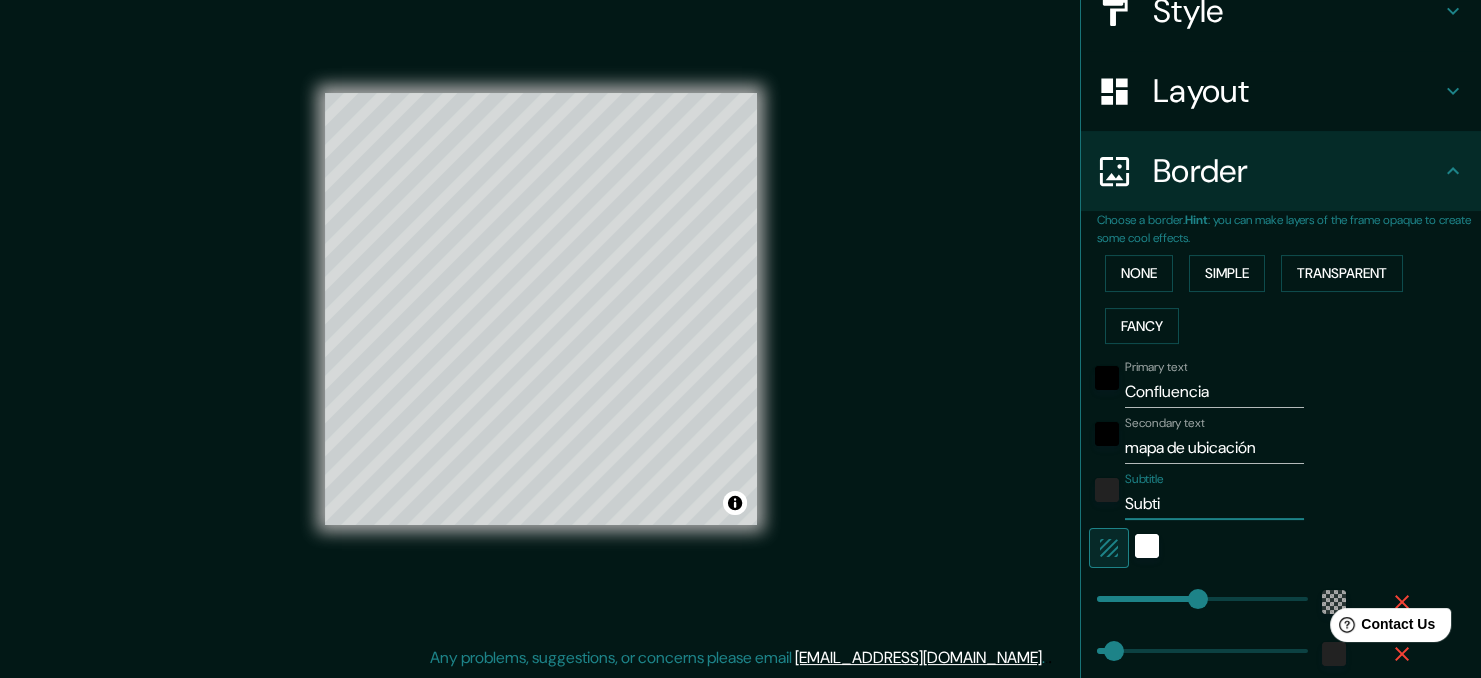 type on "Subt" 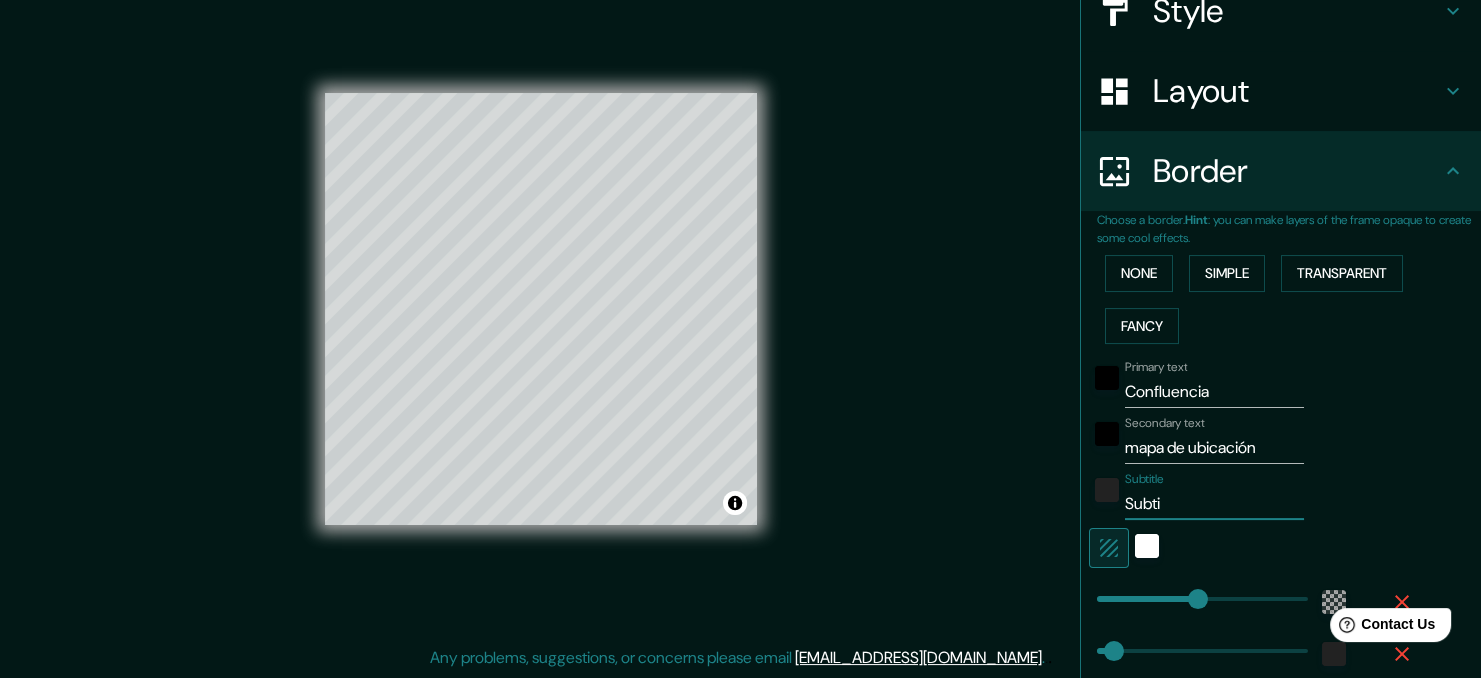 type on "207" 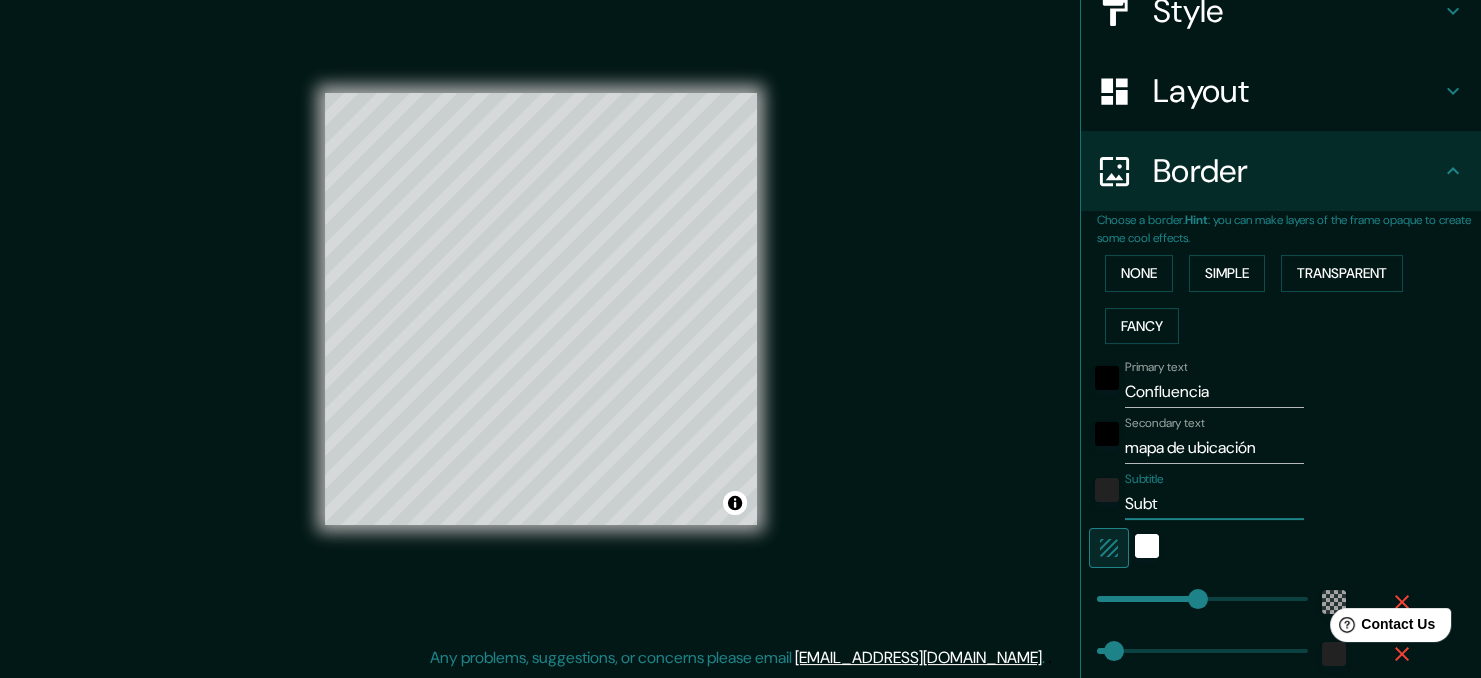 type on "Sub" 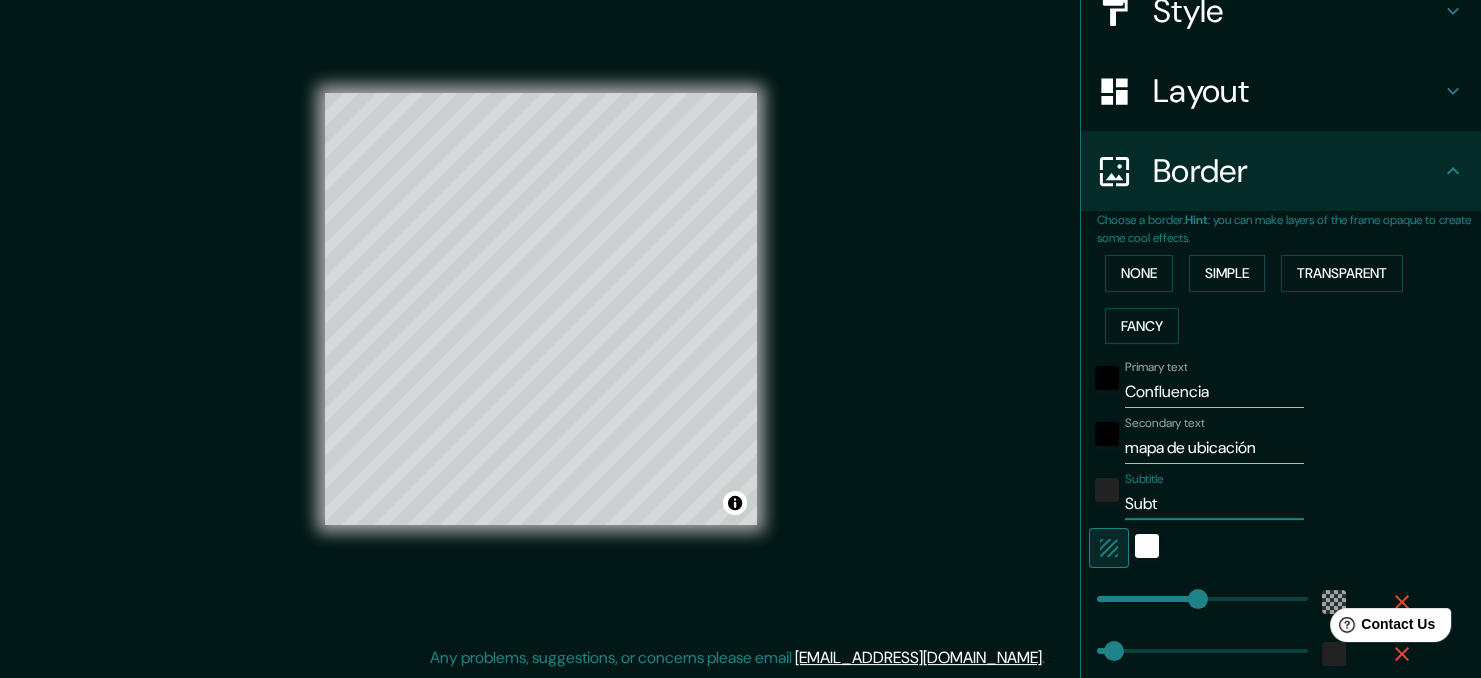 type on "207" 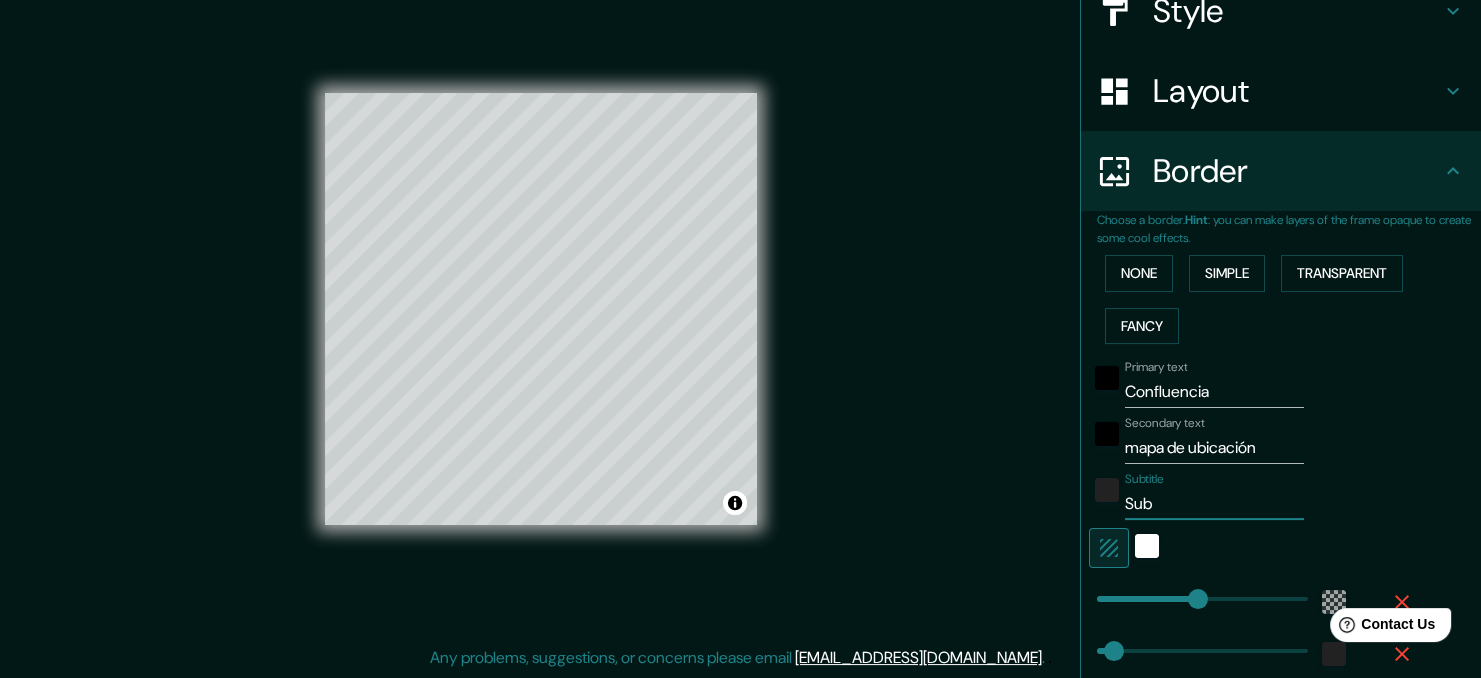 type on "Su" 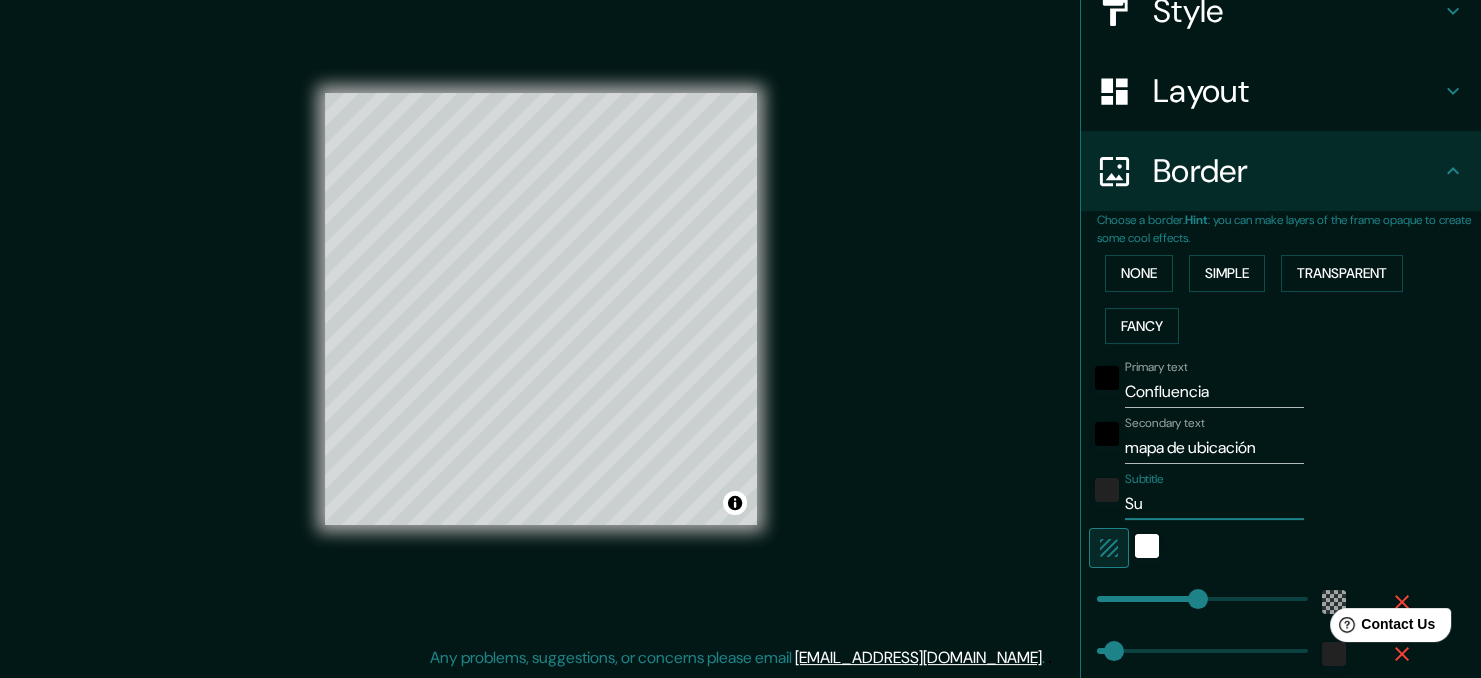 type on "207" 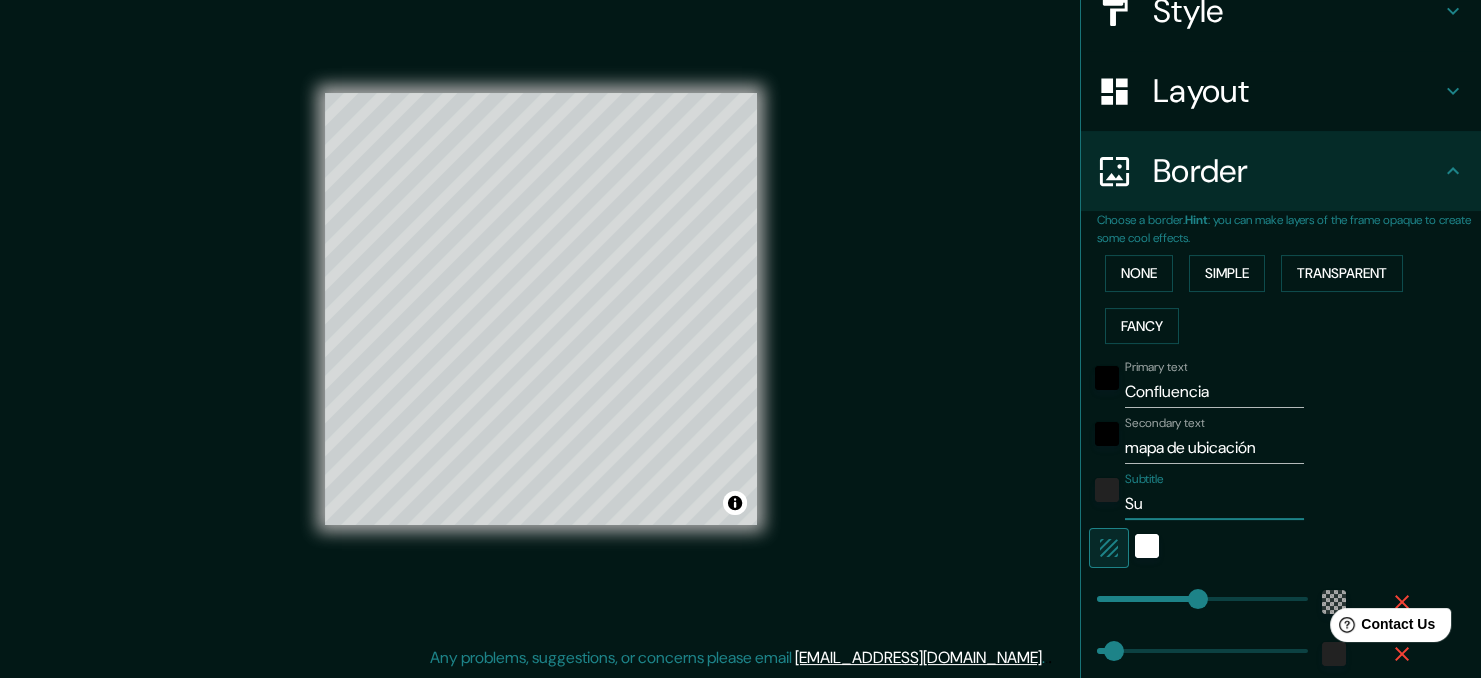 type on "S" 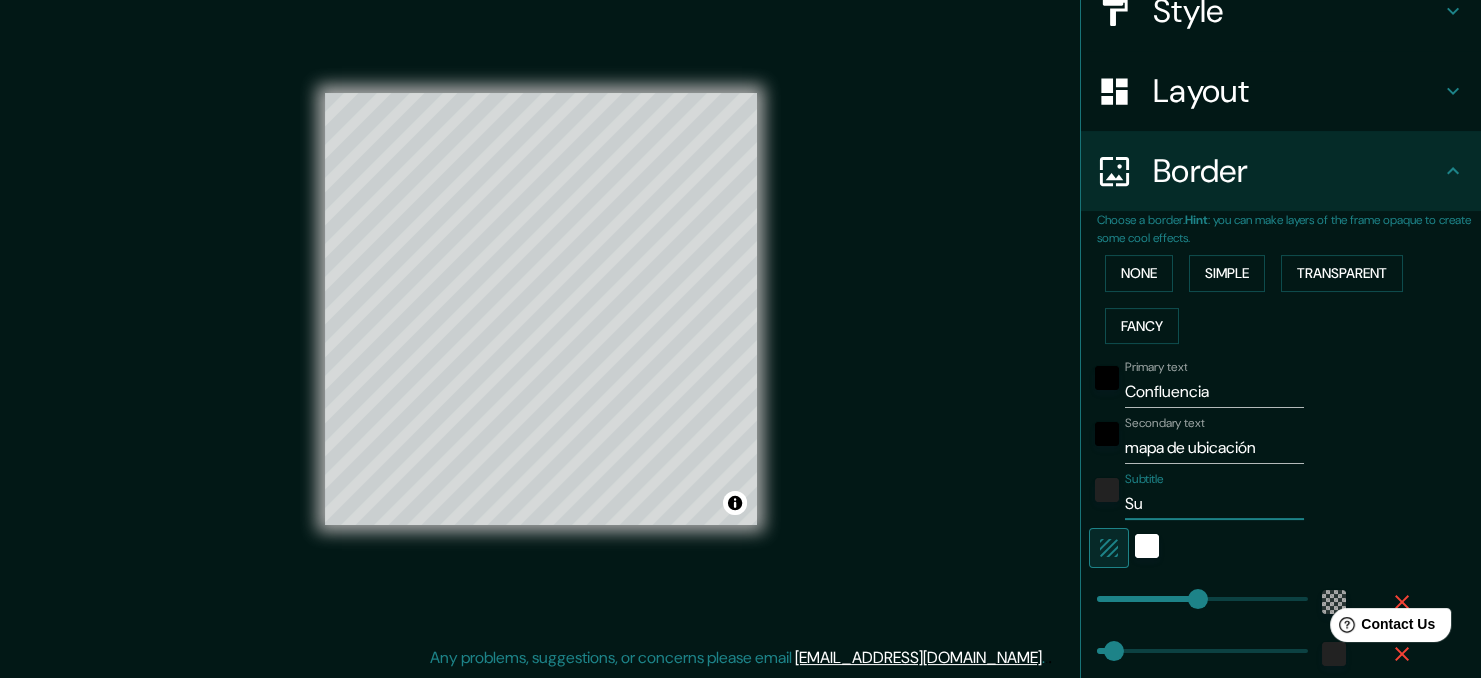 type on "207" 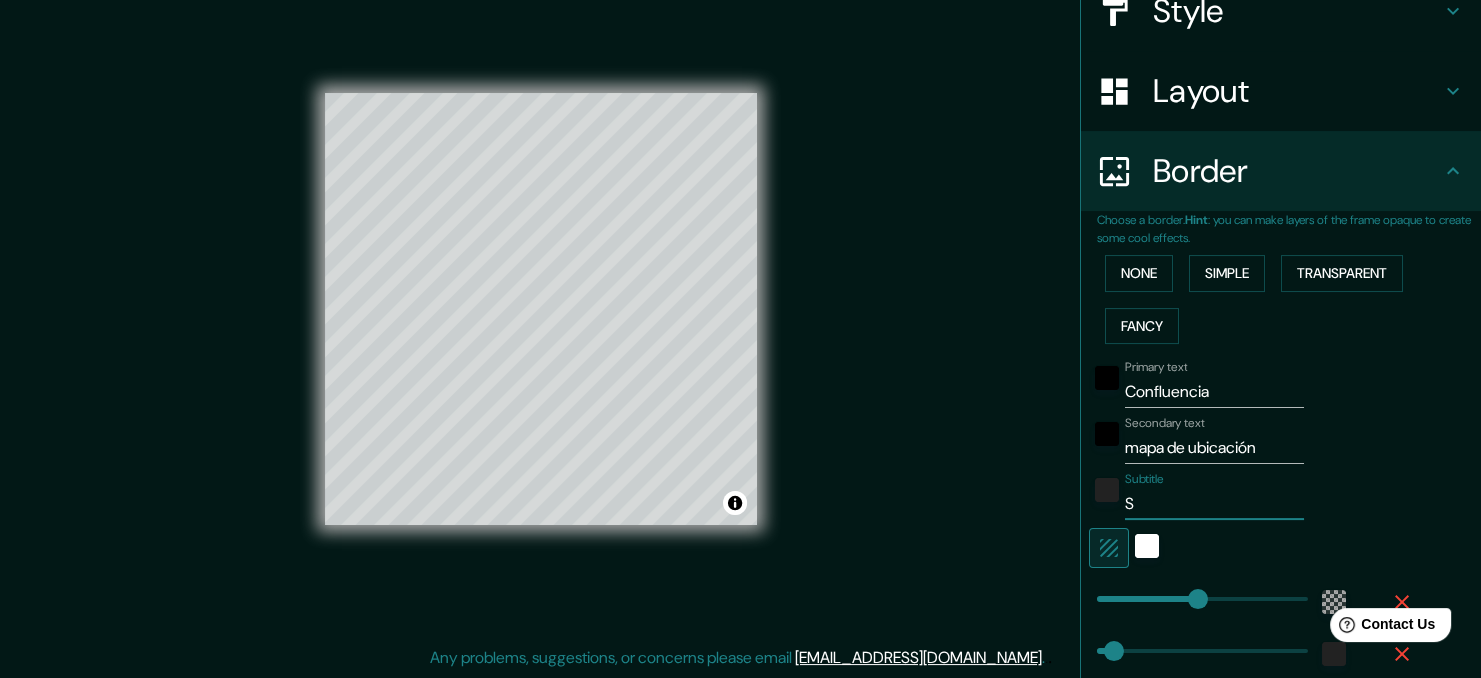 type 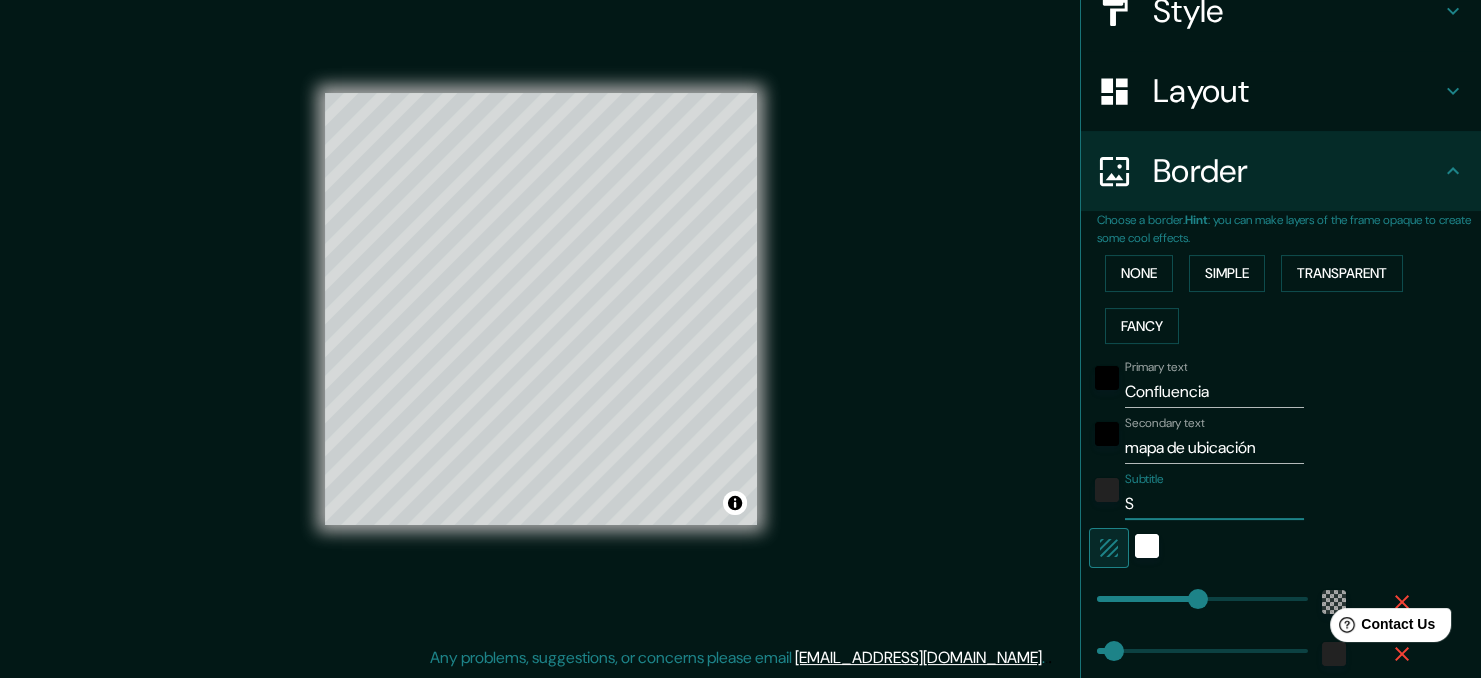 type on "207" 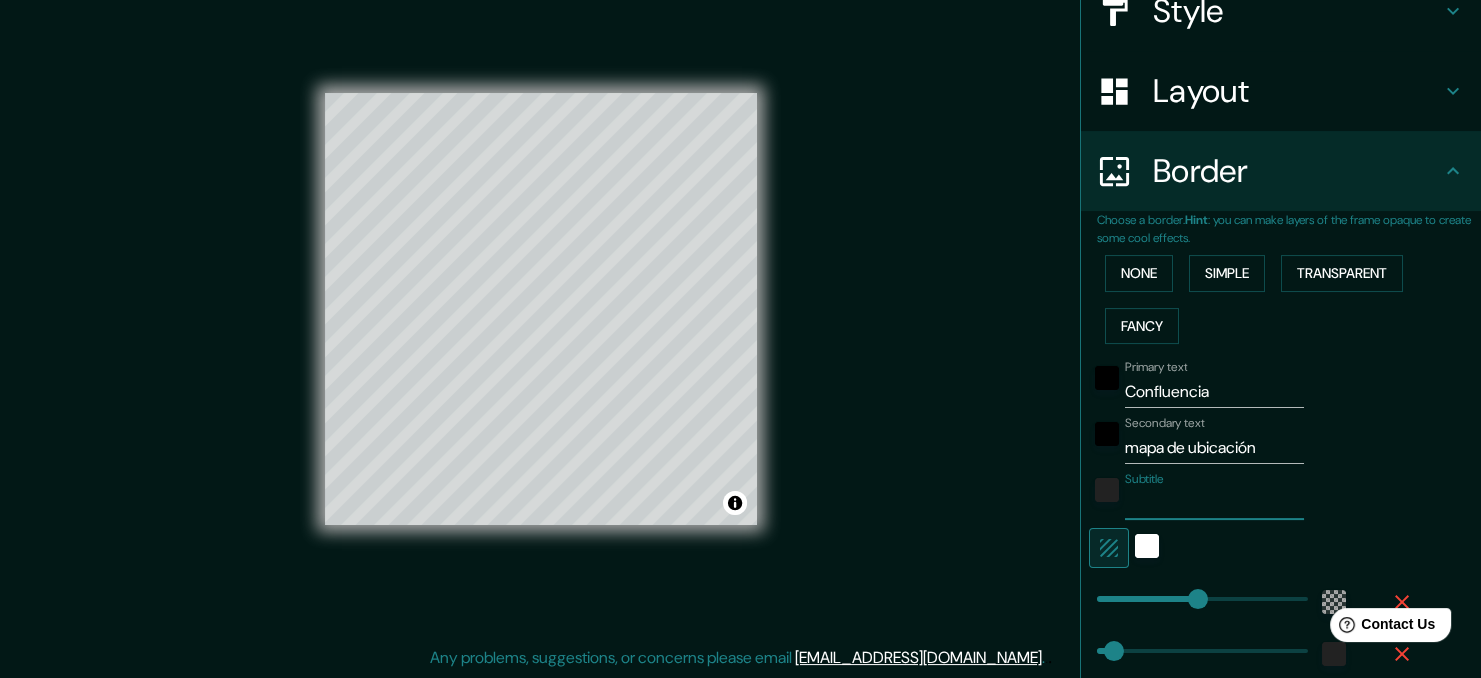 type on "C" 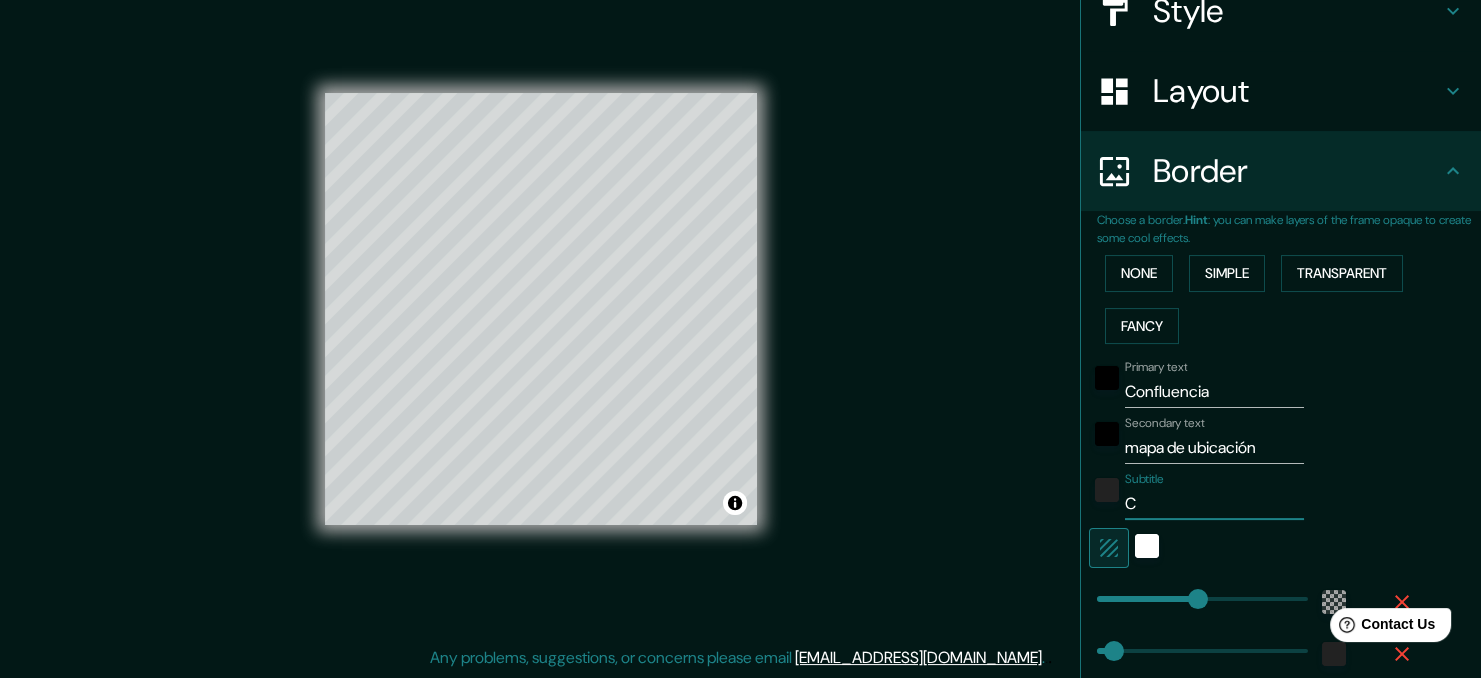 type on "207" 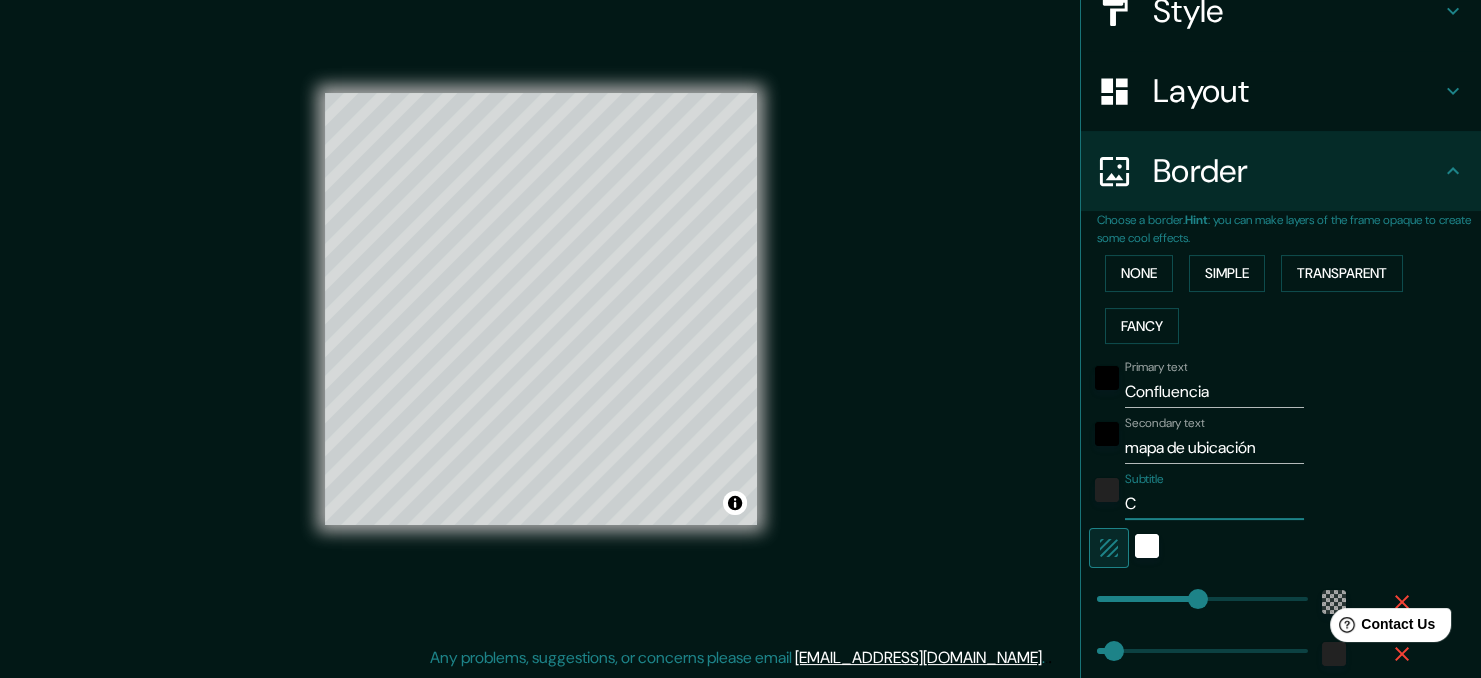 type on "35" 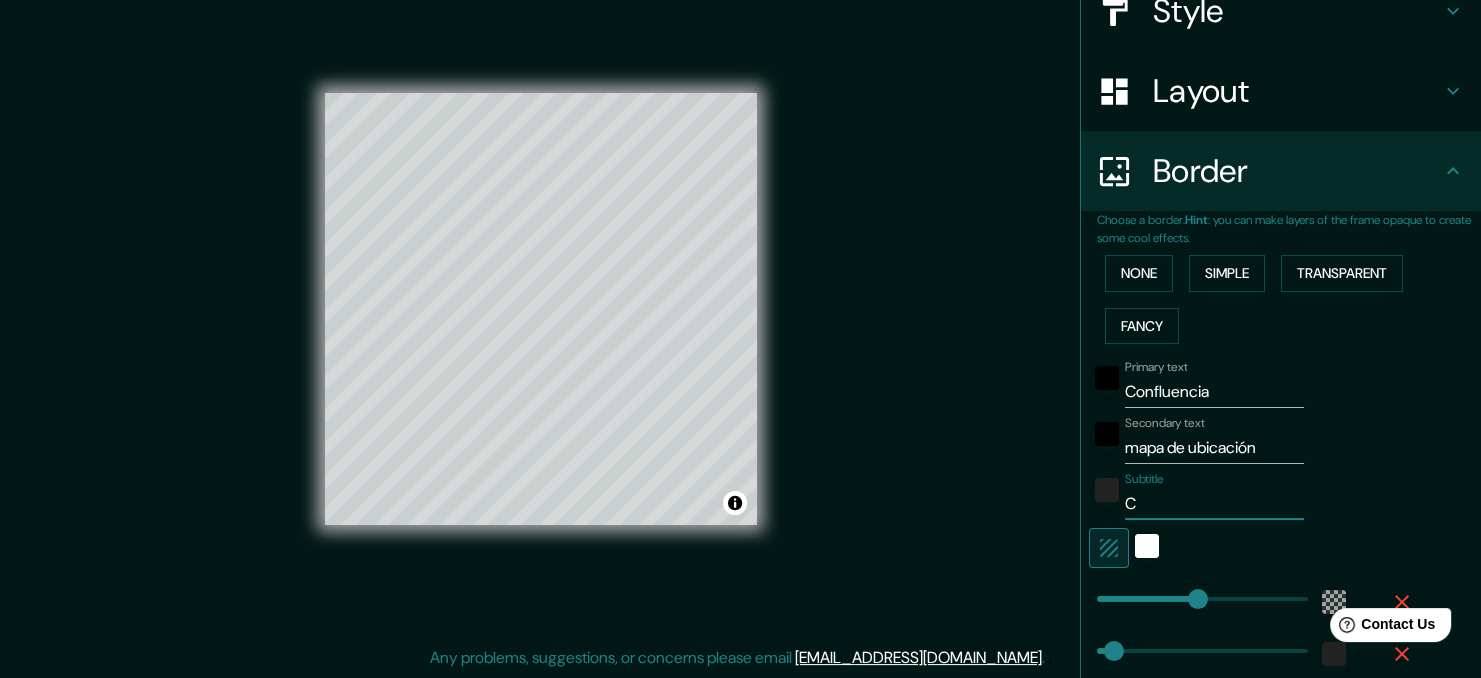 type 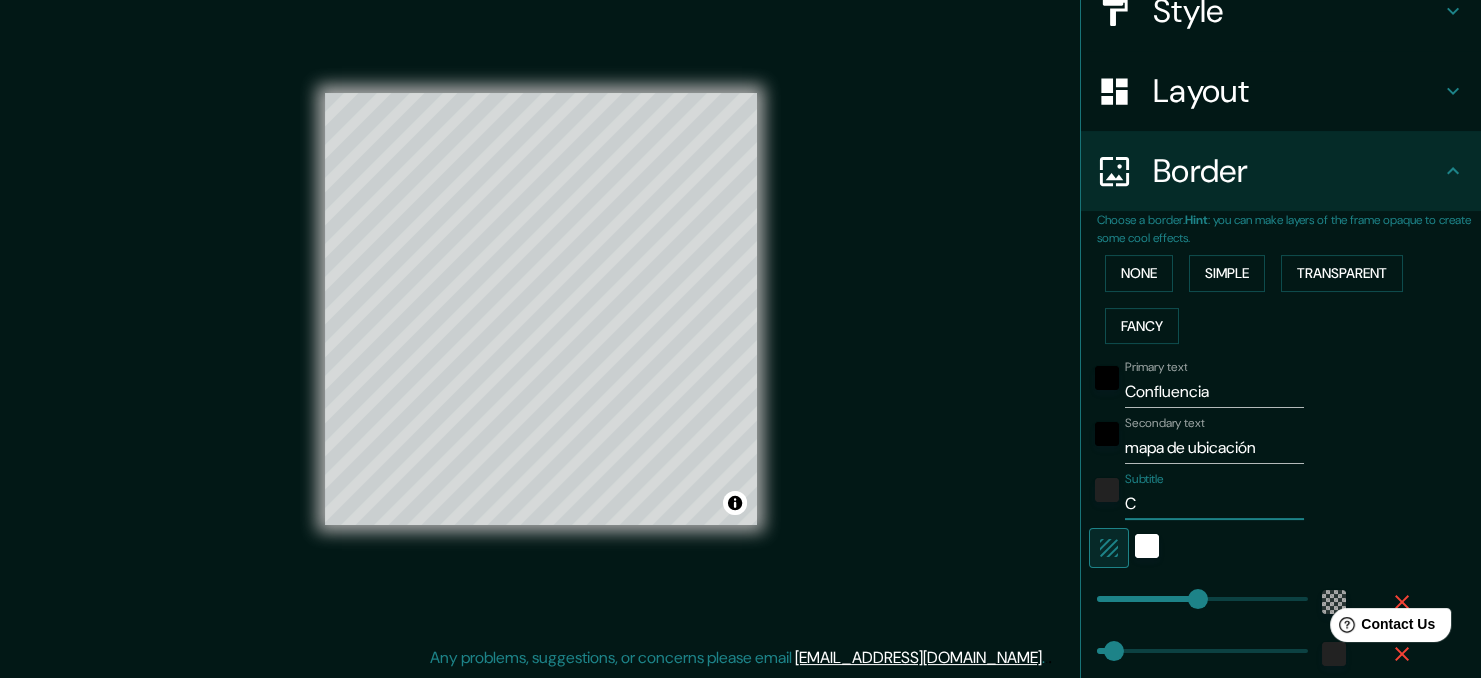 type on "207" 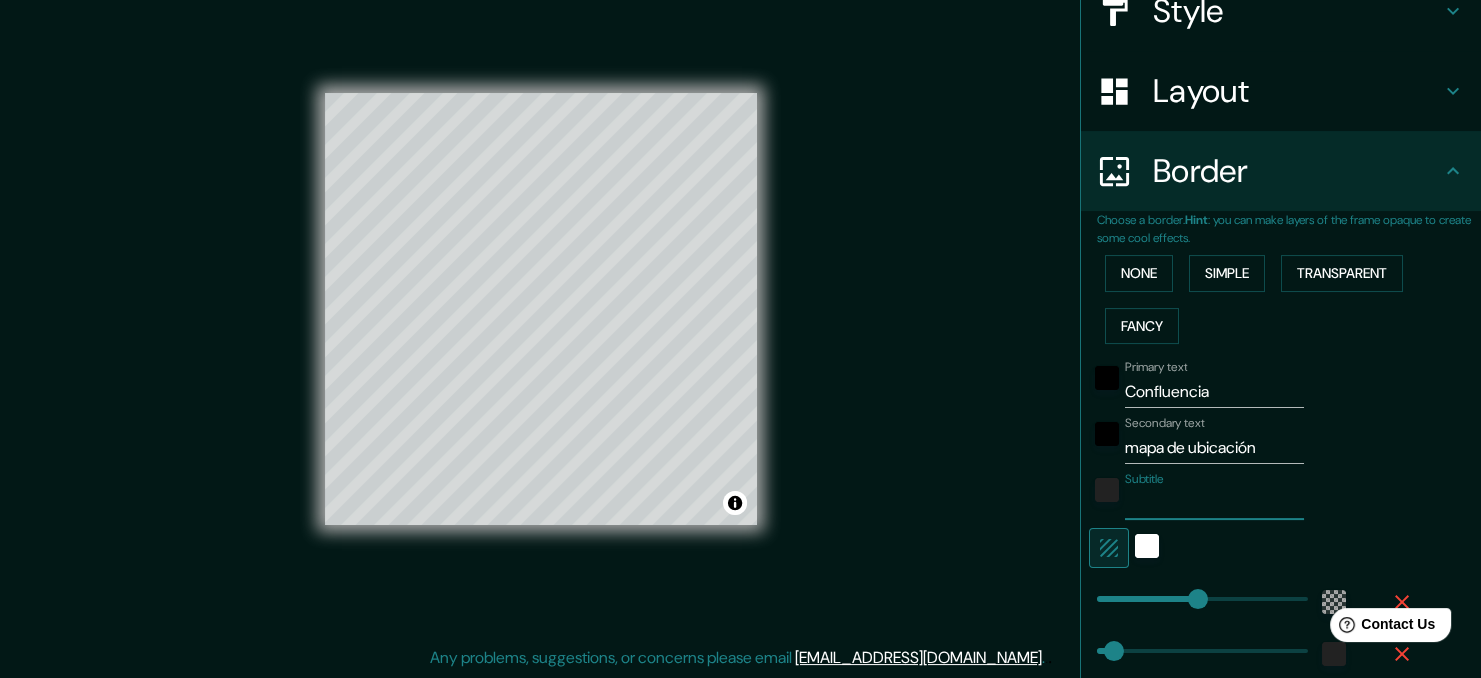 type 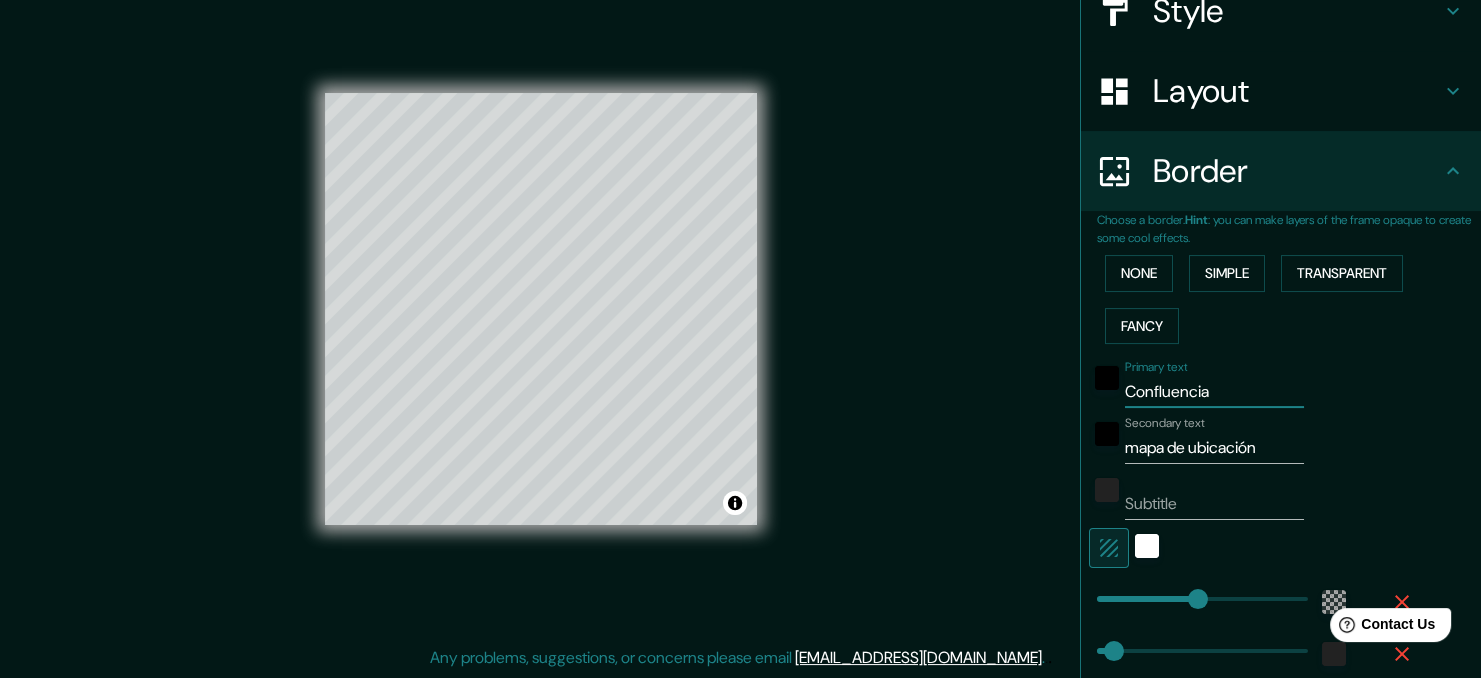 drag, startPoint x: 1186, startPoint y: 390, endPoint x: 825, endPoint y: 390, distance: 361 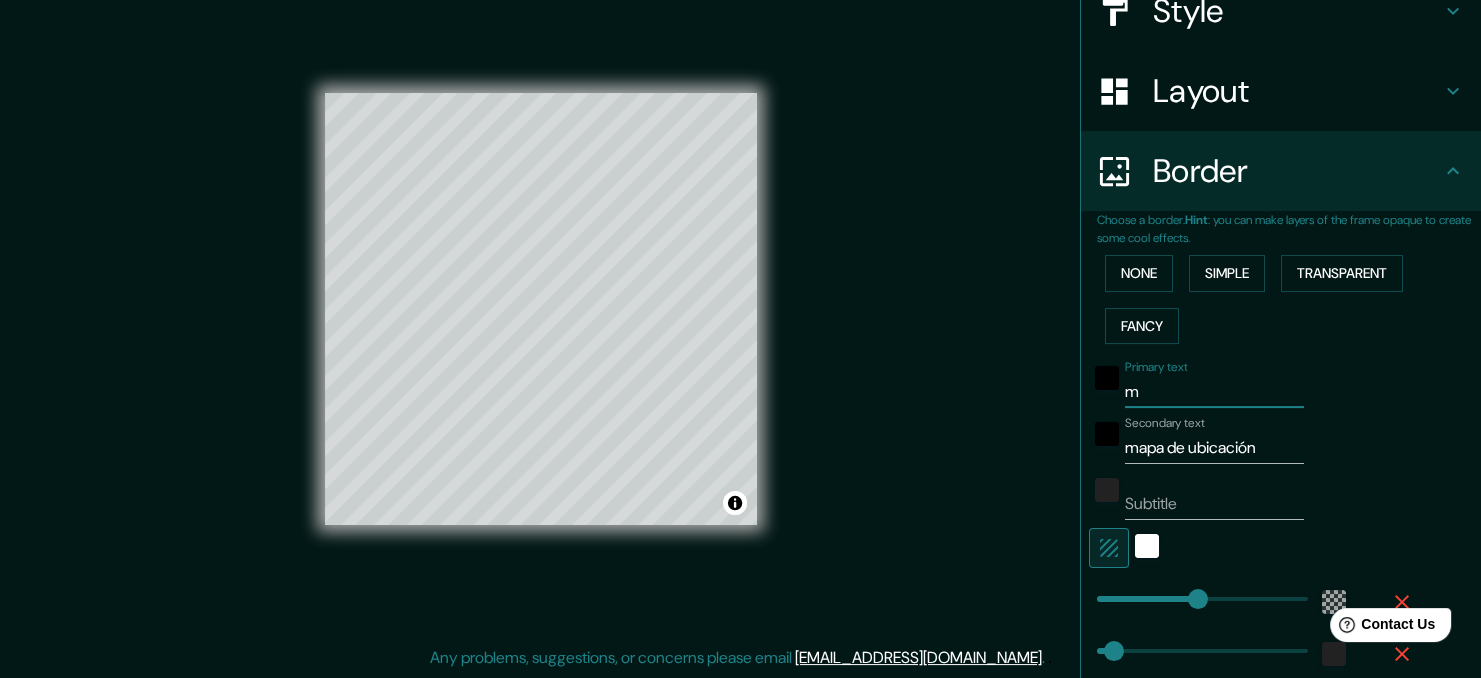type on "ma" 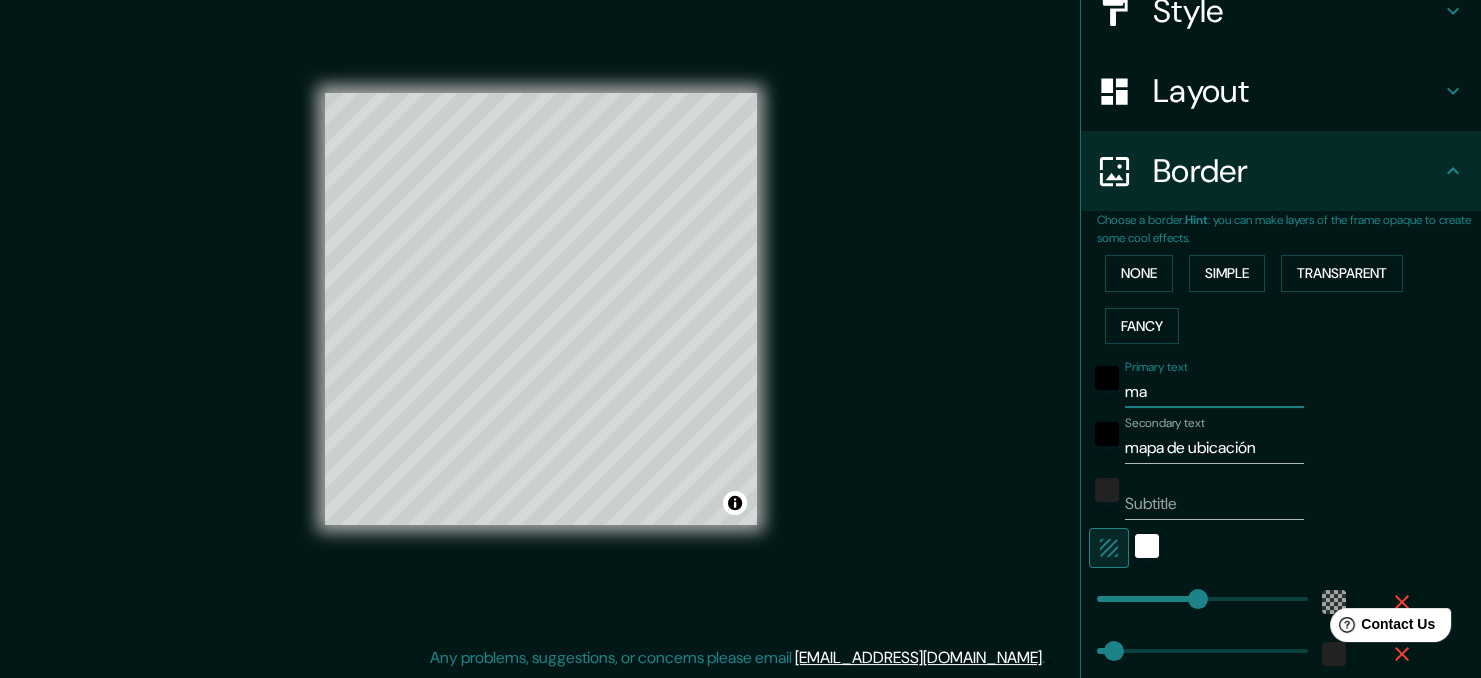 type on "map" 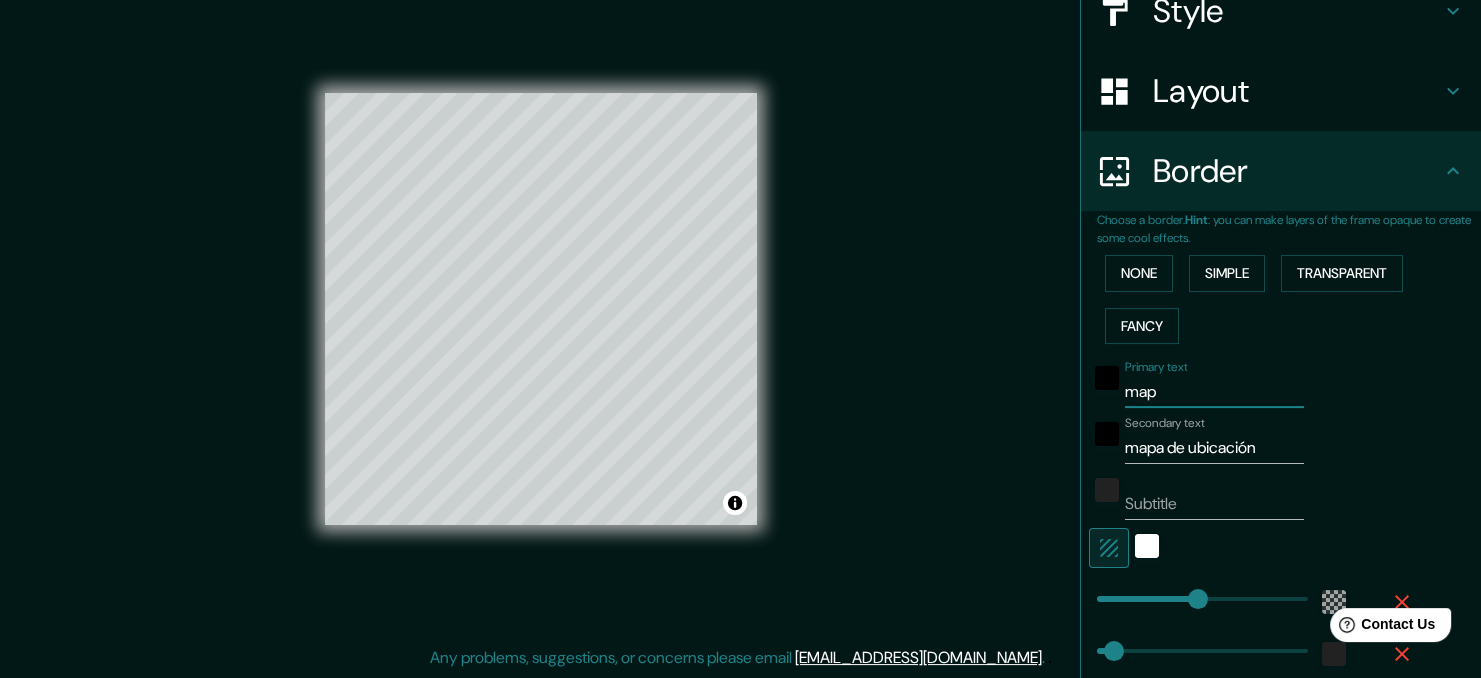 type on "207" 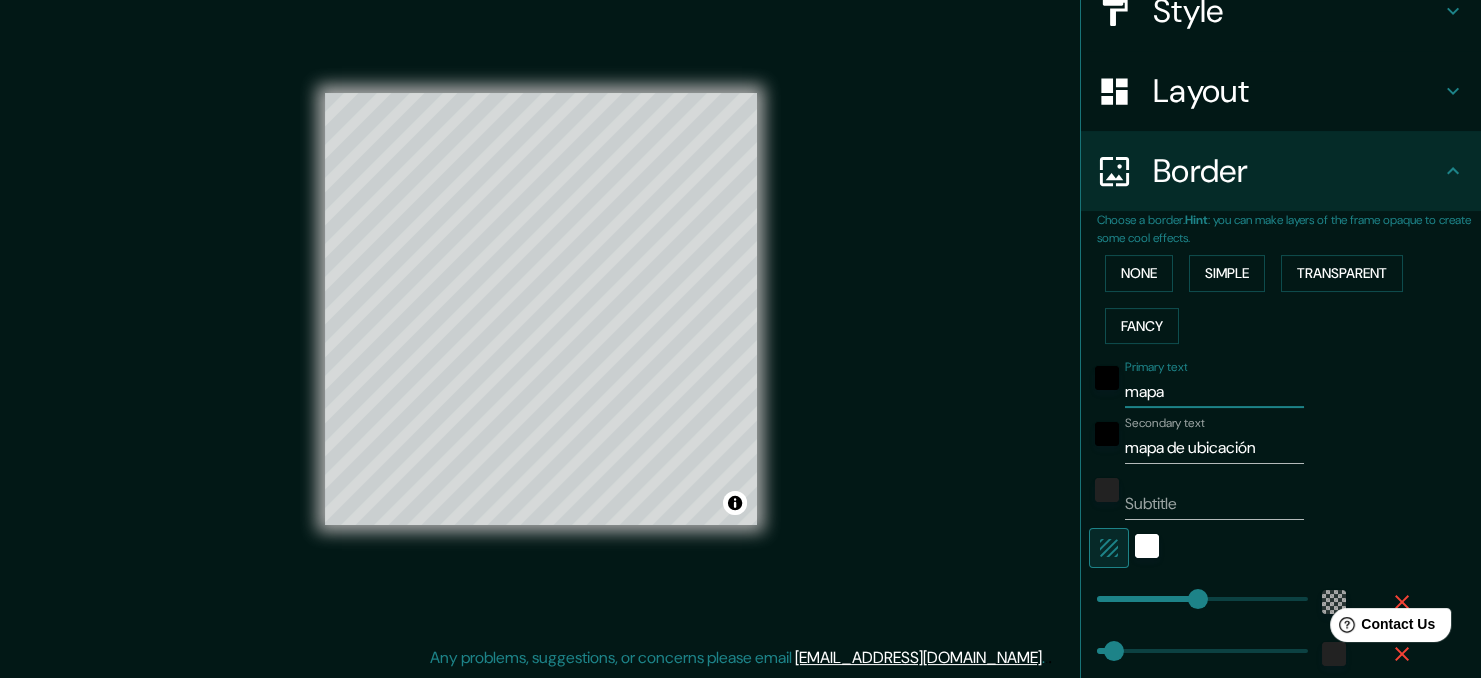 type on "mapa" 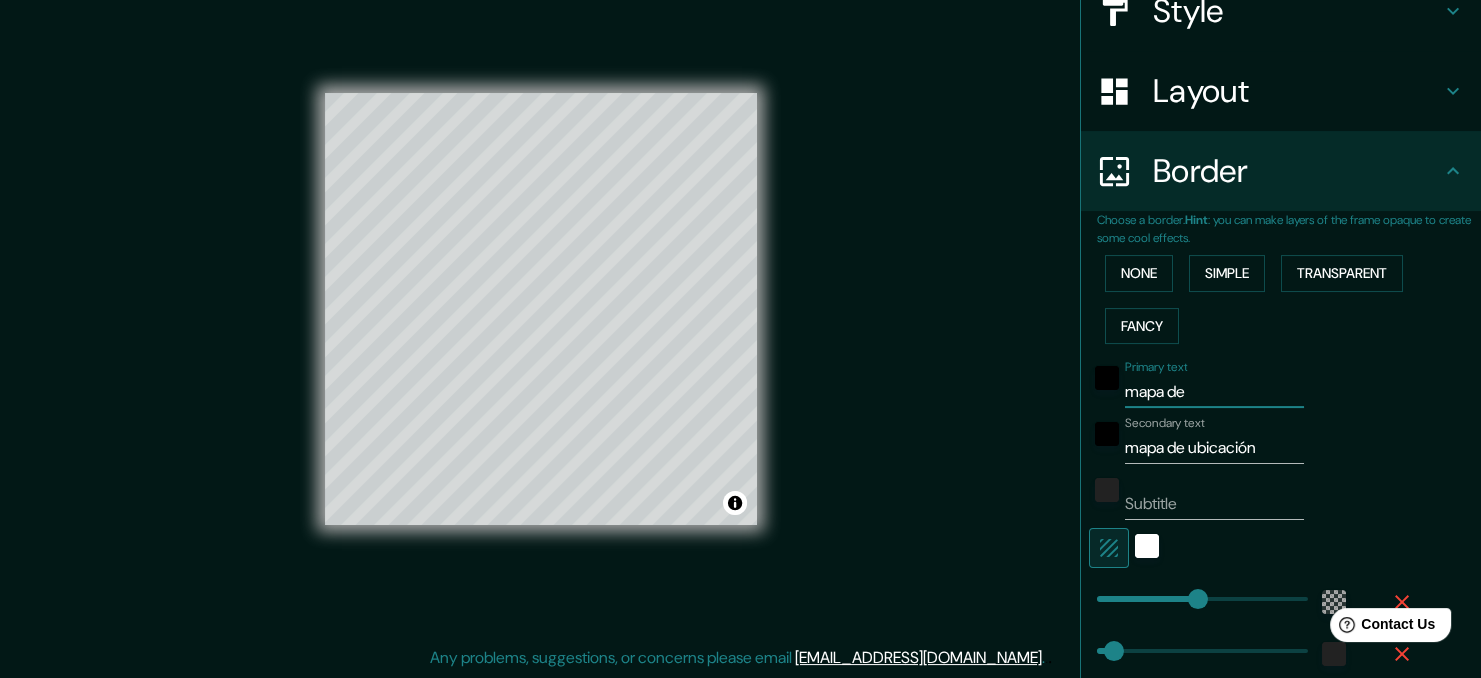 type on "mapa de" 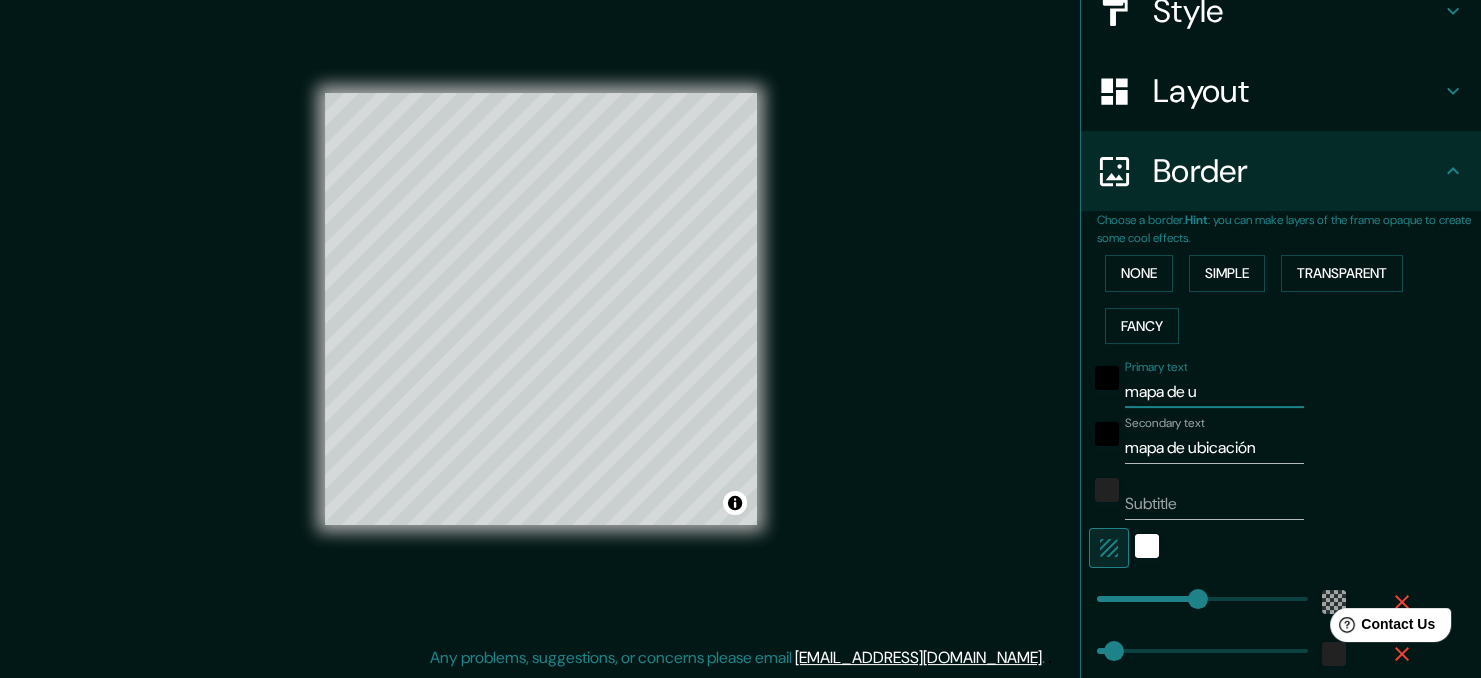 type on "mapa de ub" 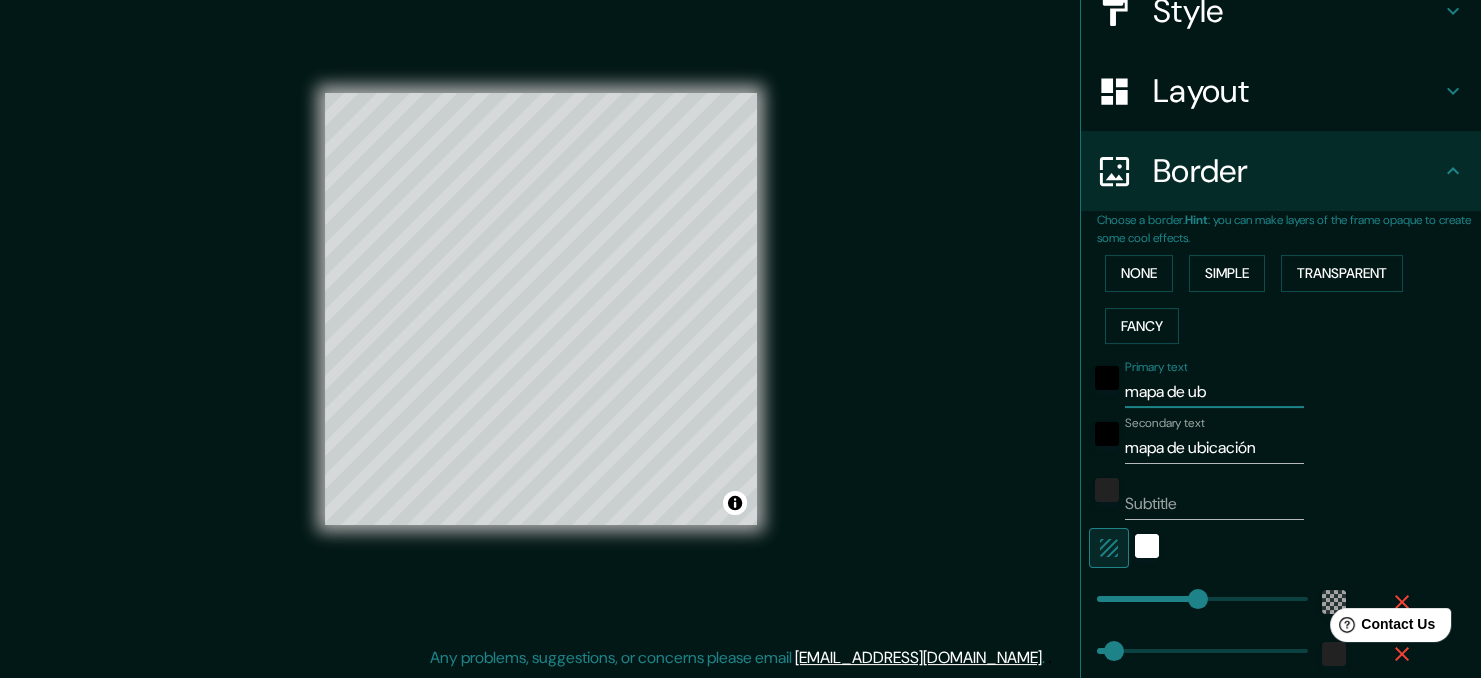 type on "mapa de ubi" 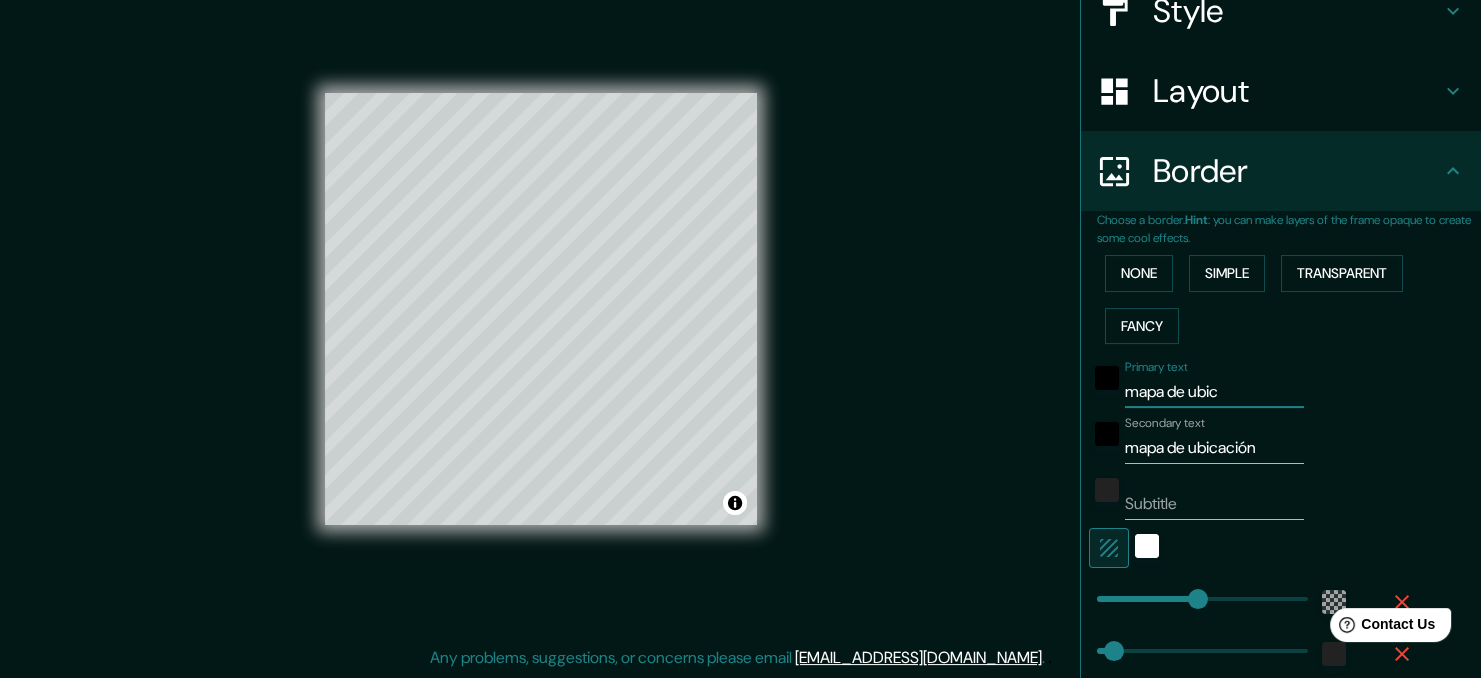 type on "mapa de ubica" 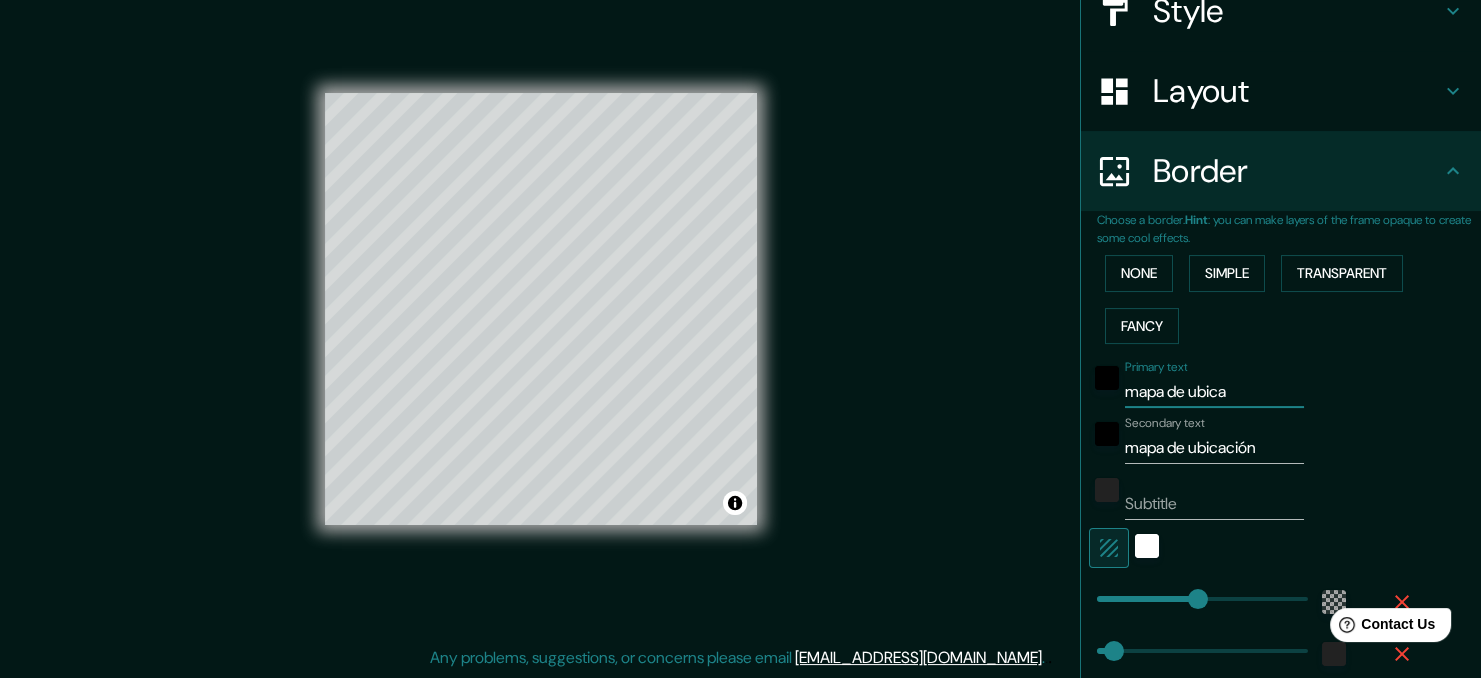 type on "207" 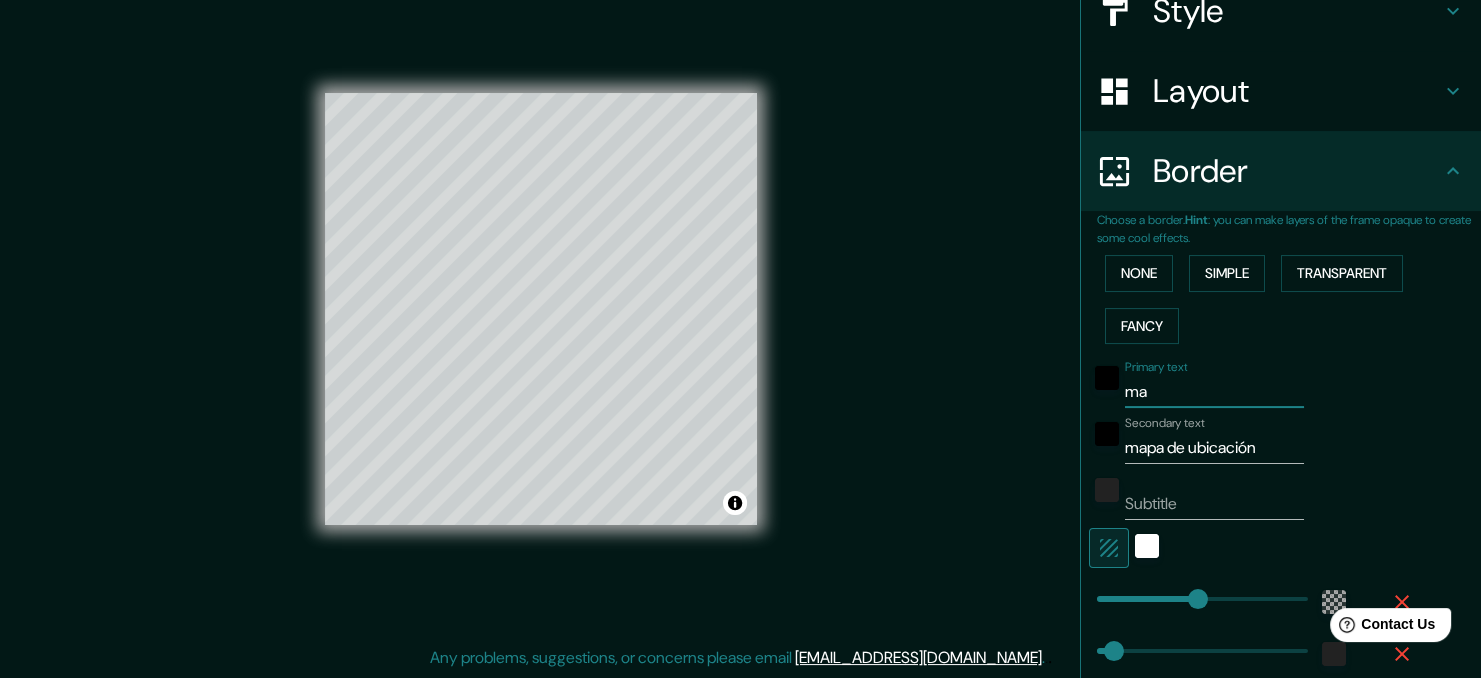 type on "m" 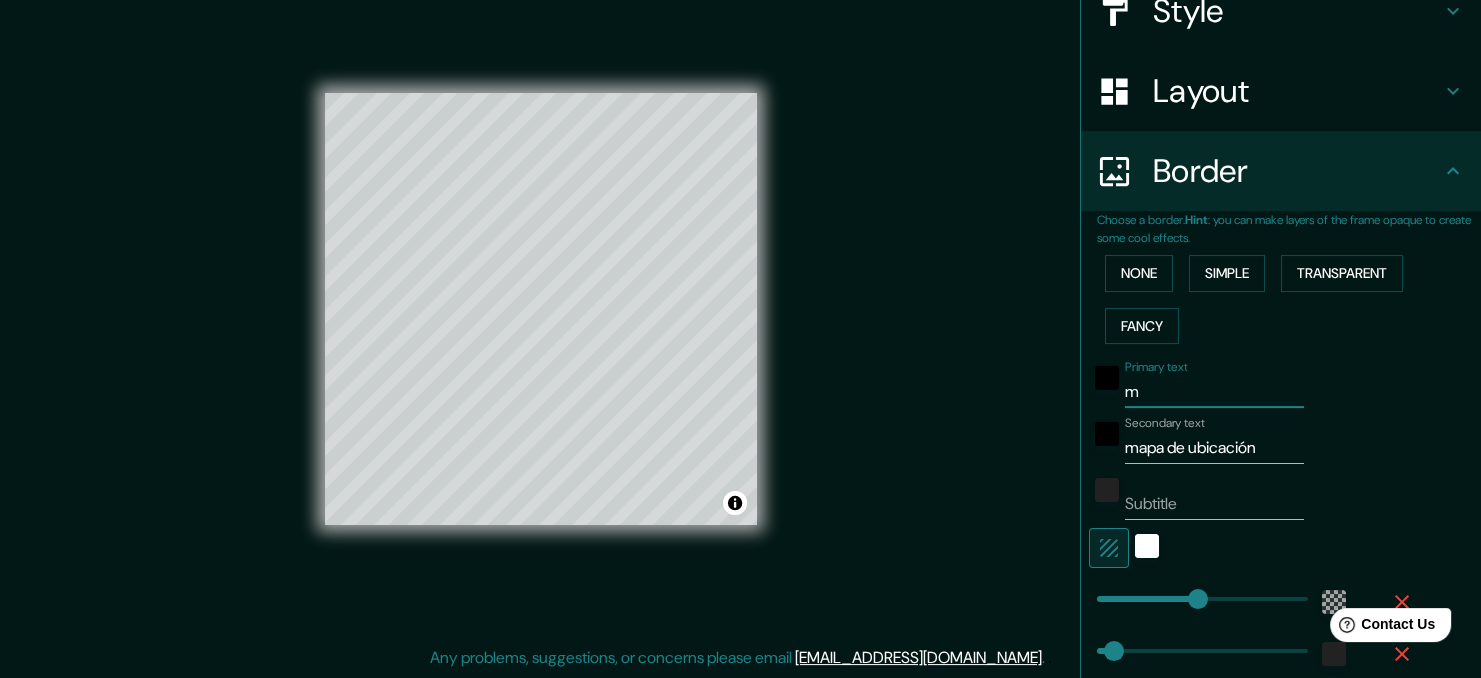 type 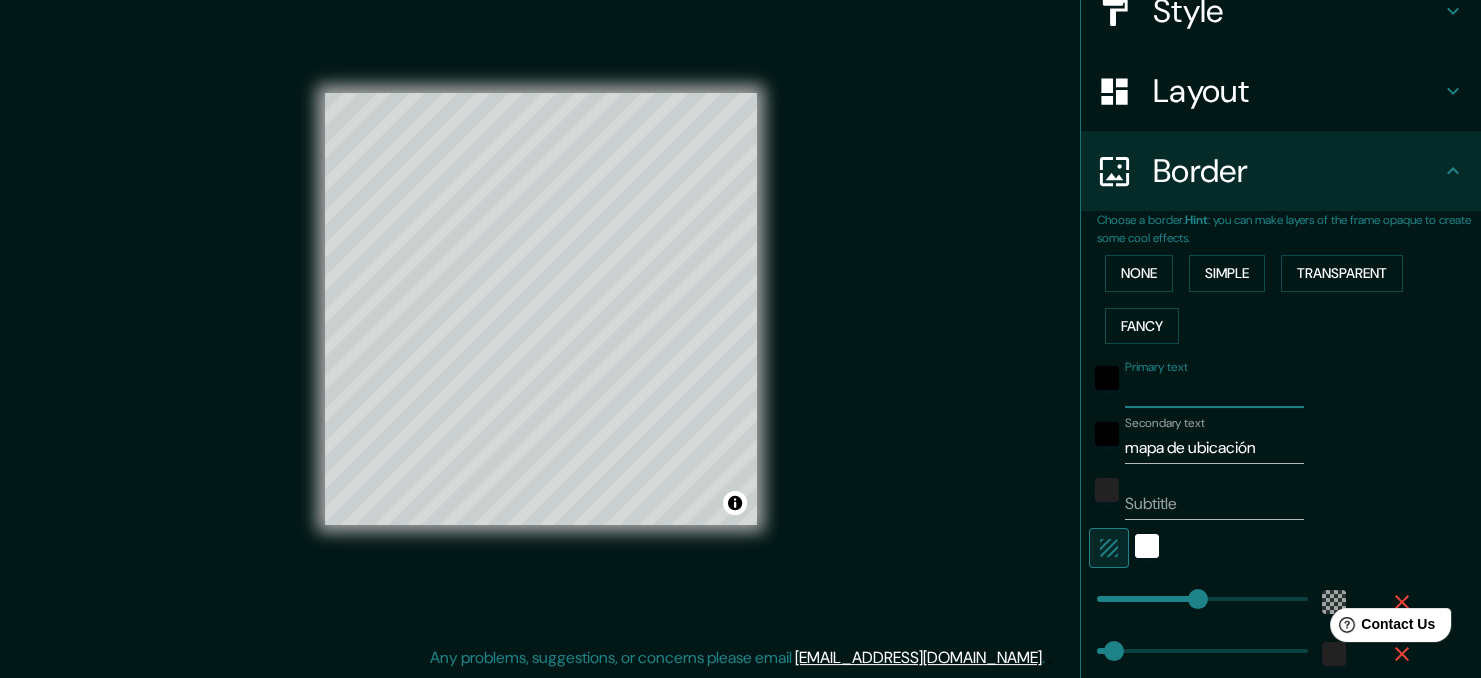 type on "207" 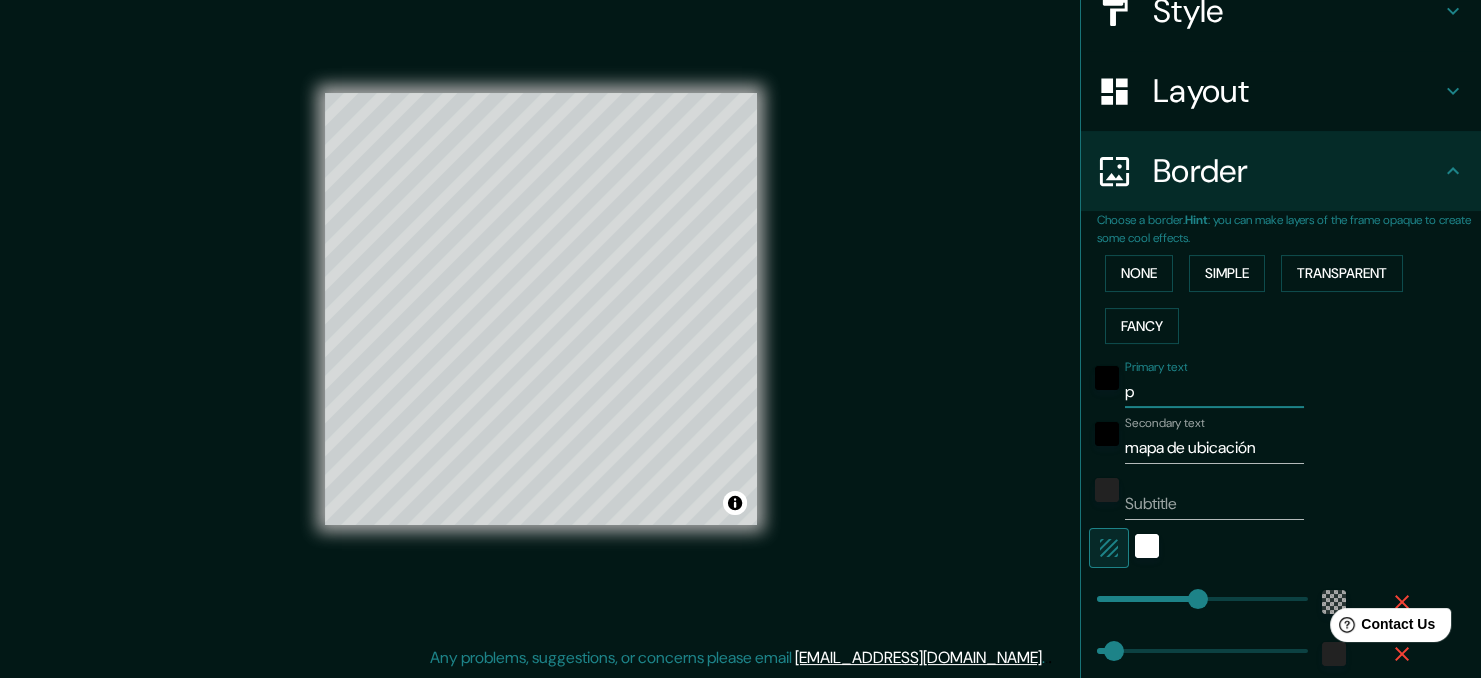 type on "pl" 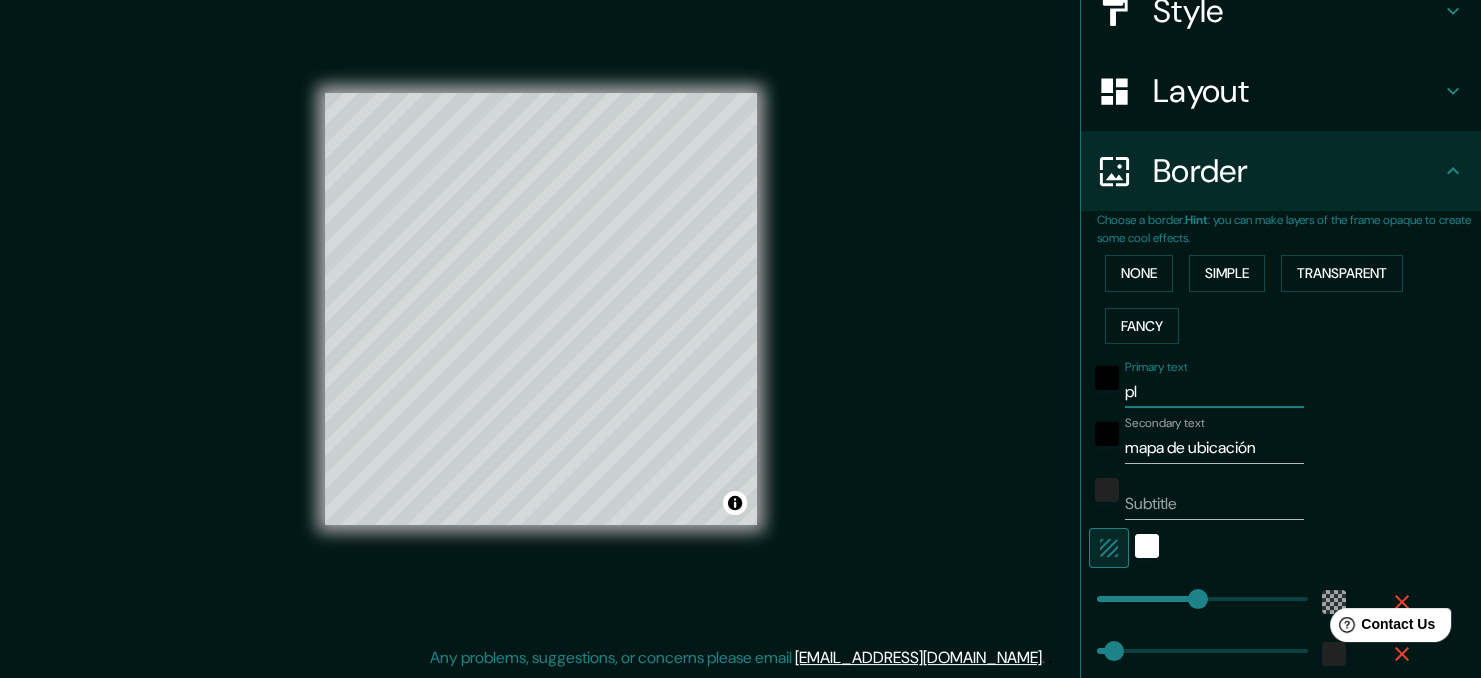 type on "207" 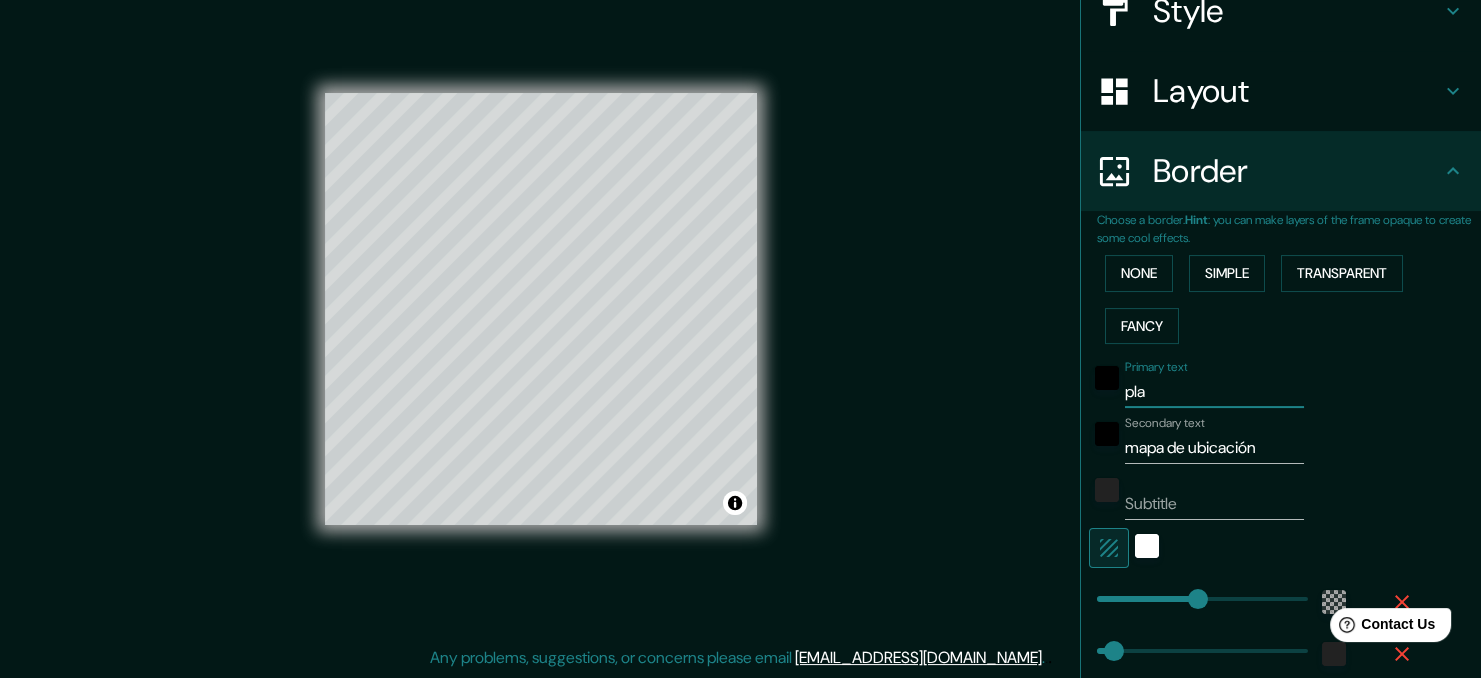 type on "plan" 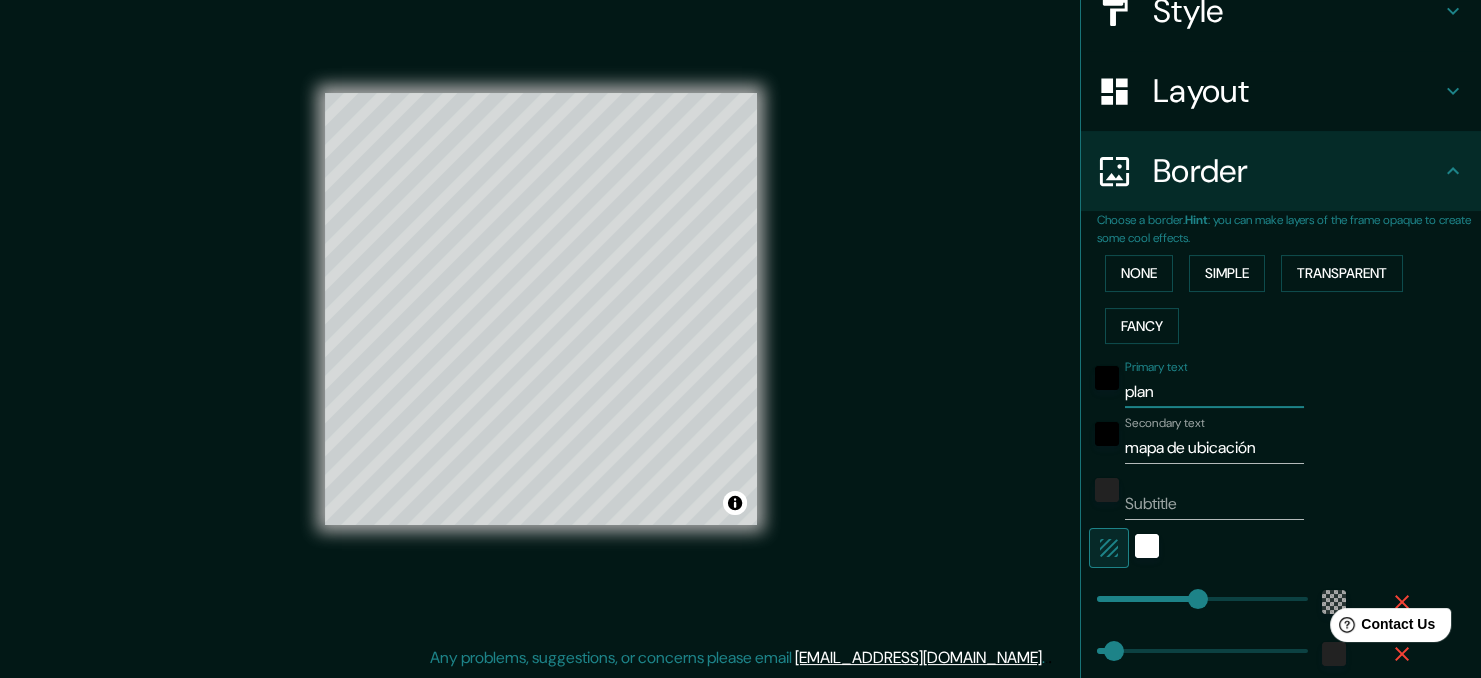 type on "207" 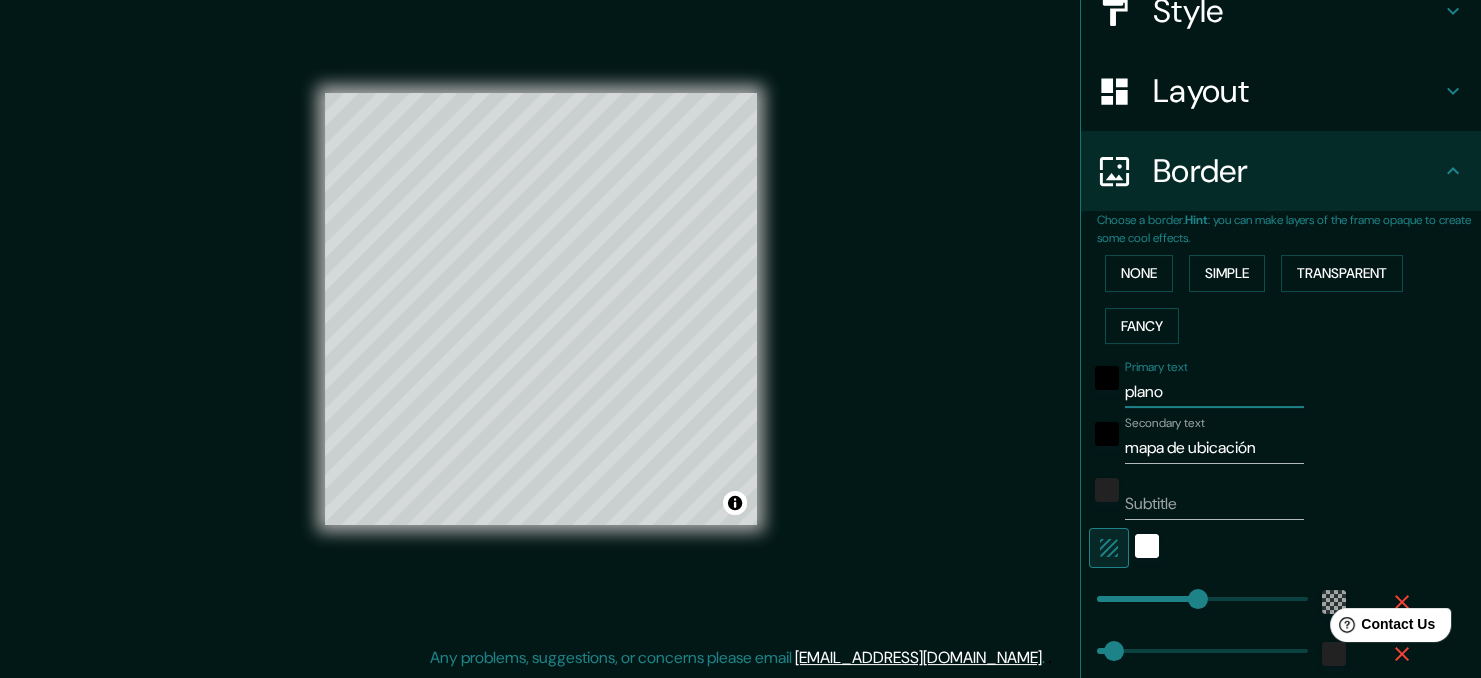 type on "plano" 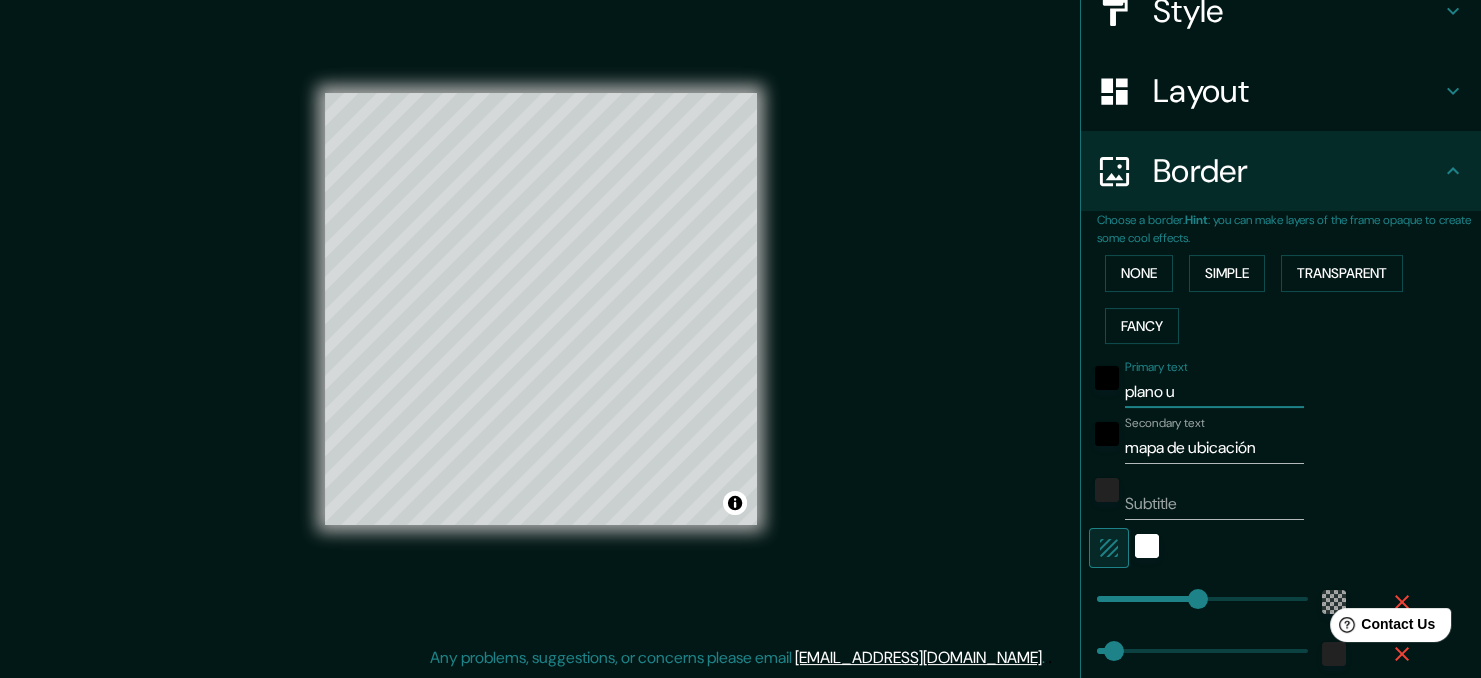 type on "plano ub" 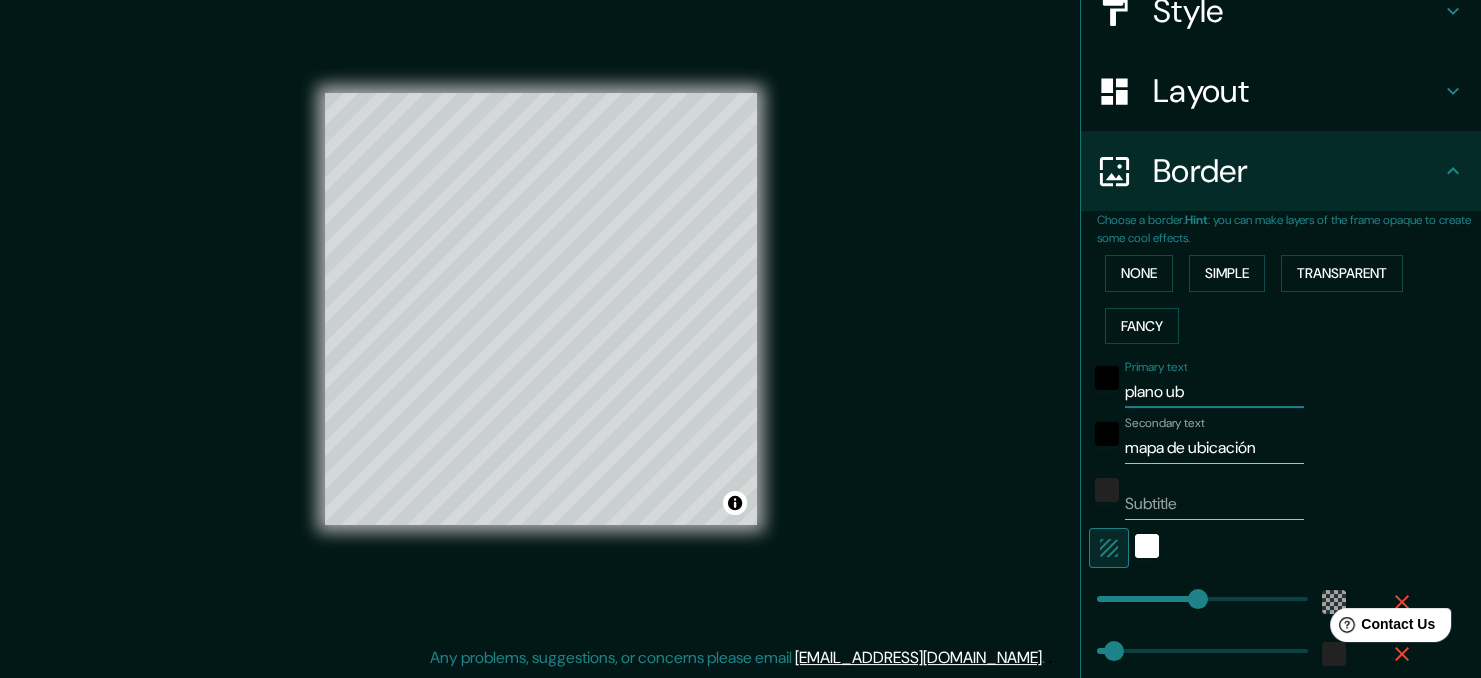 type on "plano ubi" 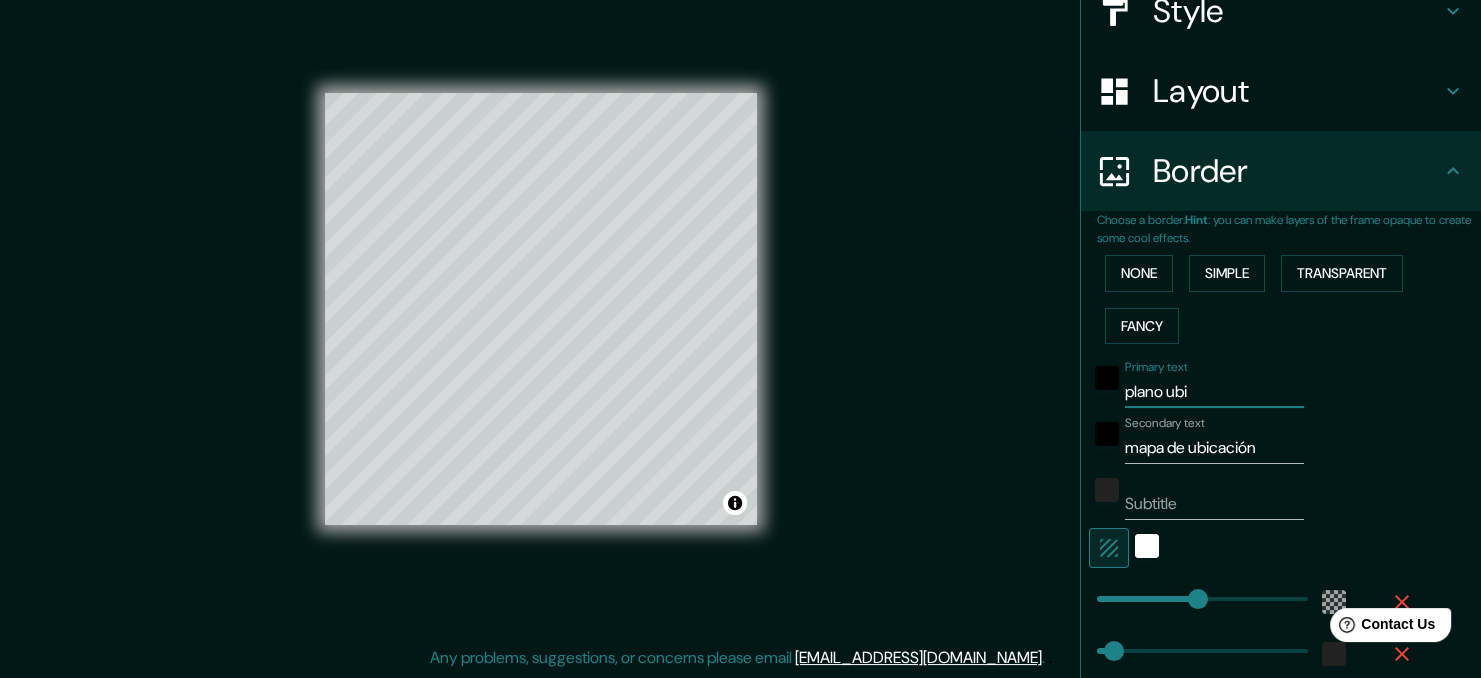 type on "plano ubic" 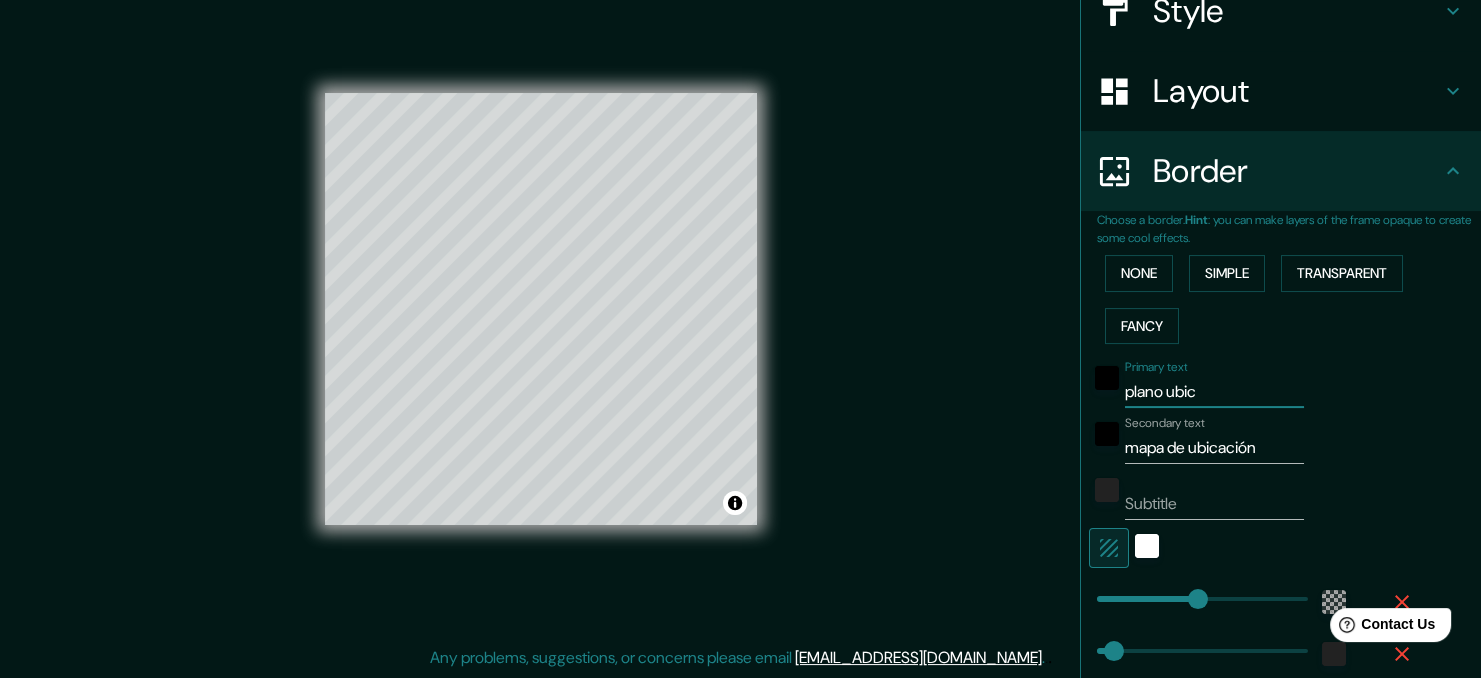 type on "207" 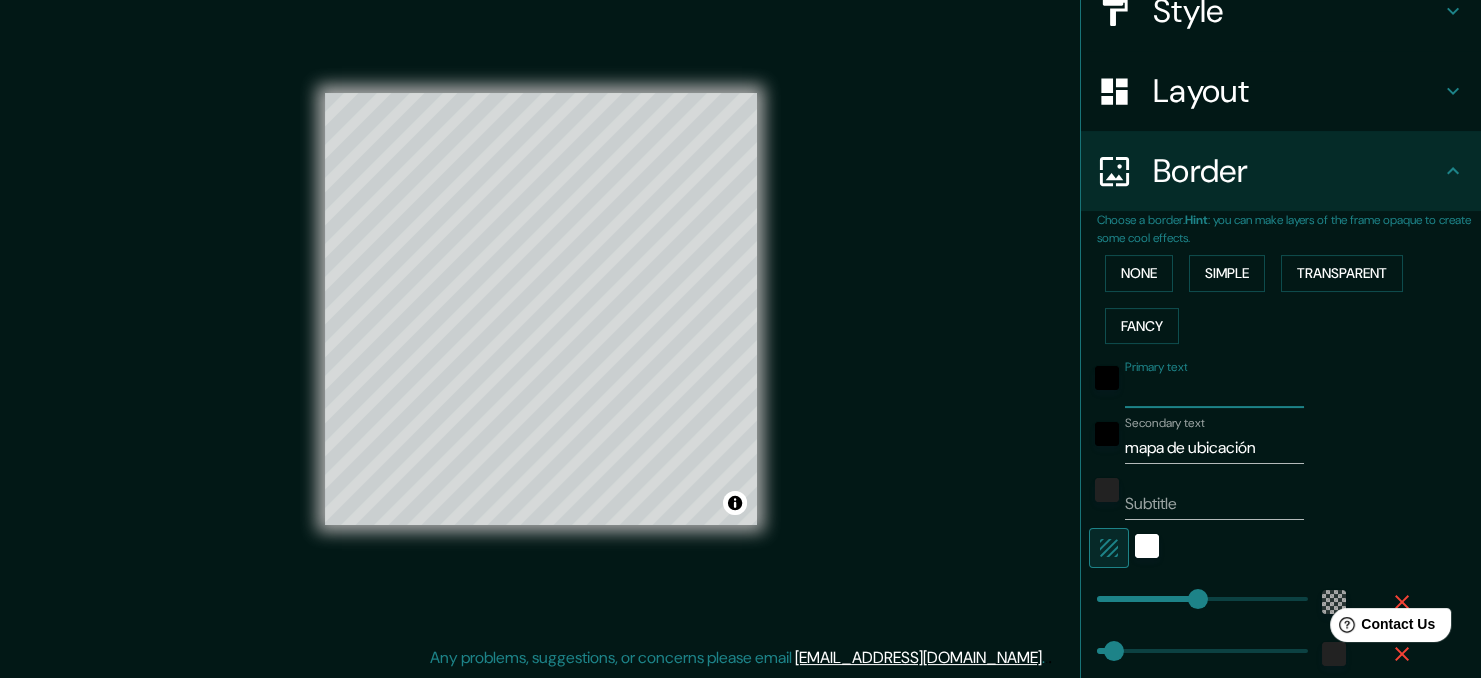 click on "mapa de ubicación" at bounding box center [1214, 448] 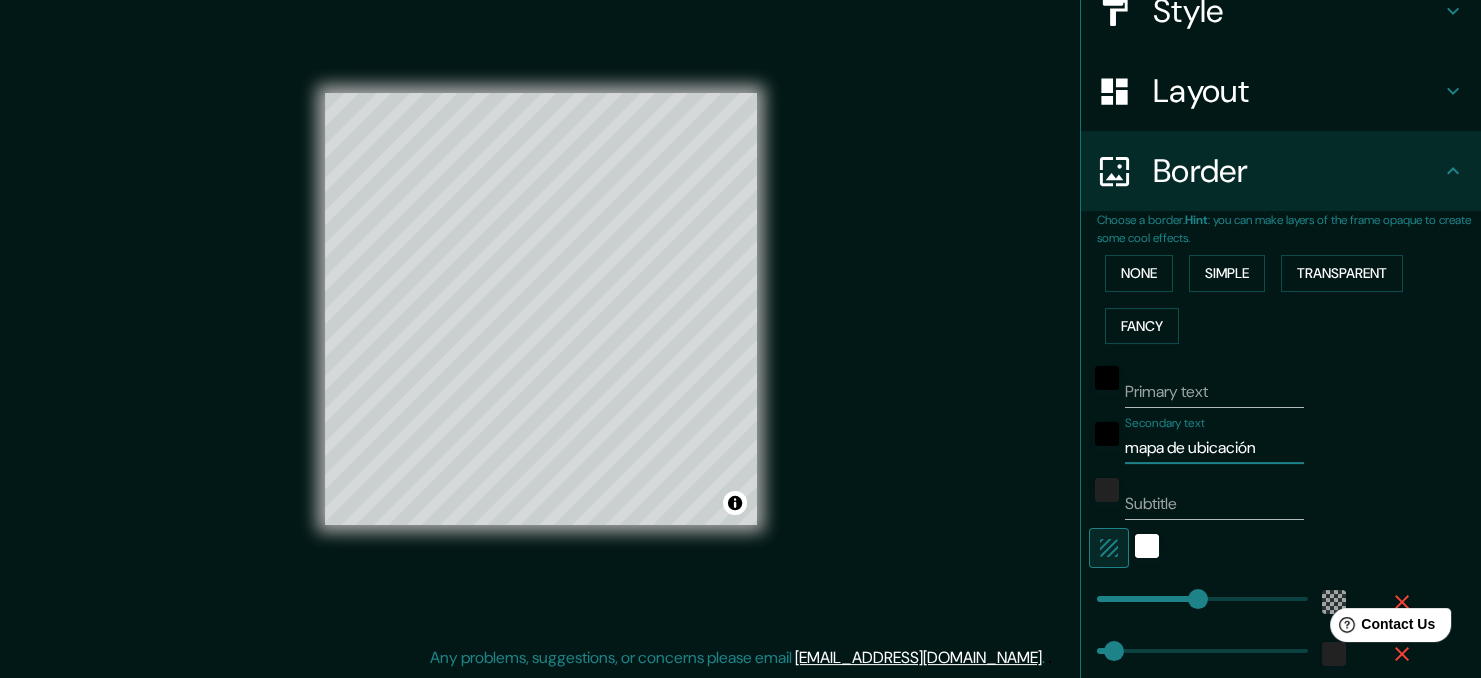 drag, startPoint x: 1247, startPoint y: 443, endPoint x: 1051, endPoint y: 443, distance: 196 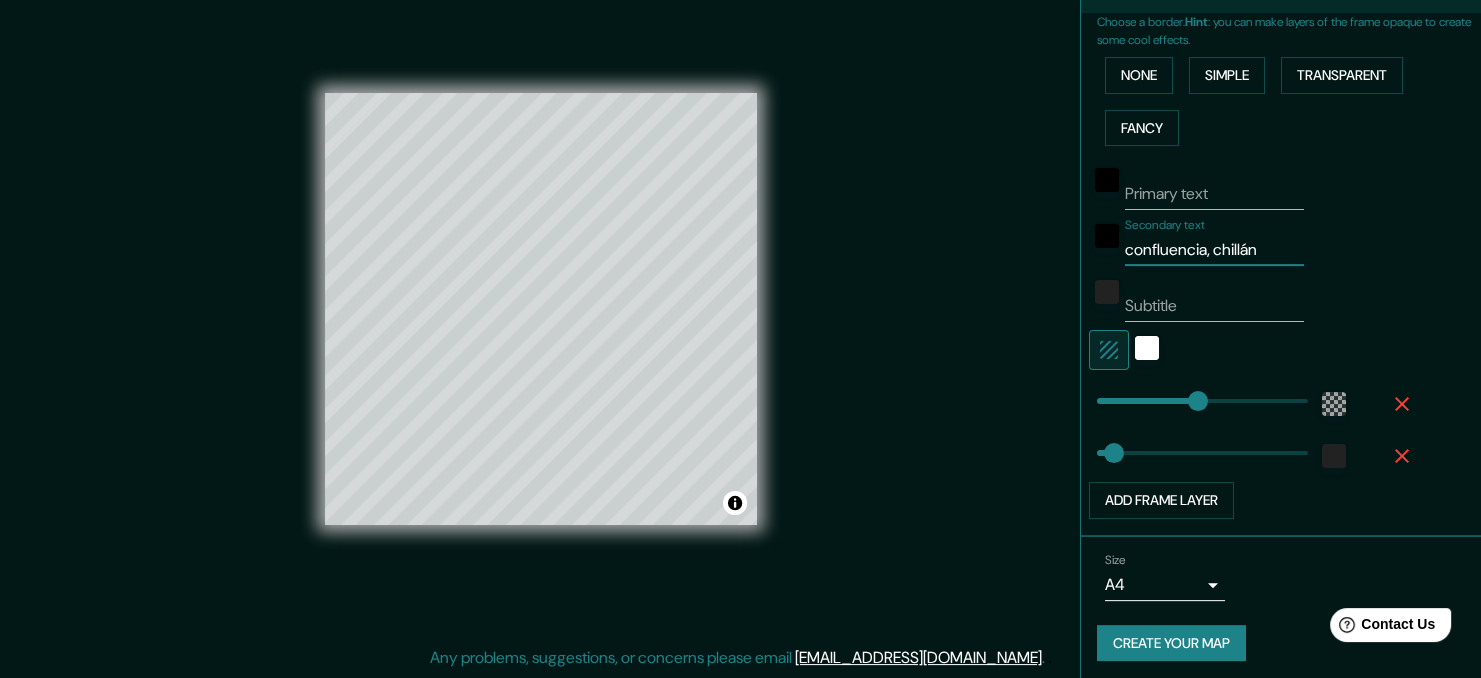 scroll, scrollTop: 455, scrollLeft: 0, axis: vertical 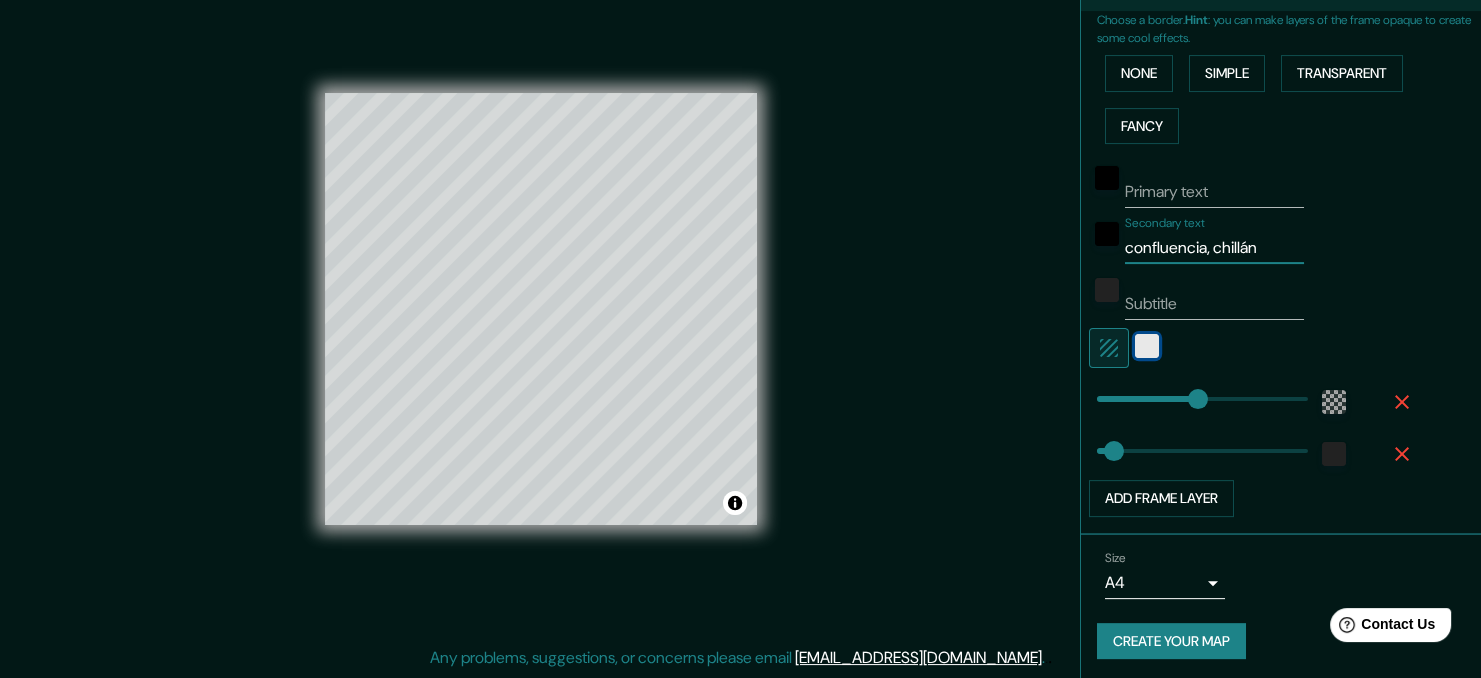 click at bounding box center [1147, 346] 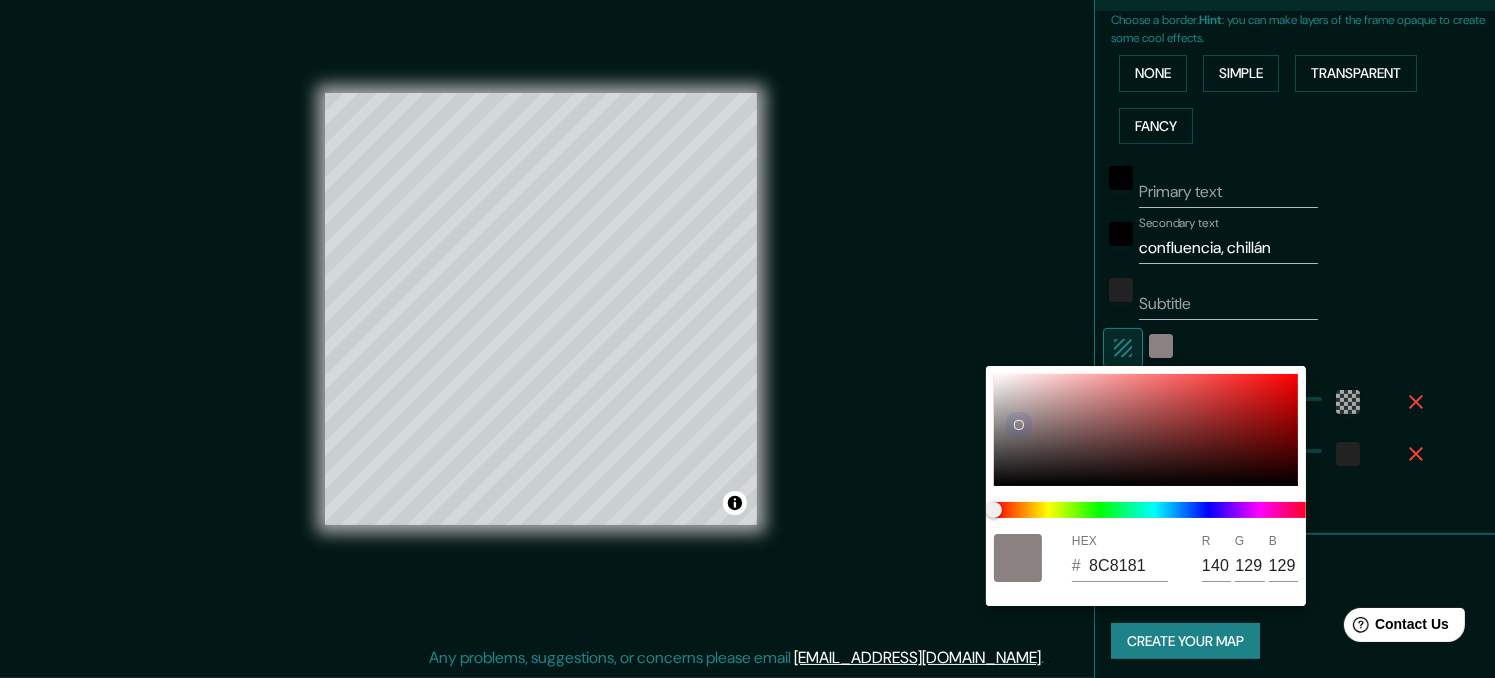 drag, startPoint x: 1122, startPoint y: 413, endPoint x: 1018, endPoint y: 424, distance: 104.58012 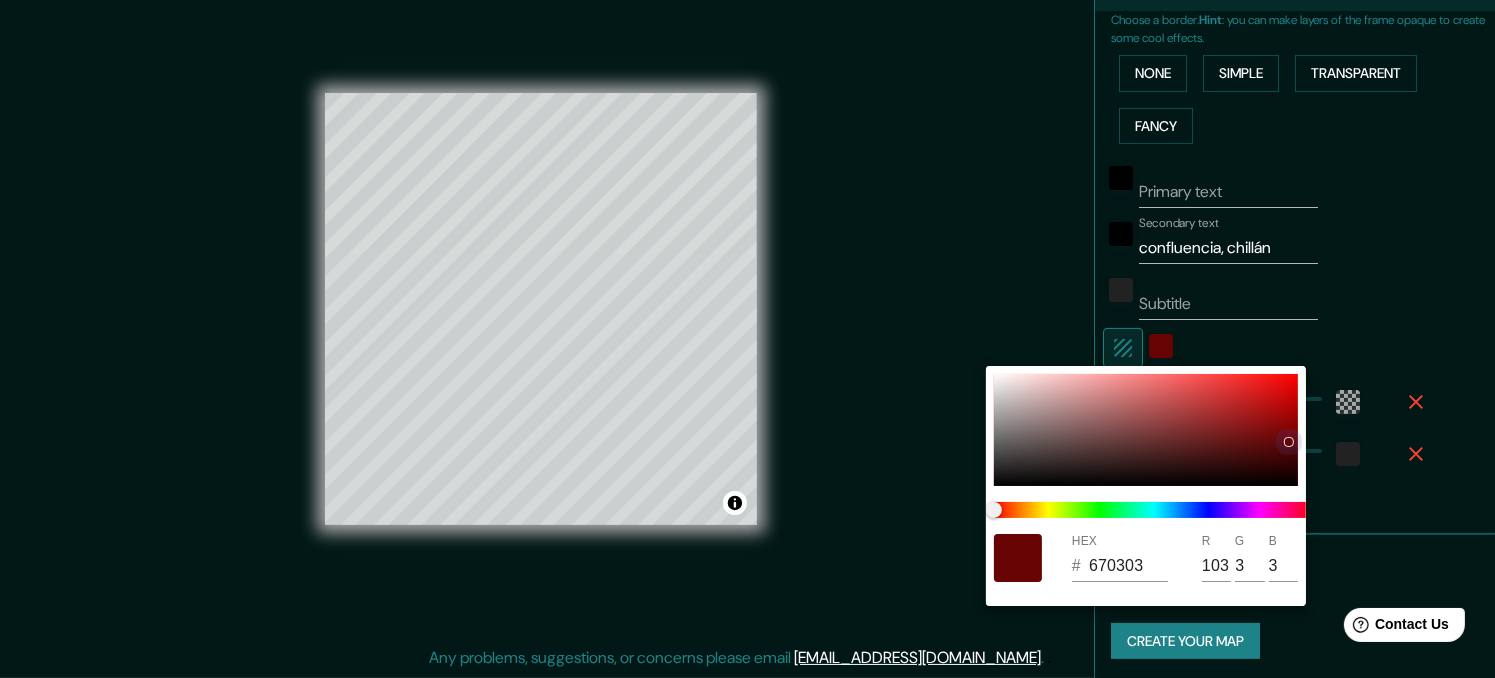 click at bounding box center (1146, 430) 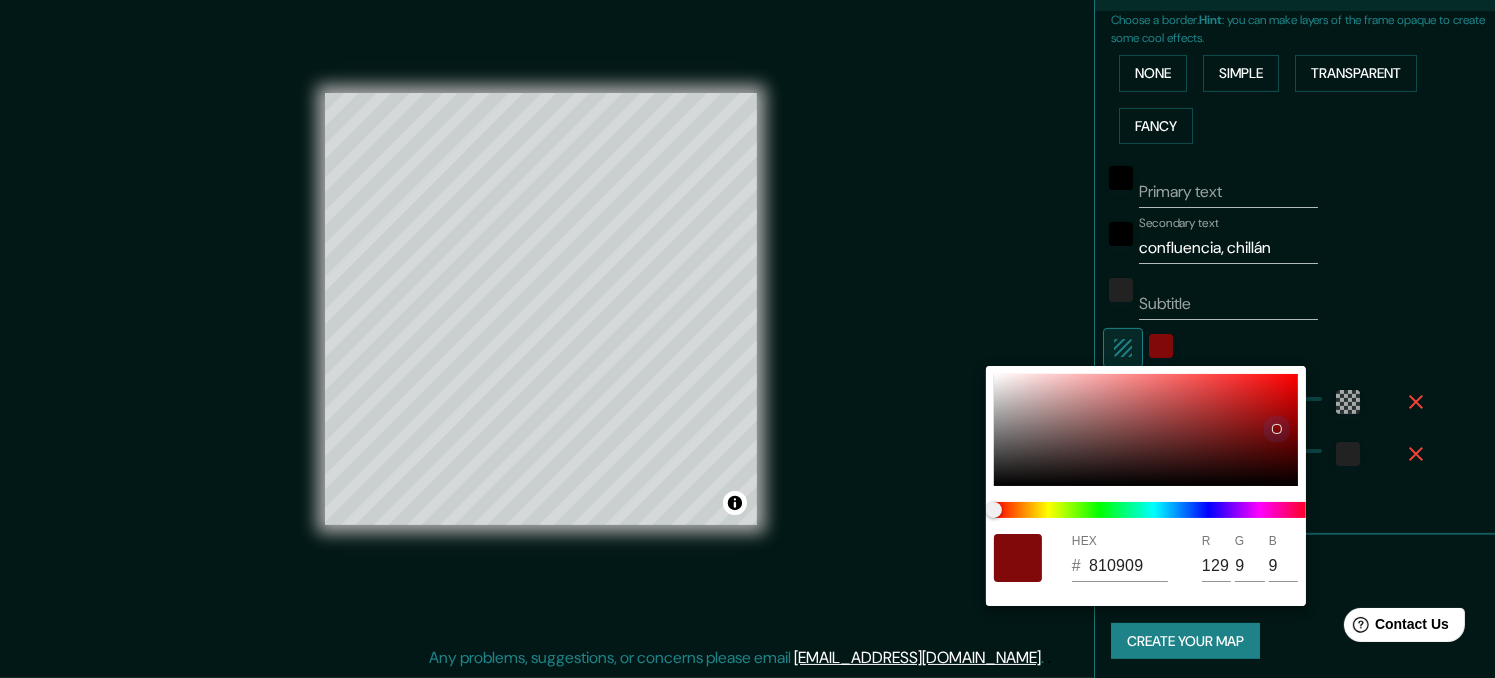 drag, startPoint x: 1268, startPoint y: 398, endPoint x: 1275, endPoint y: 429, distance: 31.780497 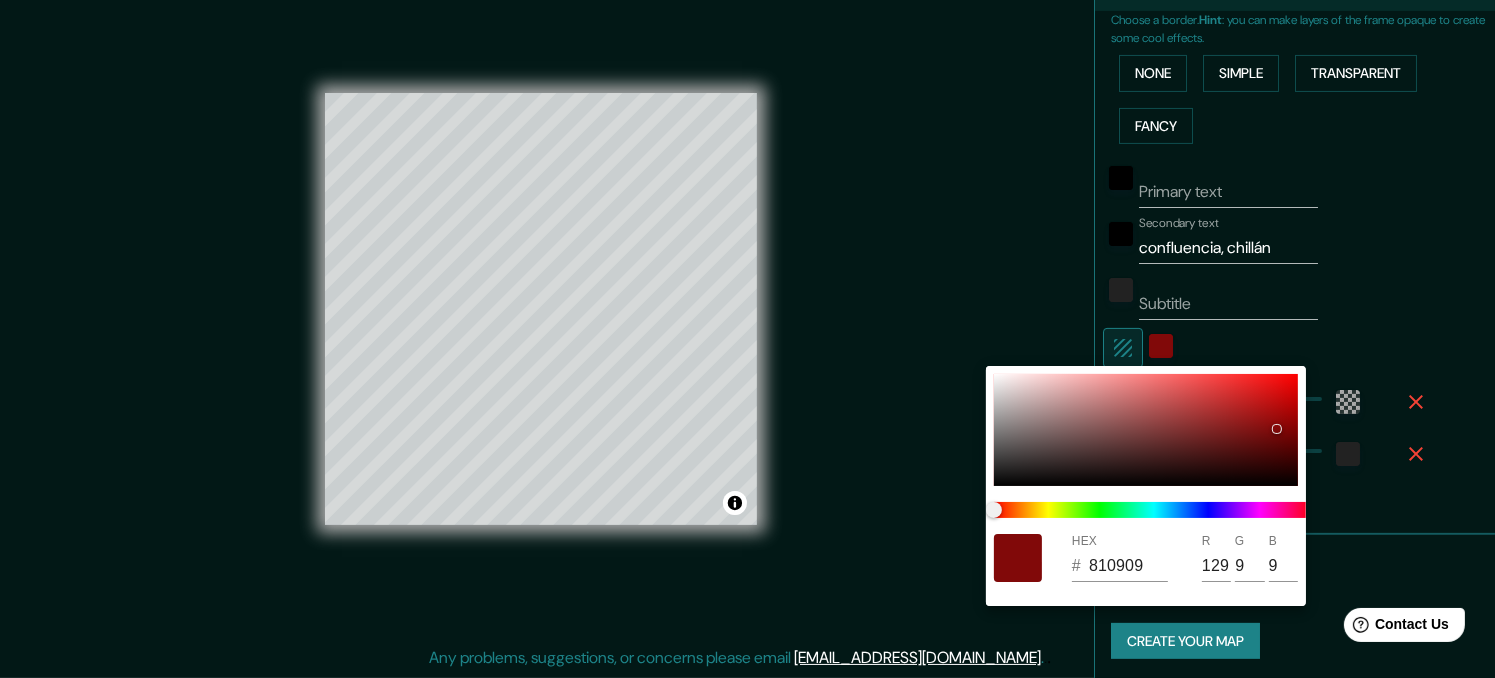 click at bounding box center (747, 339) 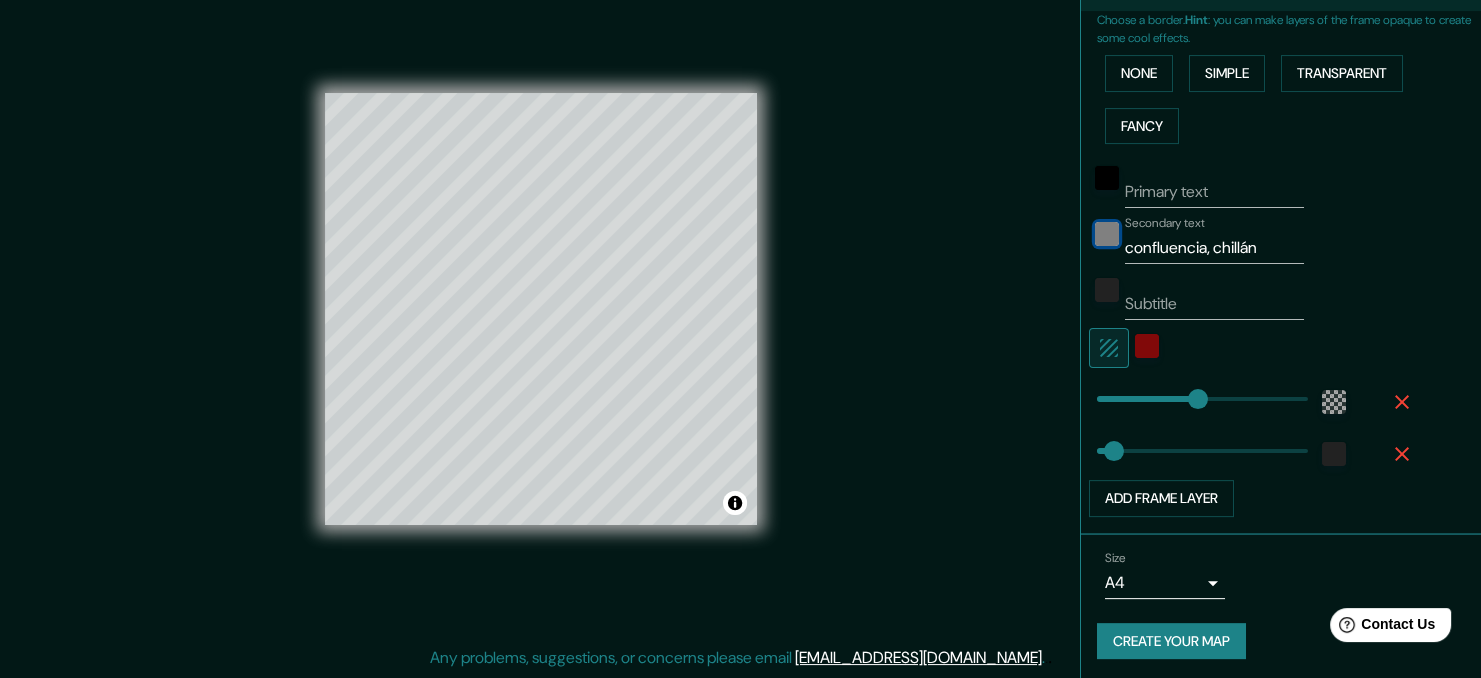 click at bounding box center (1107, 234) 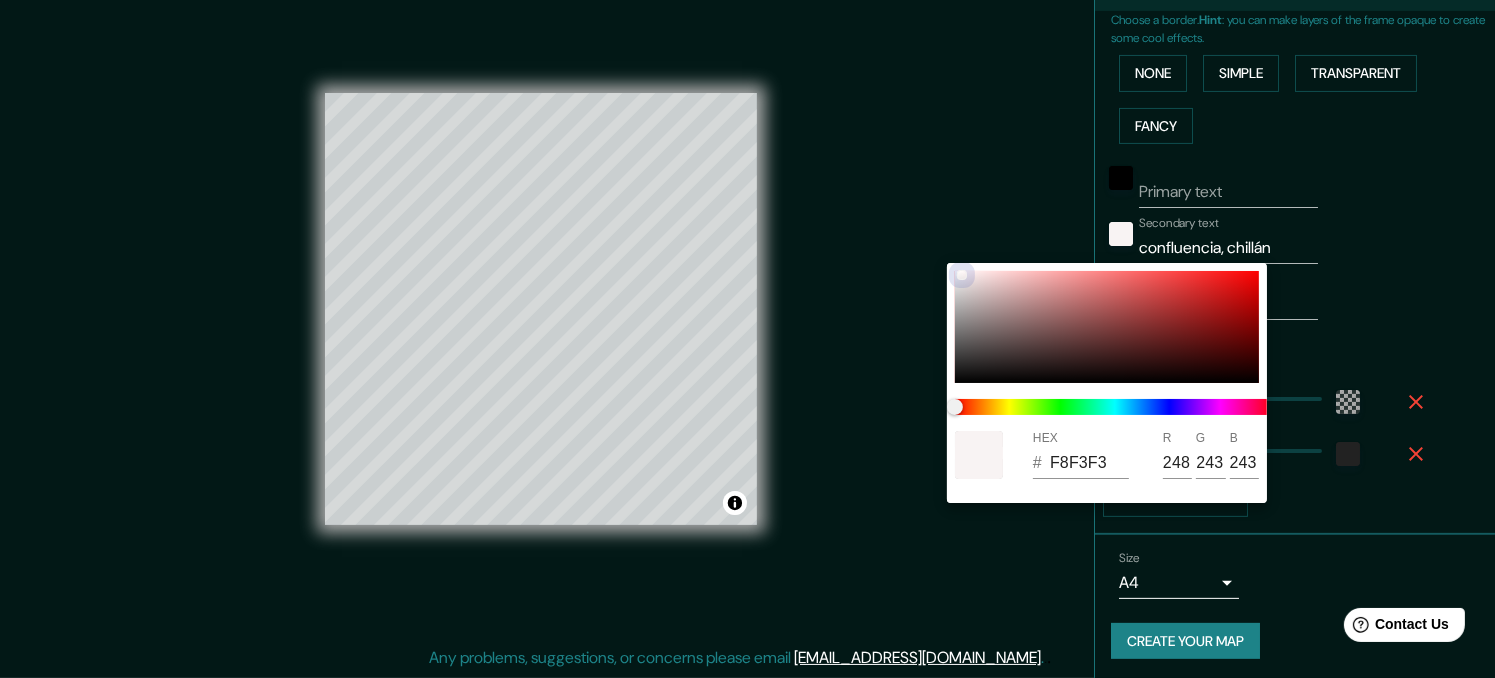 drag, startPoint x: 961, startPoint y: 300, endPoint x: 957, endPoint y: 259, distance: 41.19466 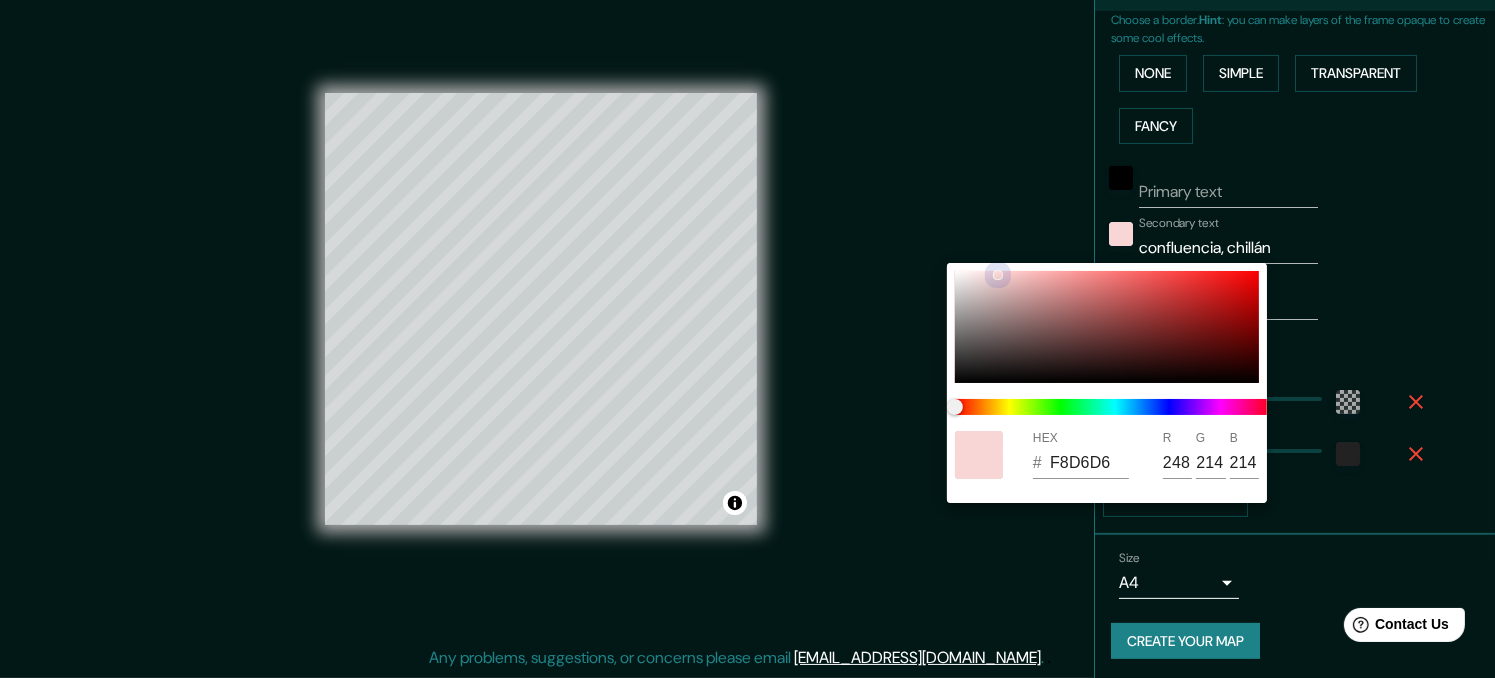 click at bounding box center [1107, 327] 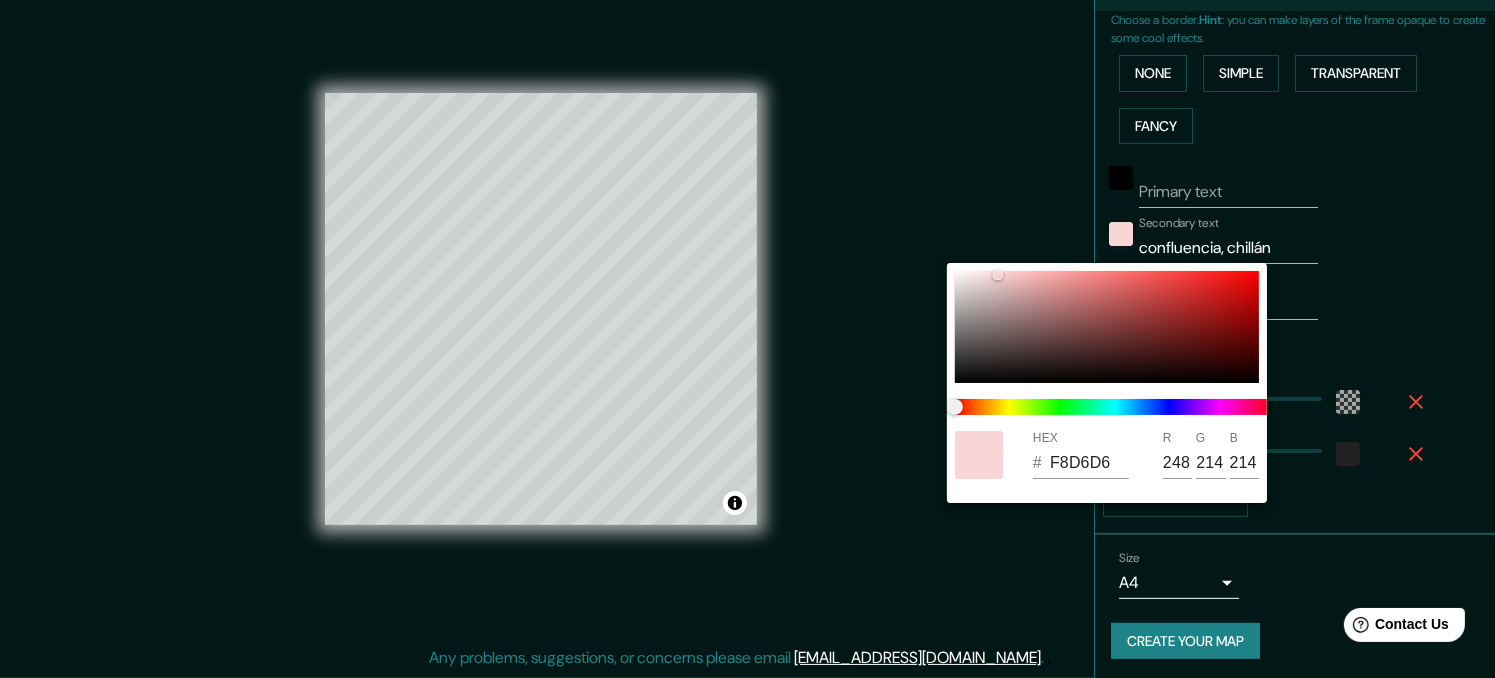 click at bounding box center (747, 339) 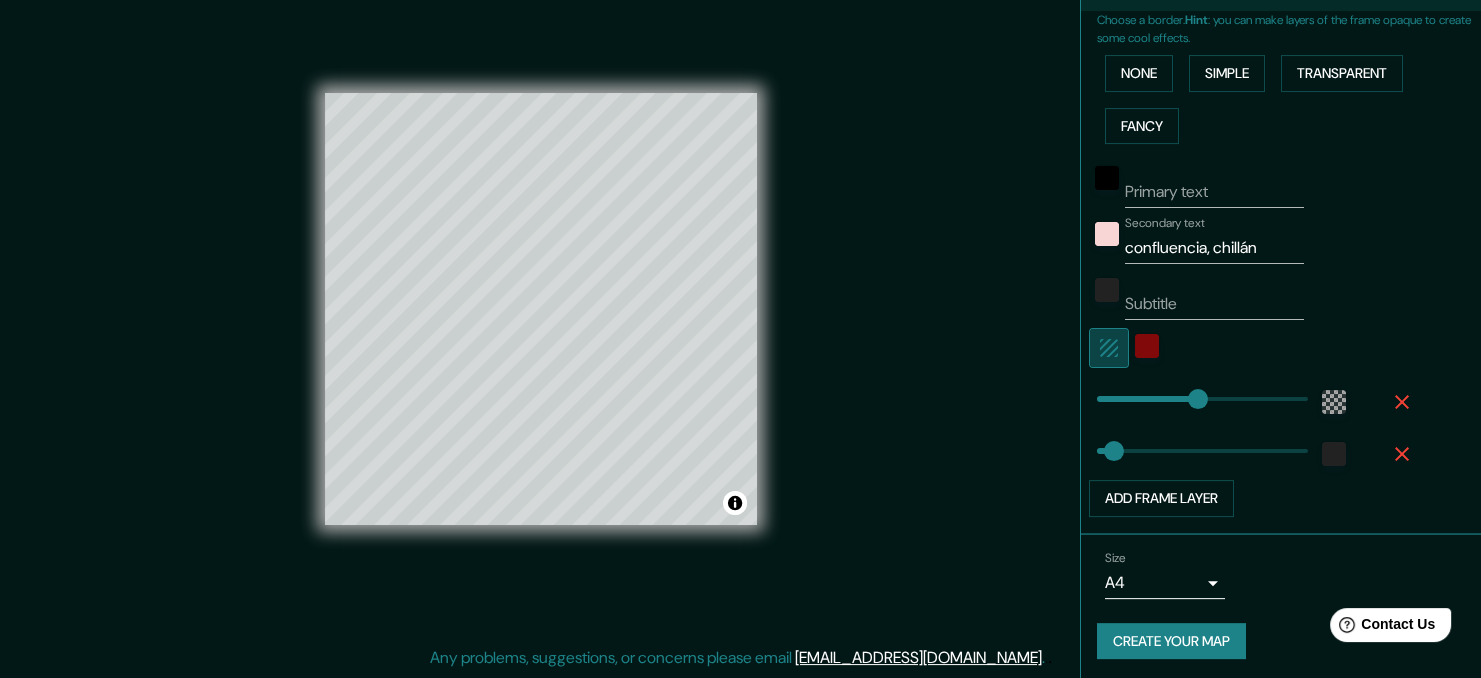 click 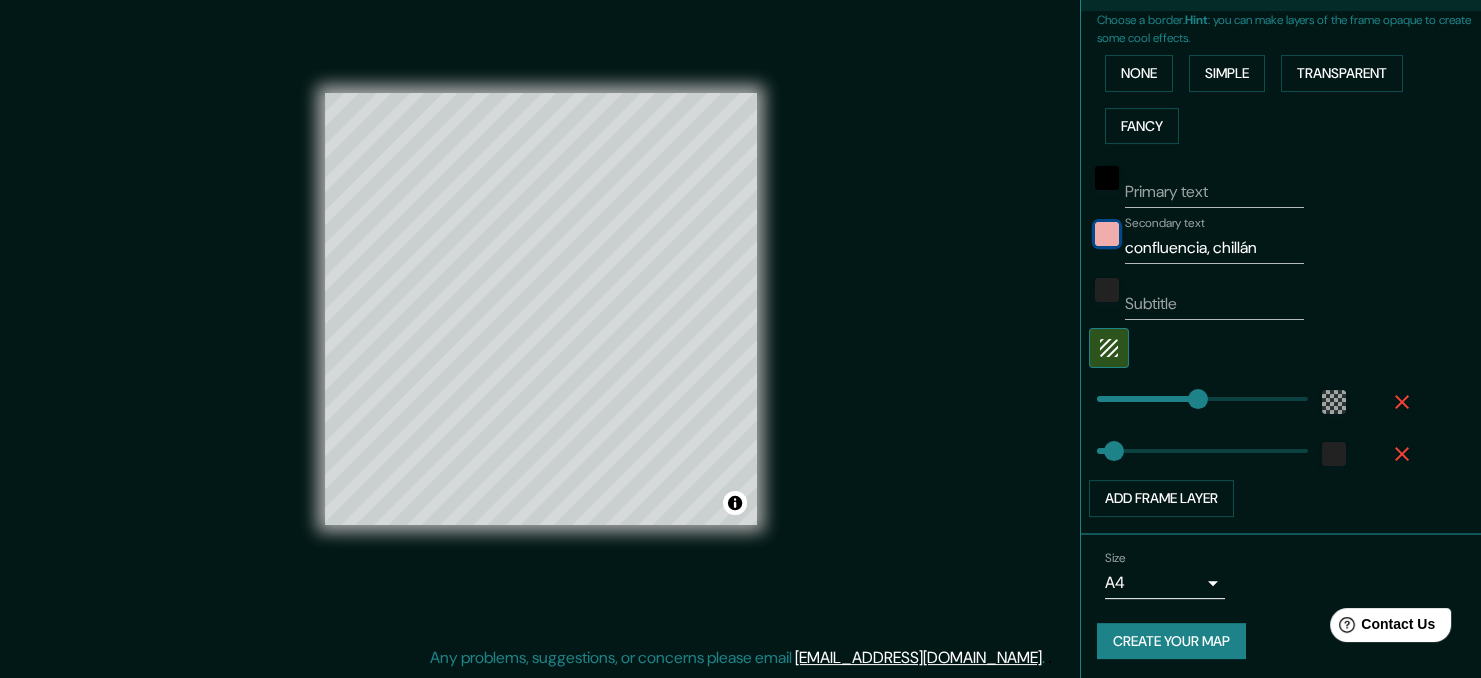 click at bounding box center (1107, 234) 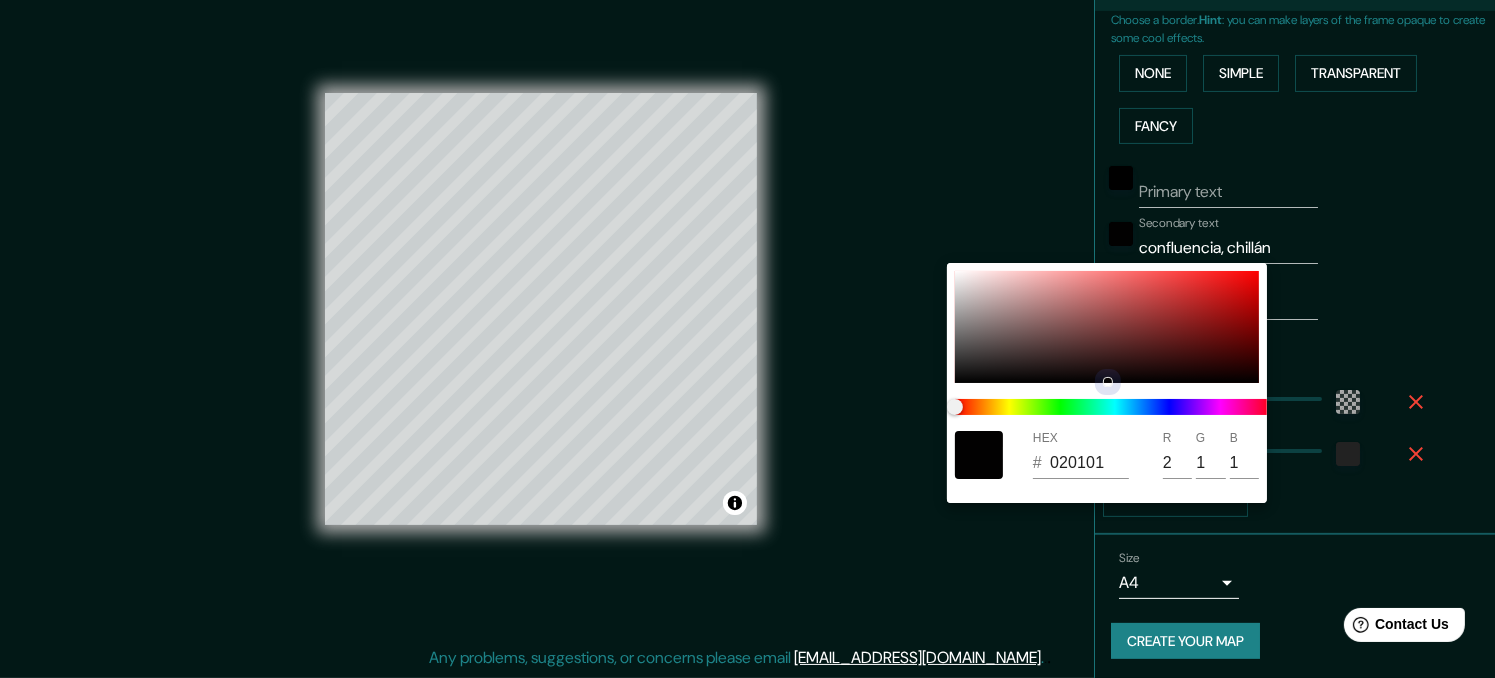 drag, startPoint x: 1119, startPoint y: 378, endPoint x: 1053, endPoint y: 420, distance: 78.23043 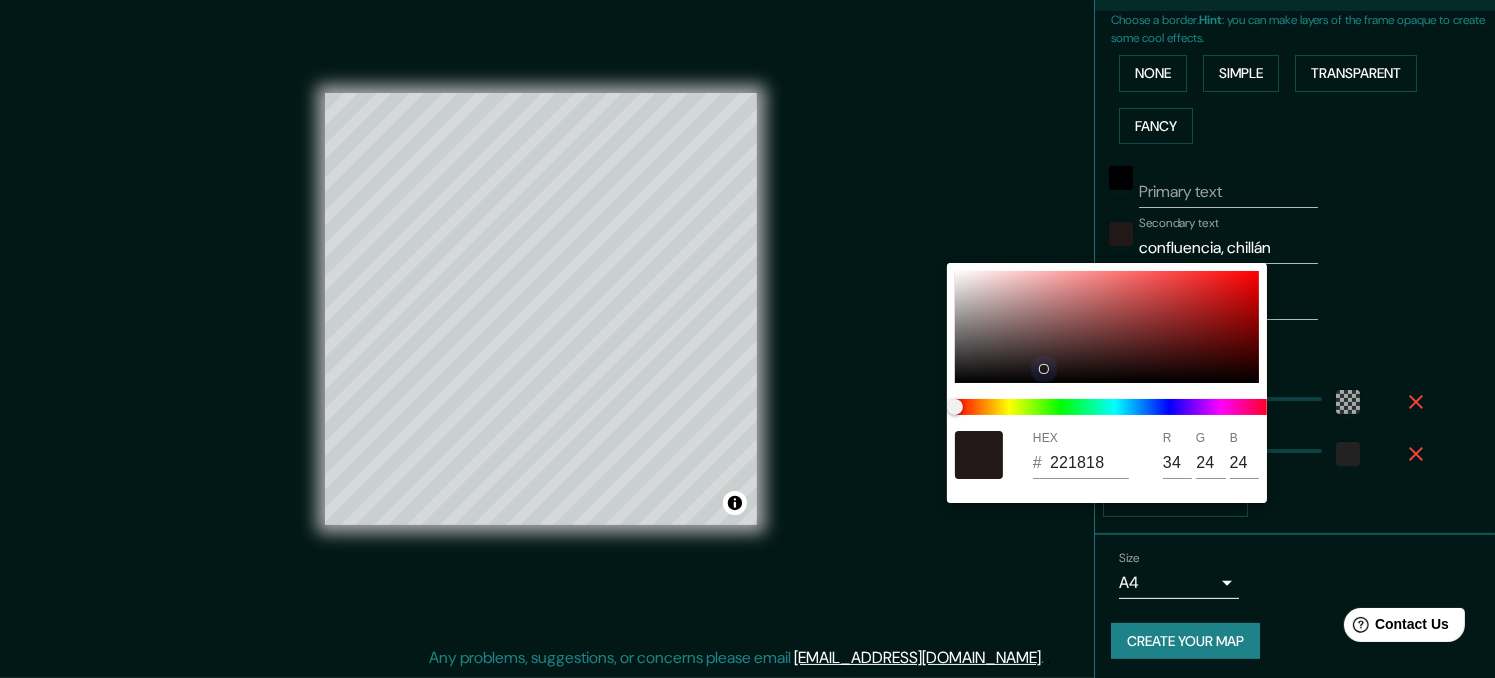 drag, startPoint x: 1043, startPoint y: 348, endPoint x: 1046, endPoint y: 367, distance: 19.235384 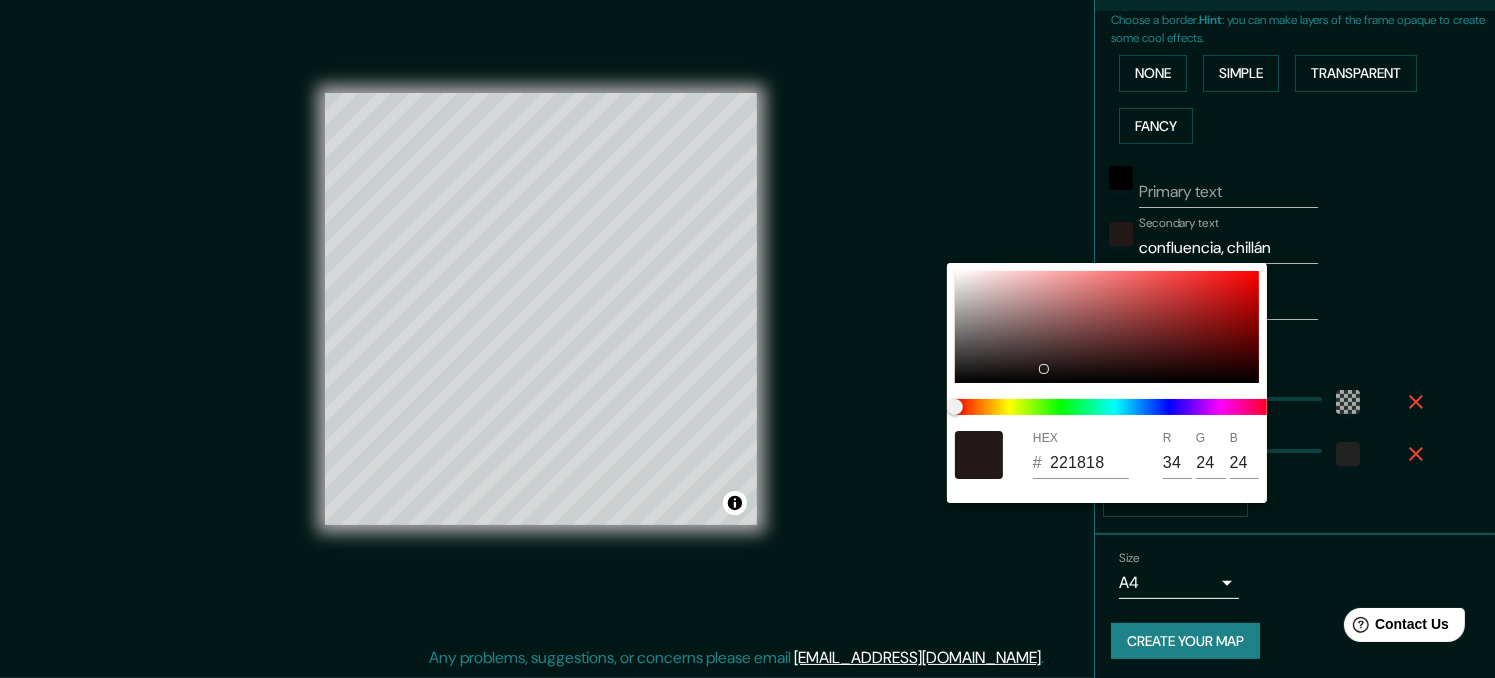 click at bounding box center [747, 339] 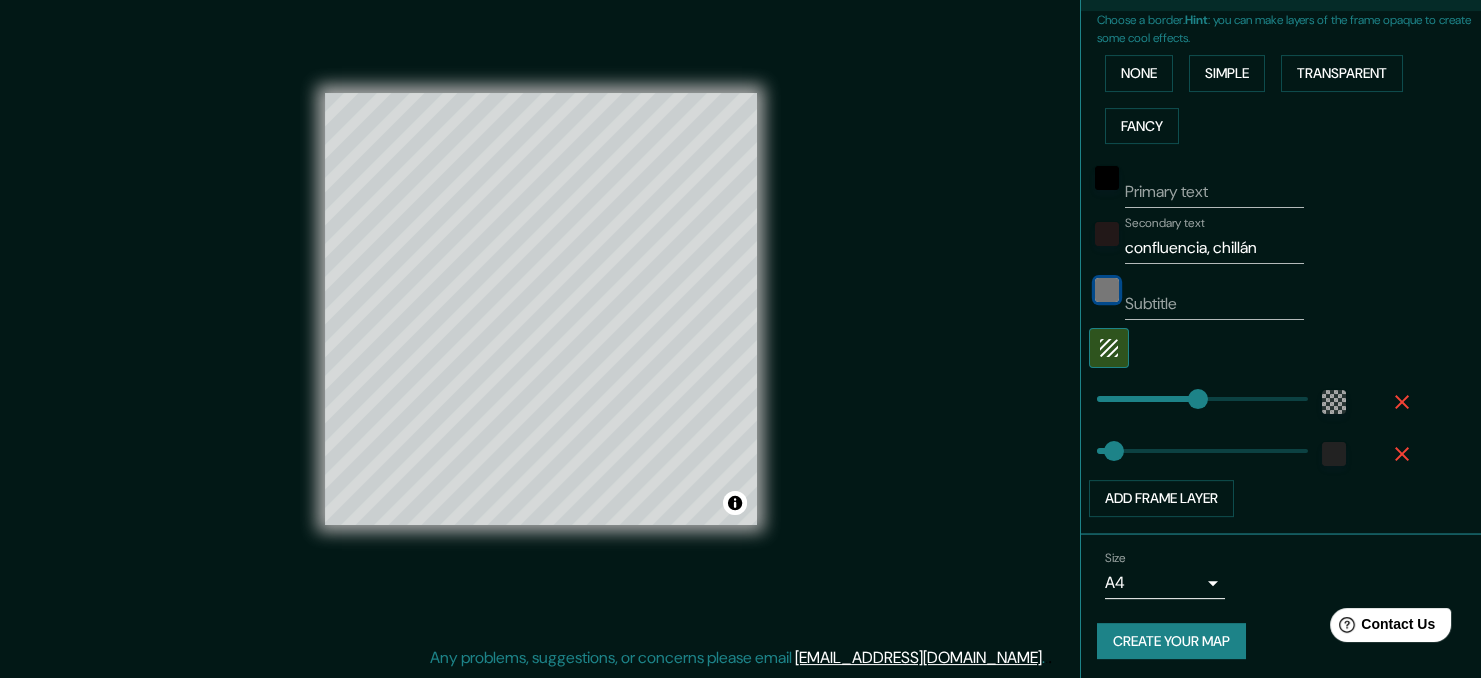 click at bounding box center [1107, 290] 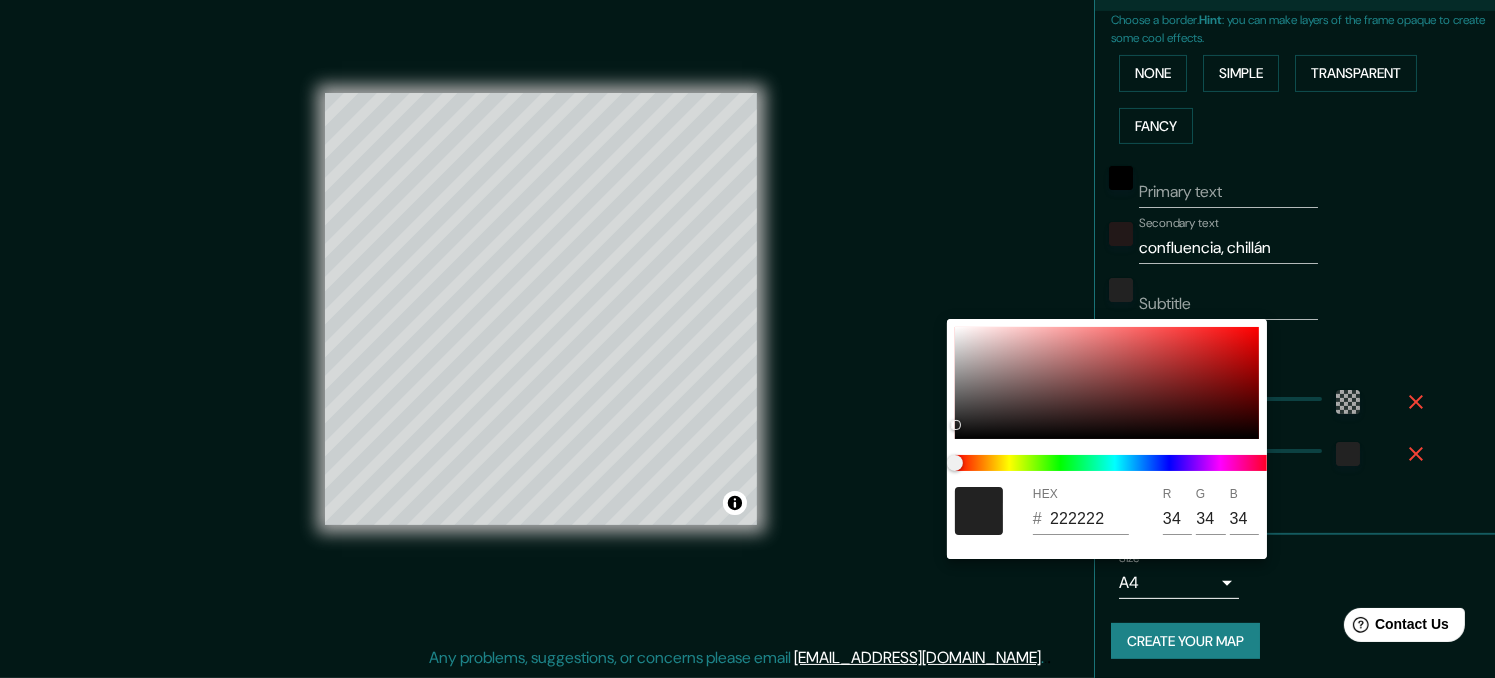 click at bounding box center [747, 339] 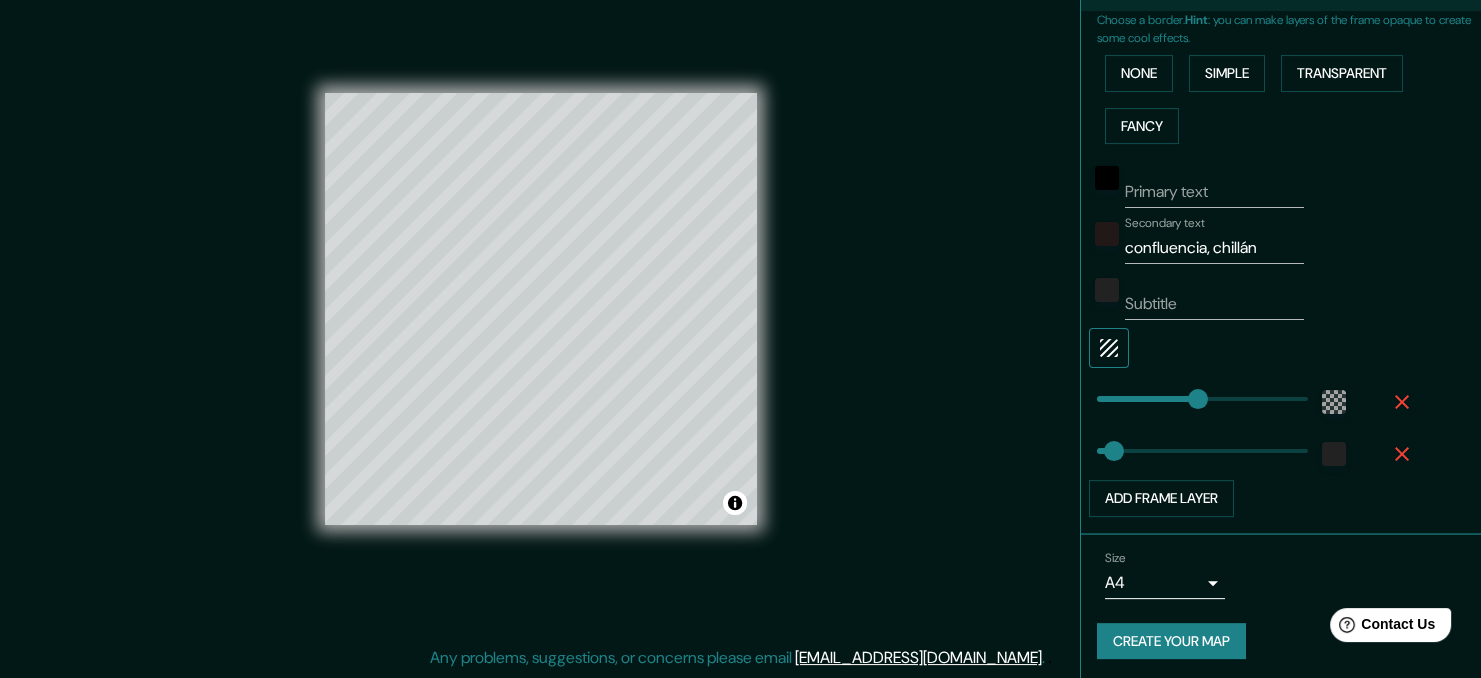 click 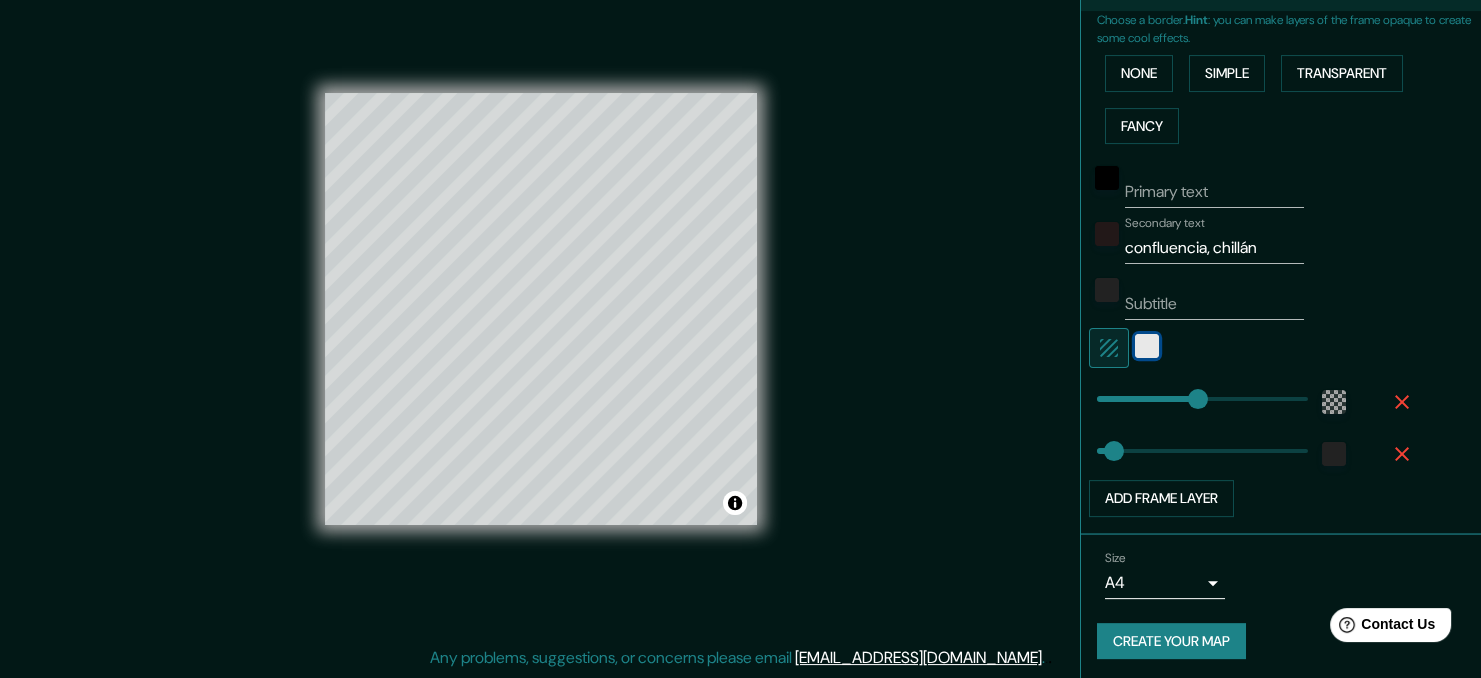 click at bounding box center [1147, 346] 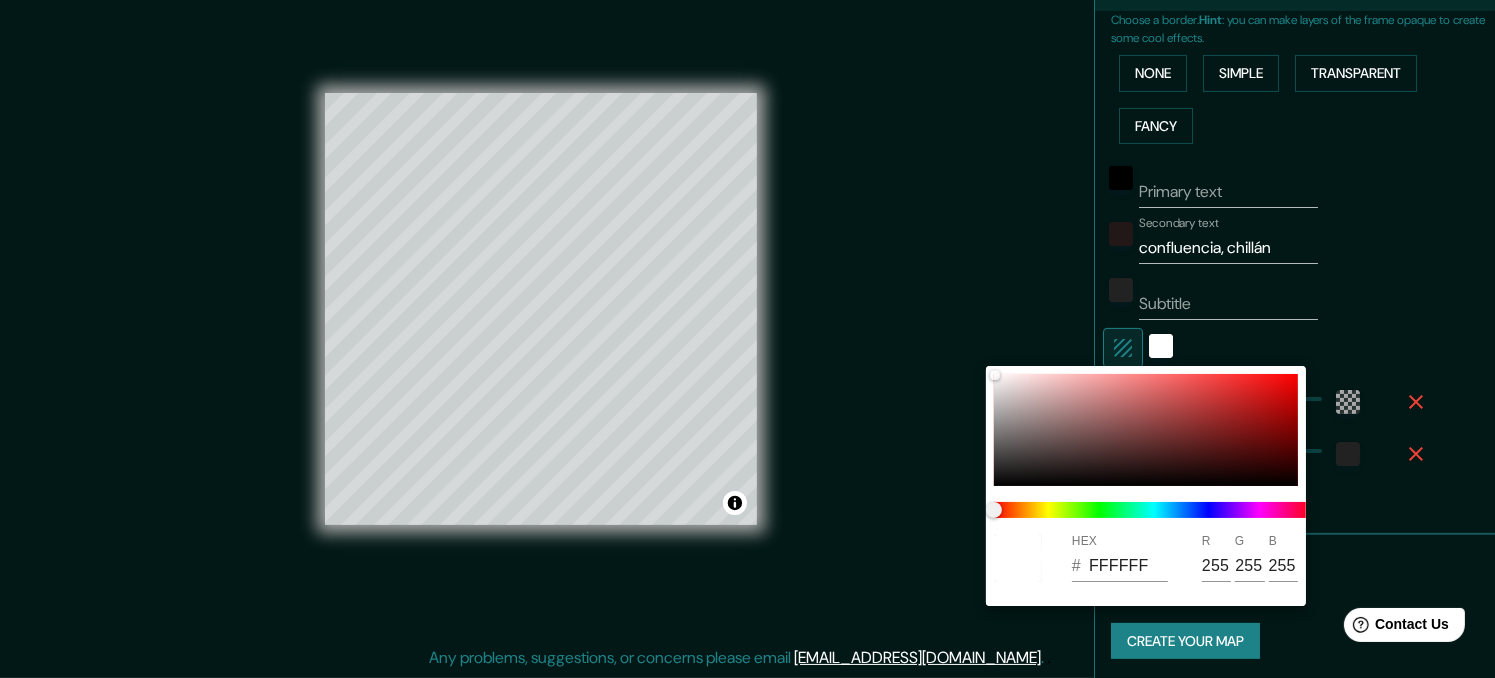 click at bounding box center [747, 339] 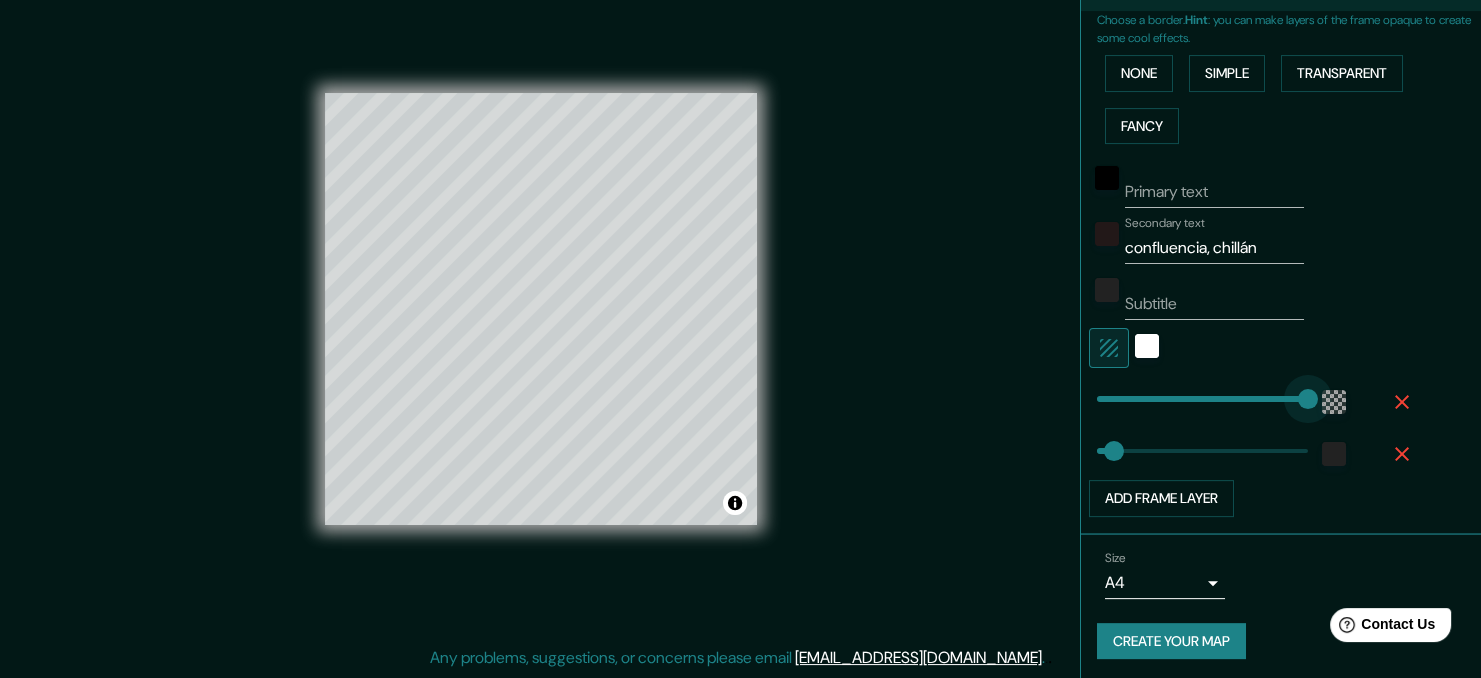 drag, startPoint x: 1183, startPoint y: 400, endPoint x: 1365, endPoint y: 406, distance: 182.09888 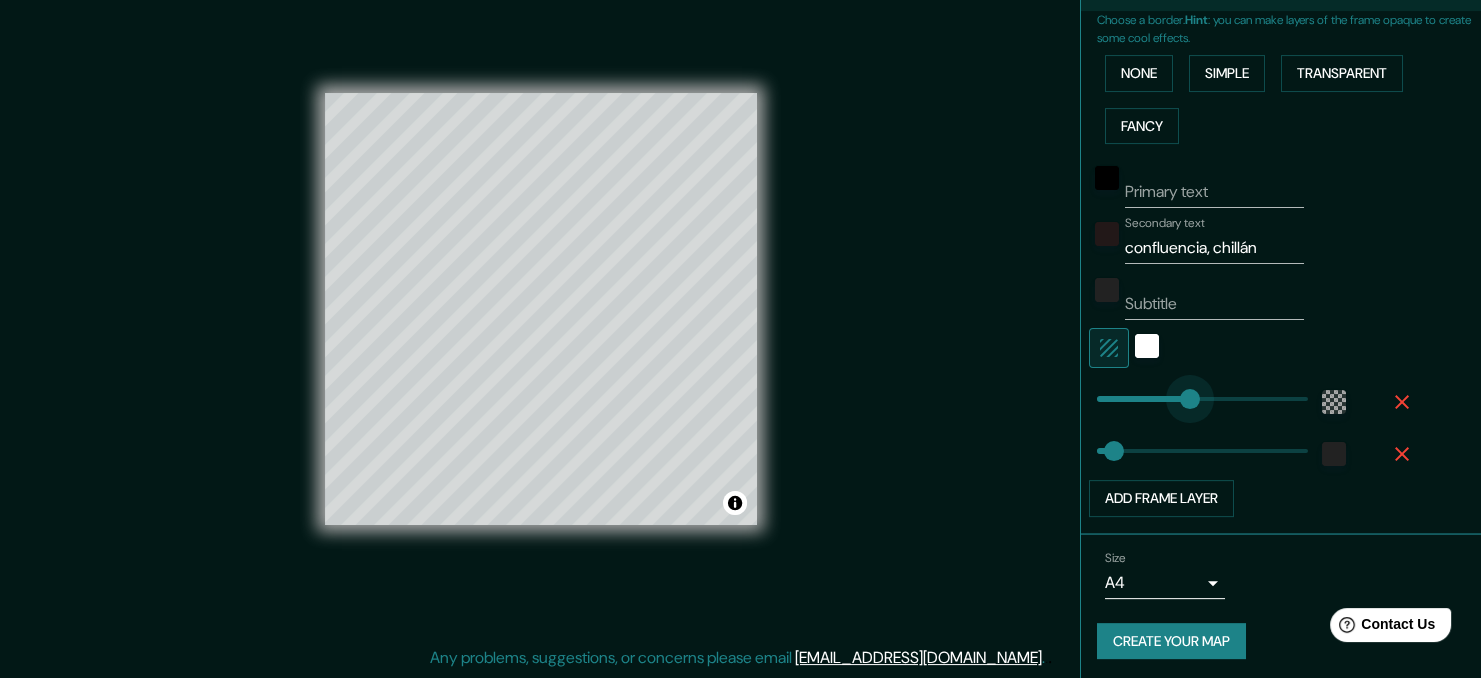 drag, startPoint x: 1279, startPoint y: 399, endPoint x: 1180, endPoint y: 402, distance: 99.04544 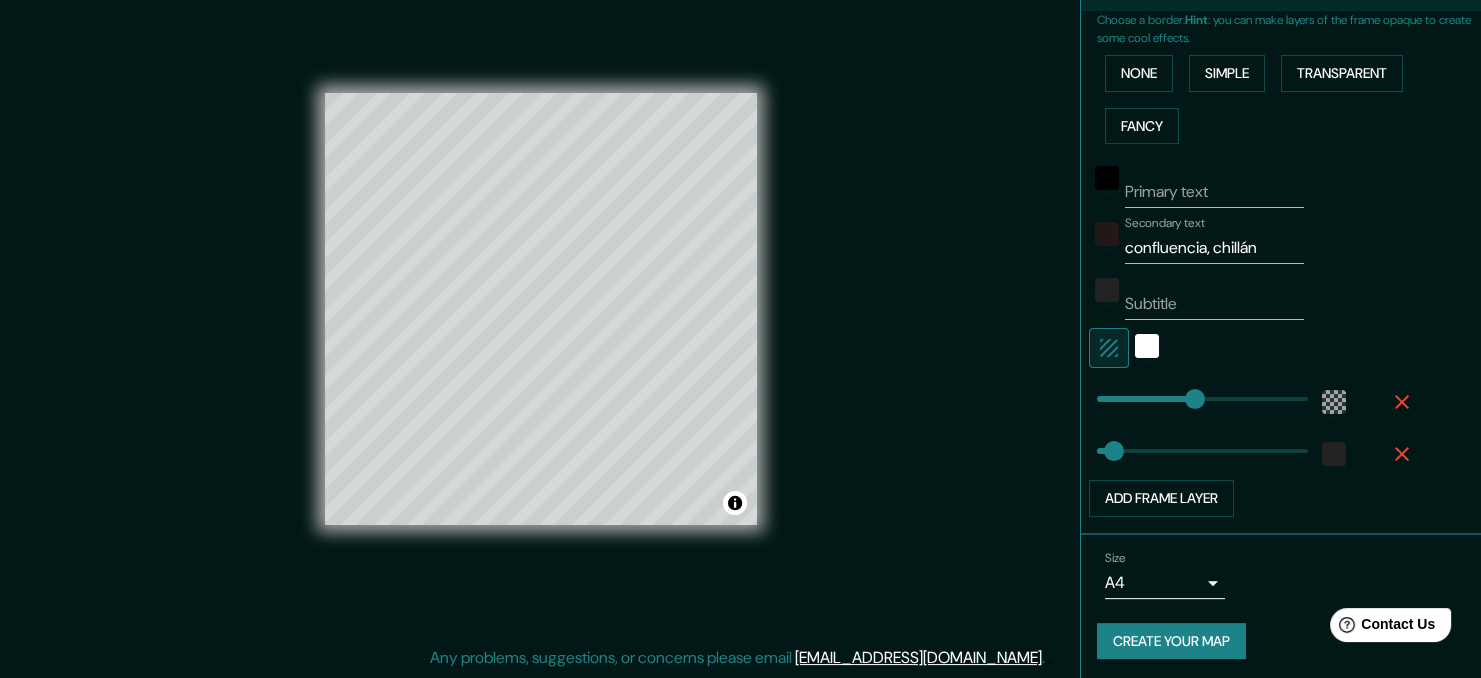 scroll, scrollTop: 456, scrollLeft: 0, axis: vertical 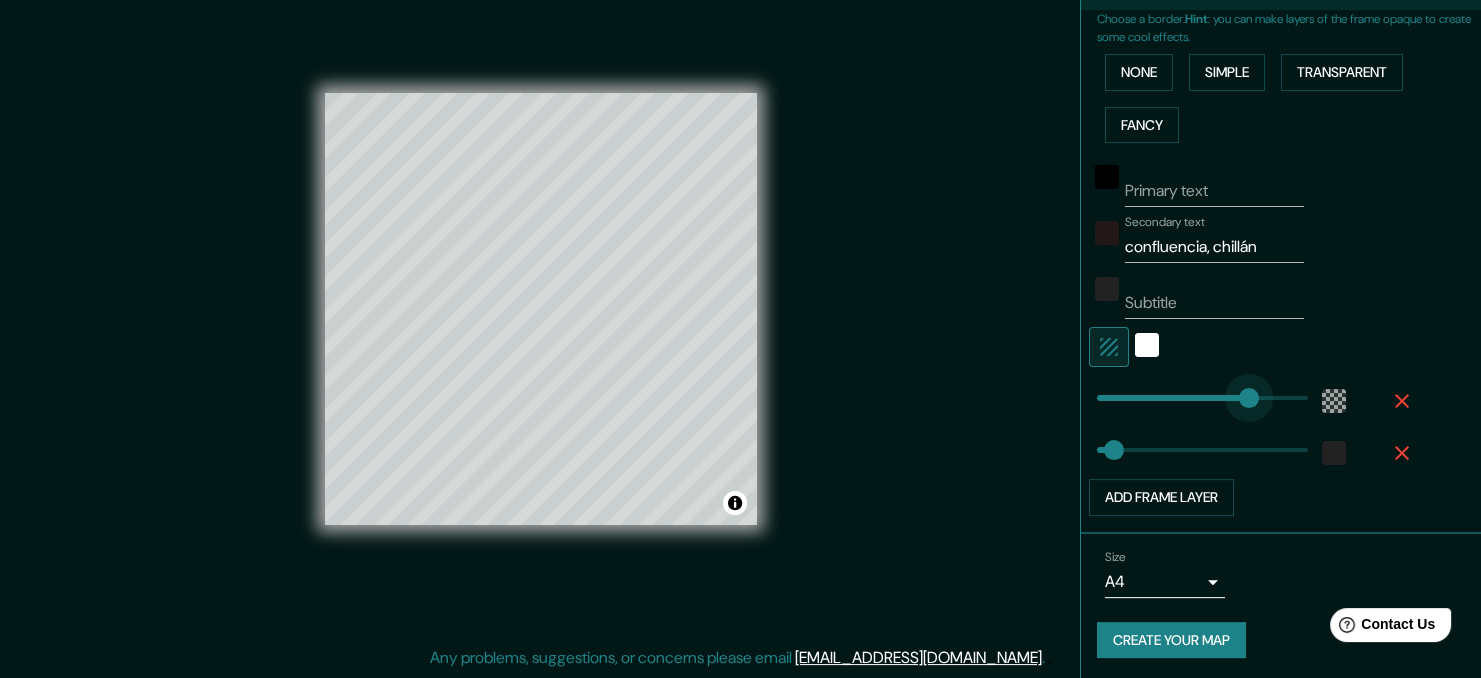 drag, startPoint x: 1188, startPoint y: 381, endPoint x: 1235, endPoint y: 389, distance: 47.67599 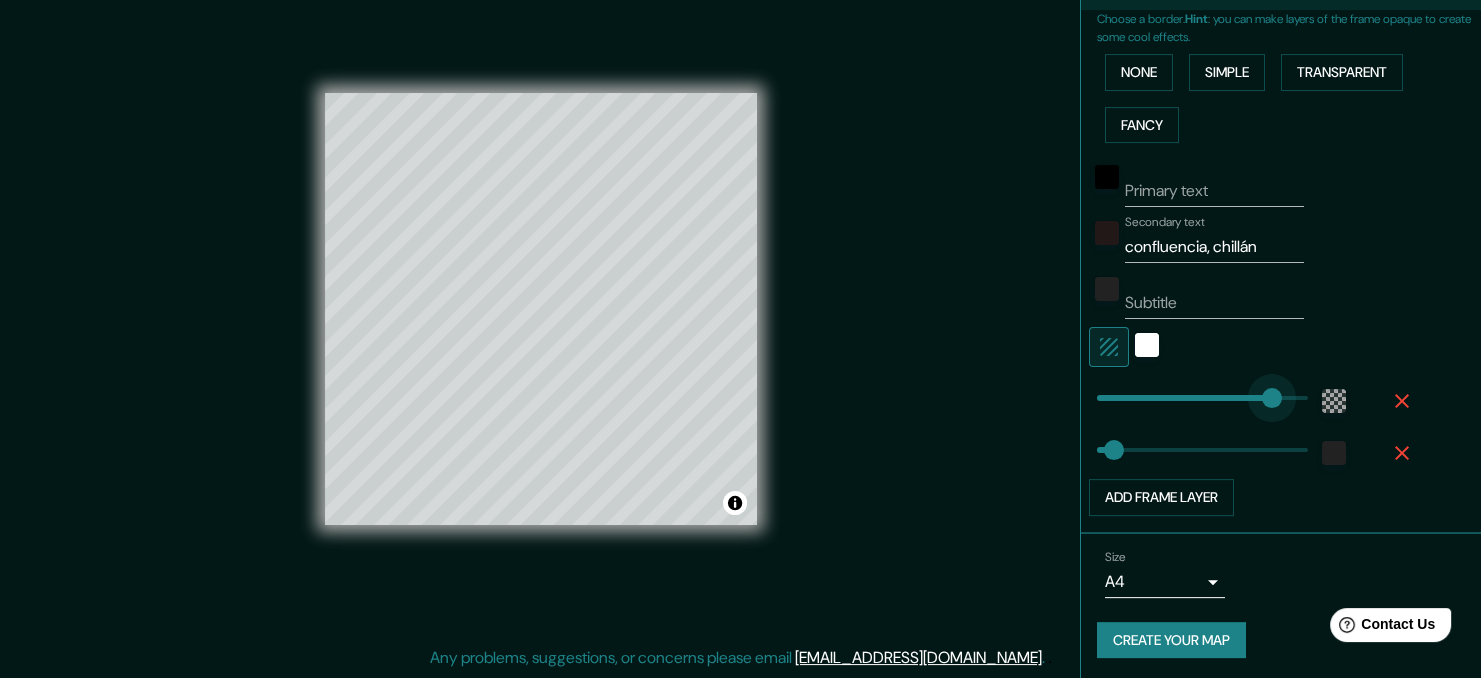 drag, startPoint x: 1220, startPoint y: 397, endPoint x: 1257, endPoint y: 388, distance: 38.078865 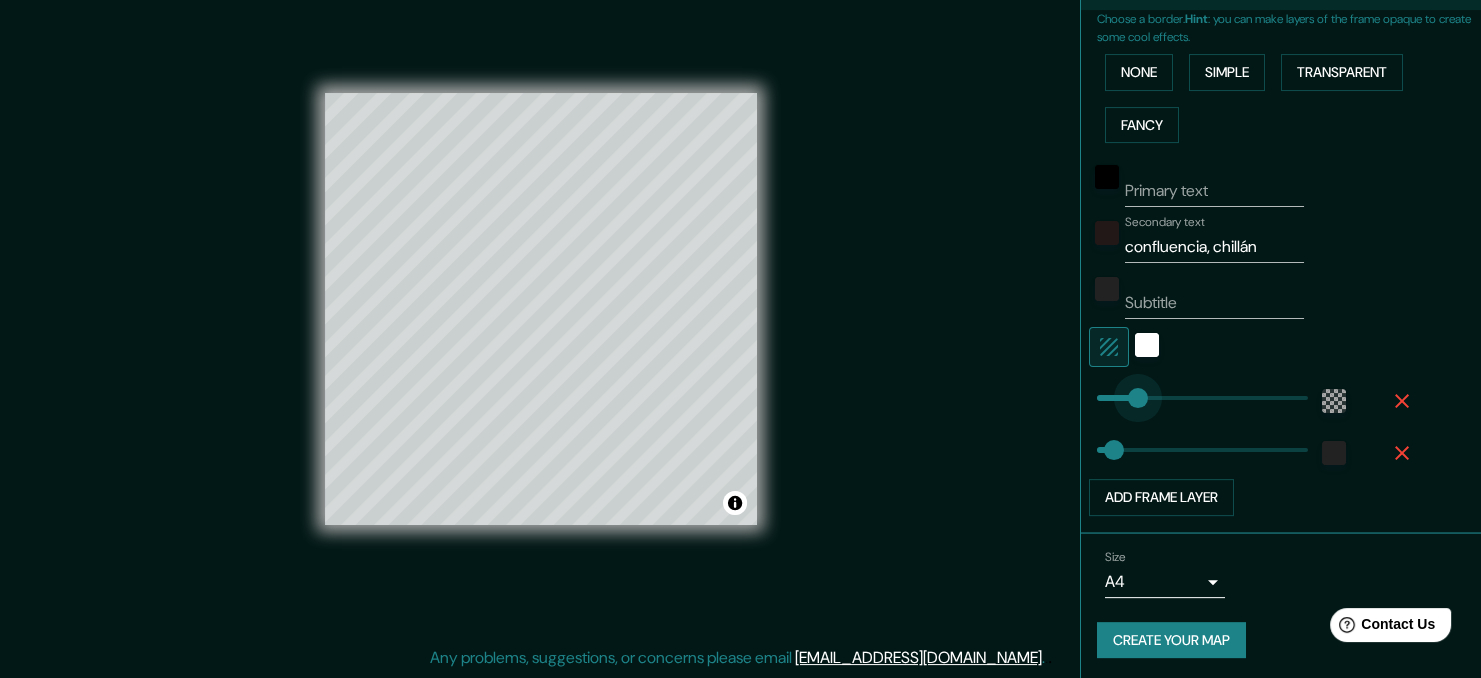 drag, startPoint x: 1230, startPoint y: 387, endPoint x: 1114, endPoint y: 385, distance: 116.01724 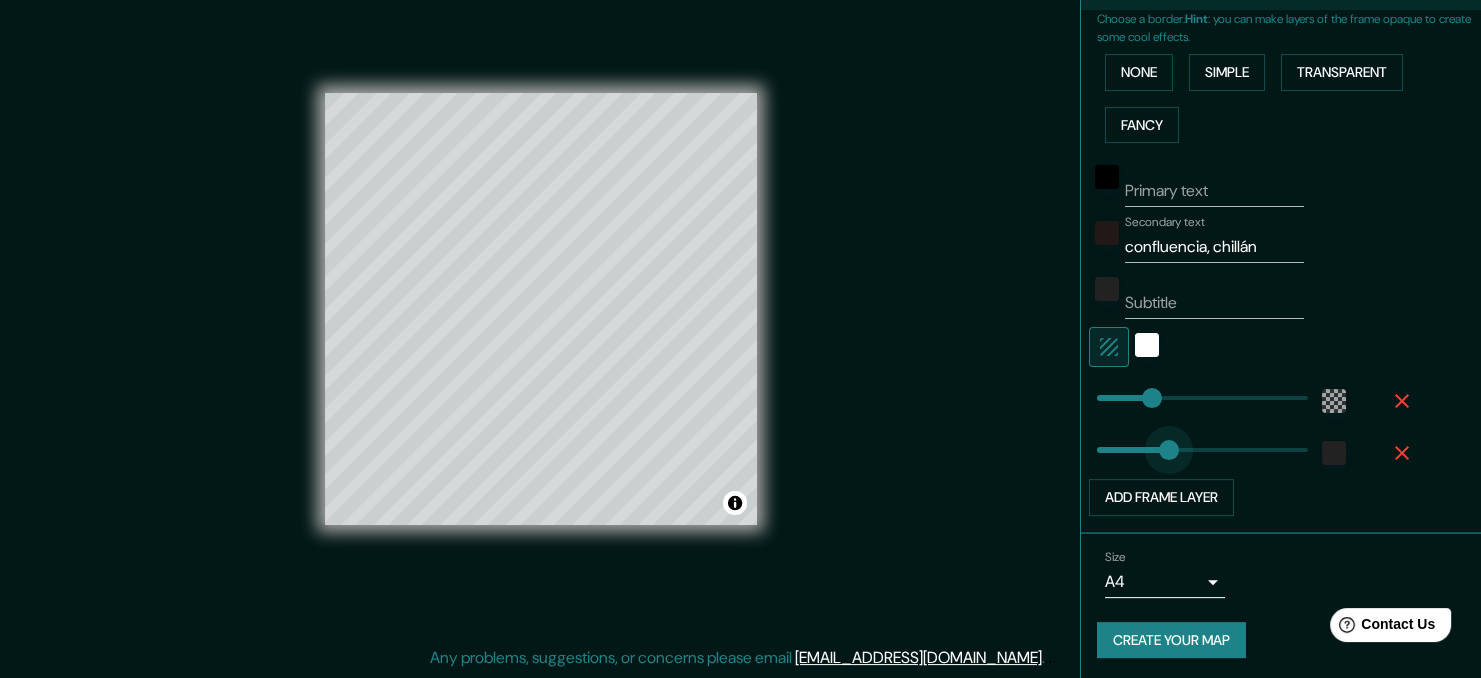 drag, startPoint x: 1111, startPoint y: 446, endPoint x: 1176, endPoint y: 451, distance: 65.192024 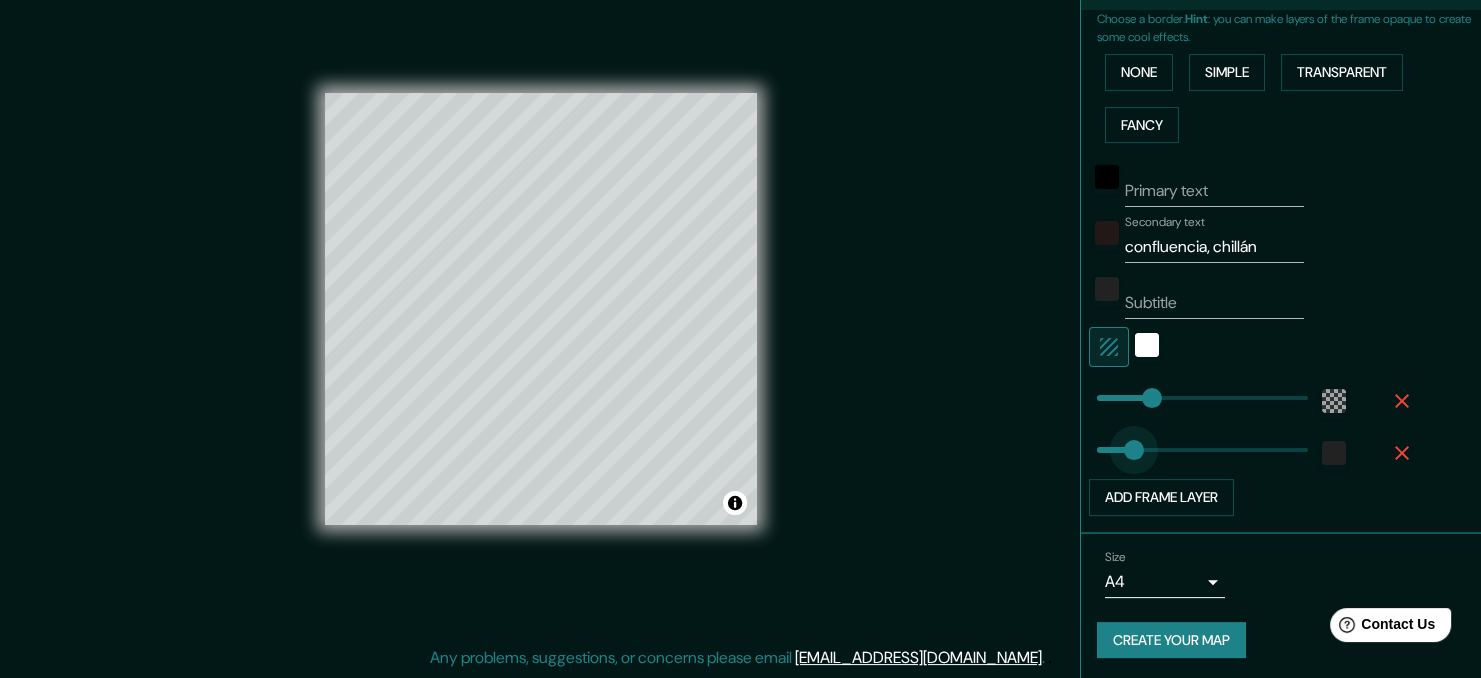 drag, startPoint x: 1172, startPoint y: 454, endPoint x: 1115, endPoint y: 448, distance: 57.31492 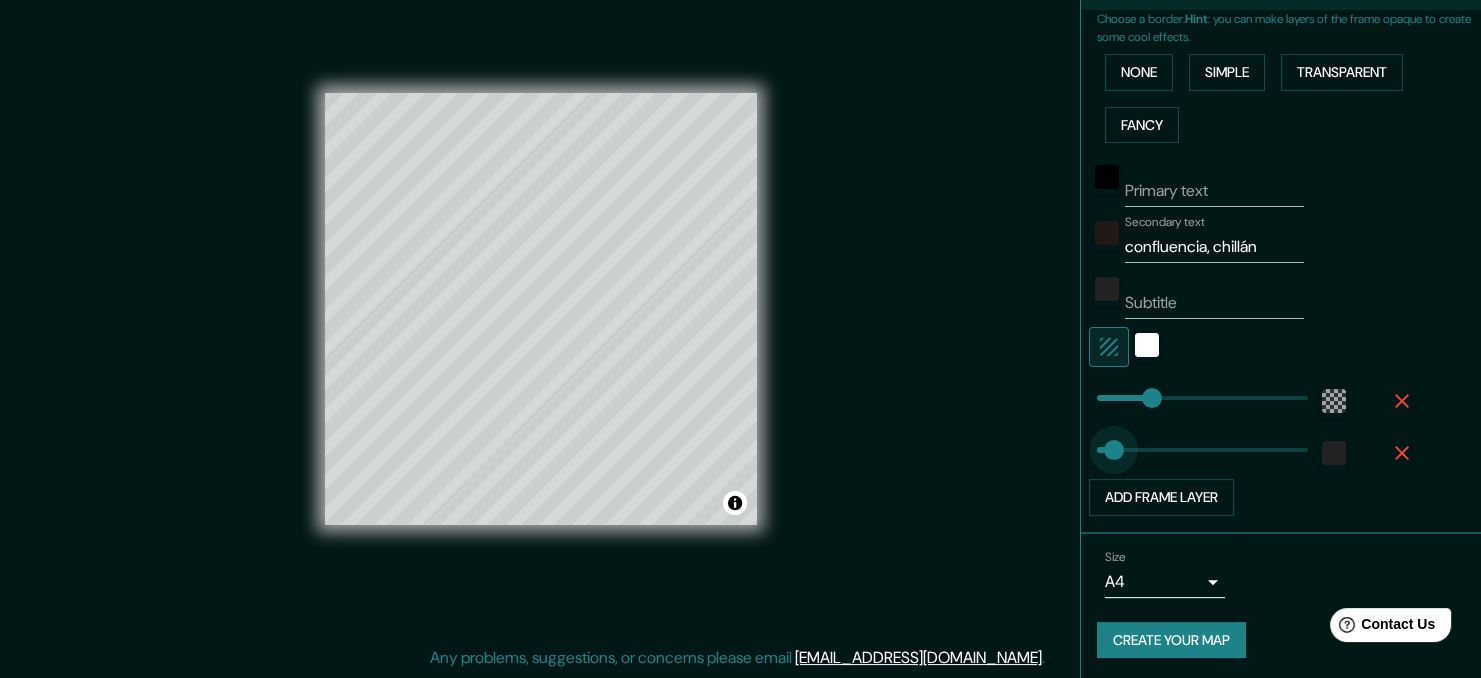 drag, startPoint x: 1115, startPoint y: 448, endPoint x: 1099, endPoint y: 446, distance: 16.124516 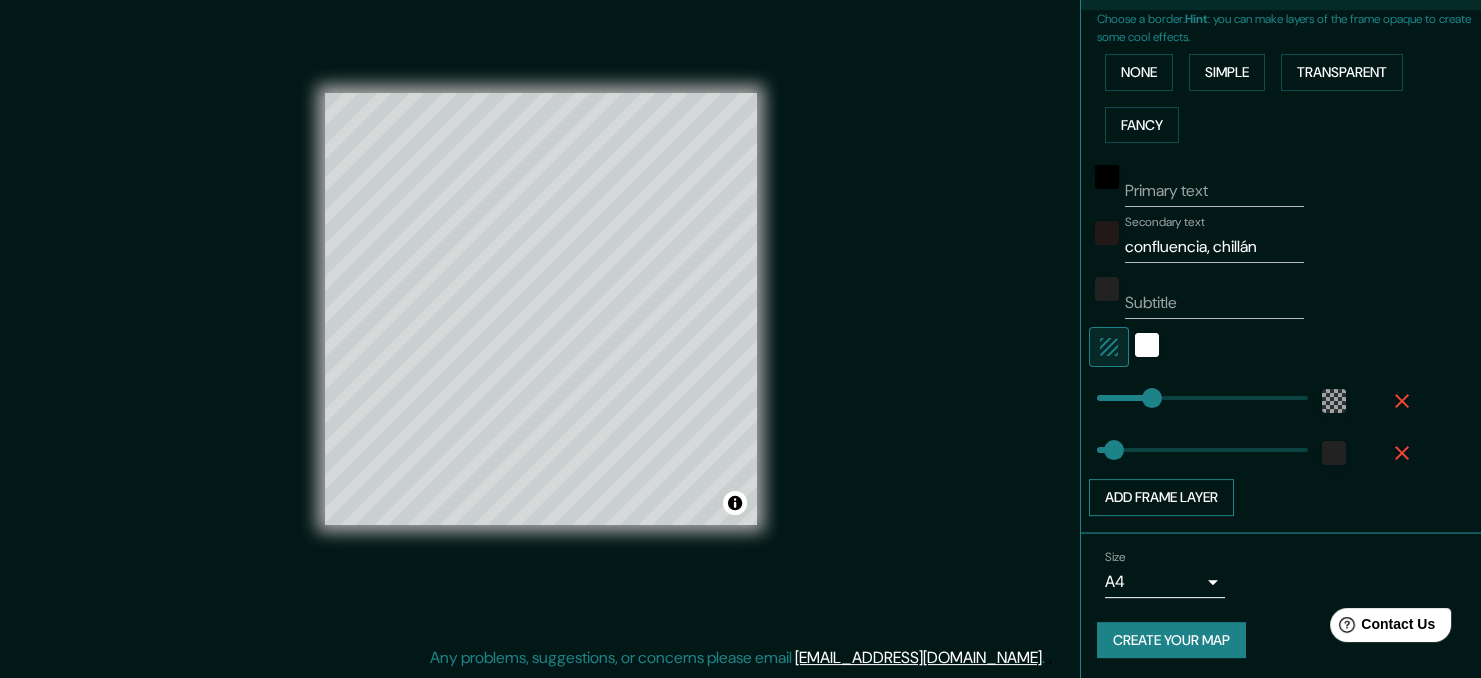 click on "Add frame layer" at bounding box center [1161, 497] 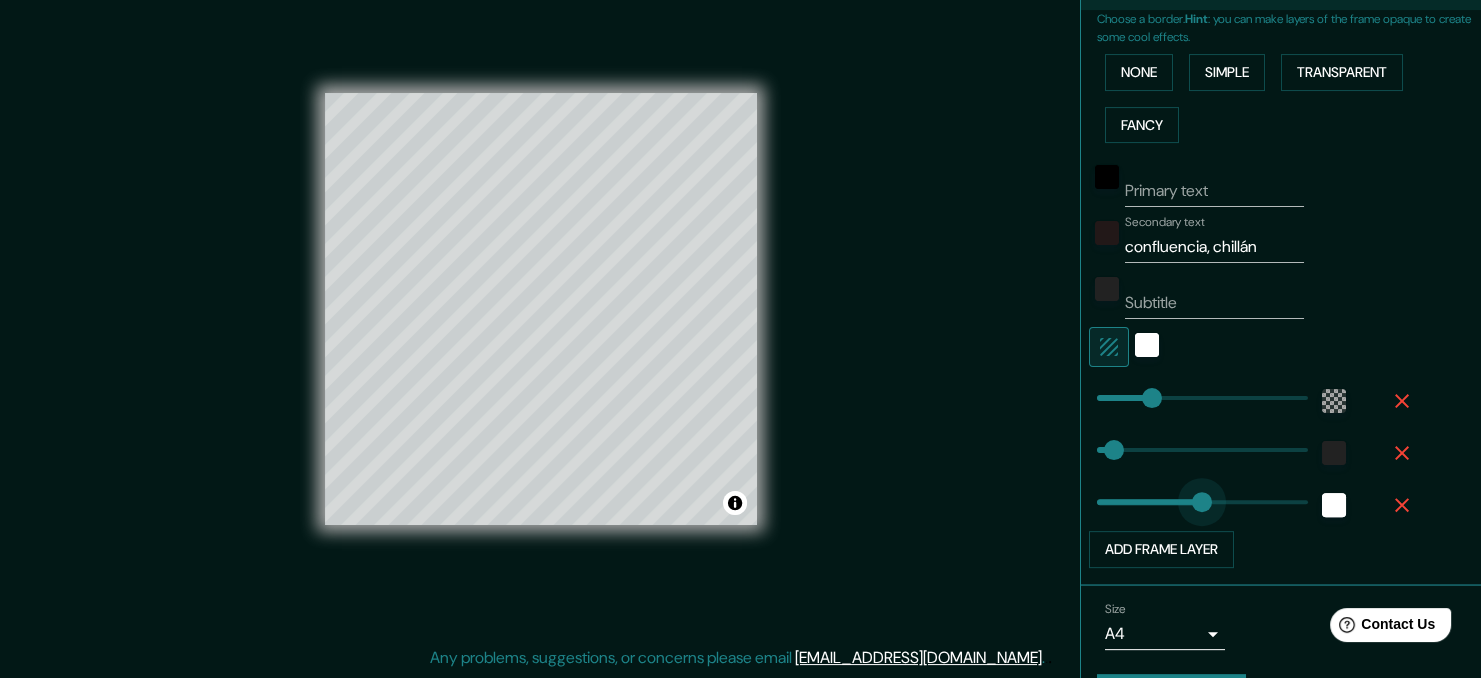 drag, startPoint x: 1170, startPoint y: 498, endPoint x: 1241, endPoint y: 510, distance: 72.00694 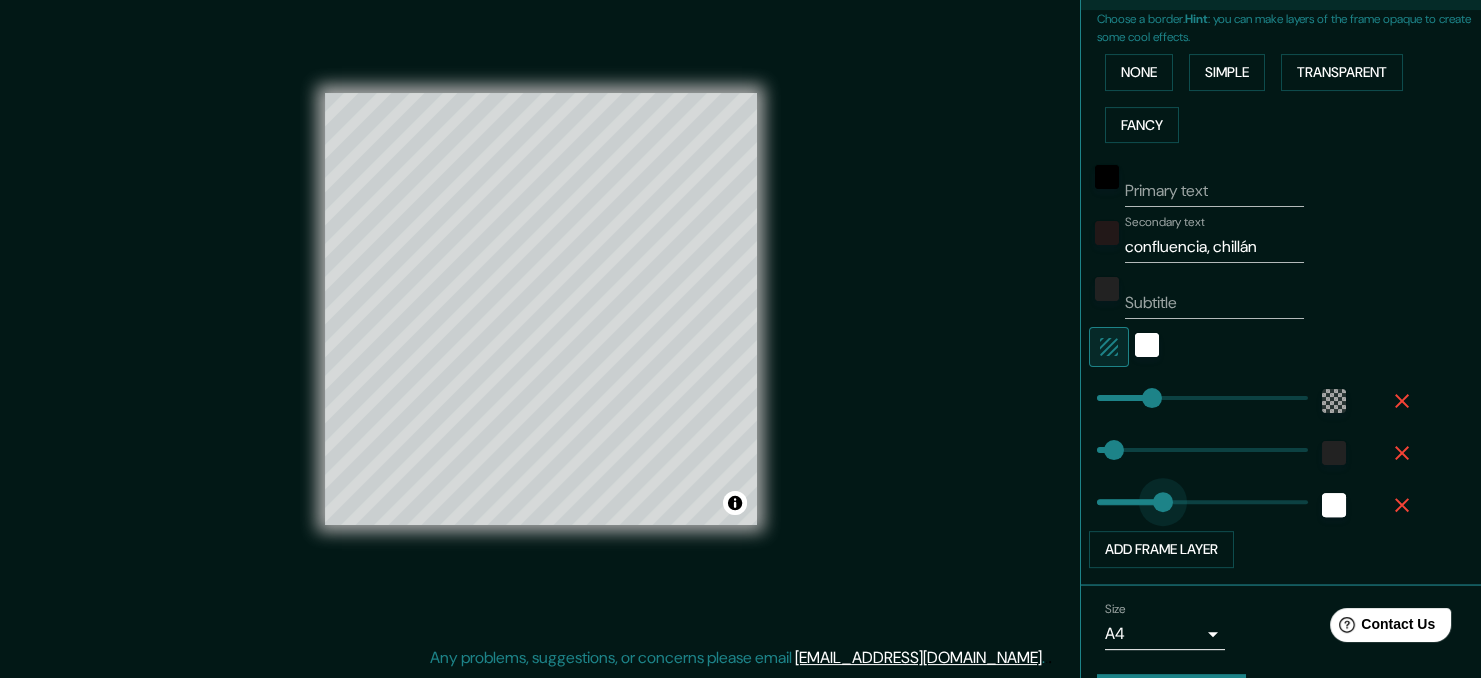 drag, startPoint x: 1221, startPoint y: 510, endPoint x: 1147, endPoint y: 507, distance: 74.06078 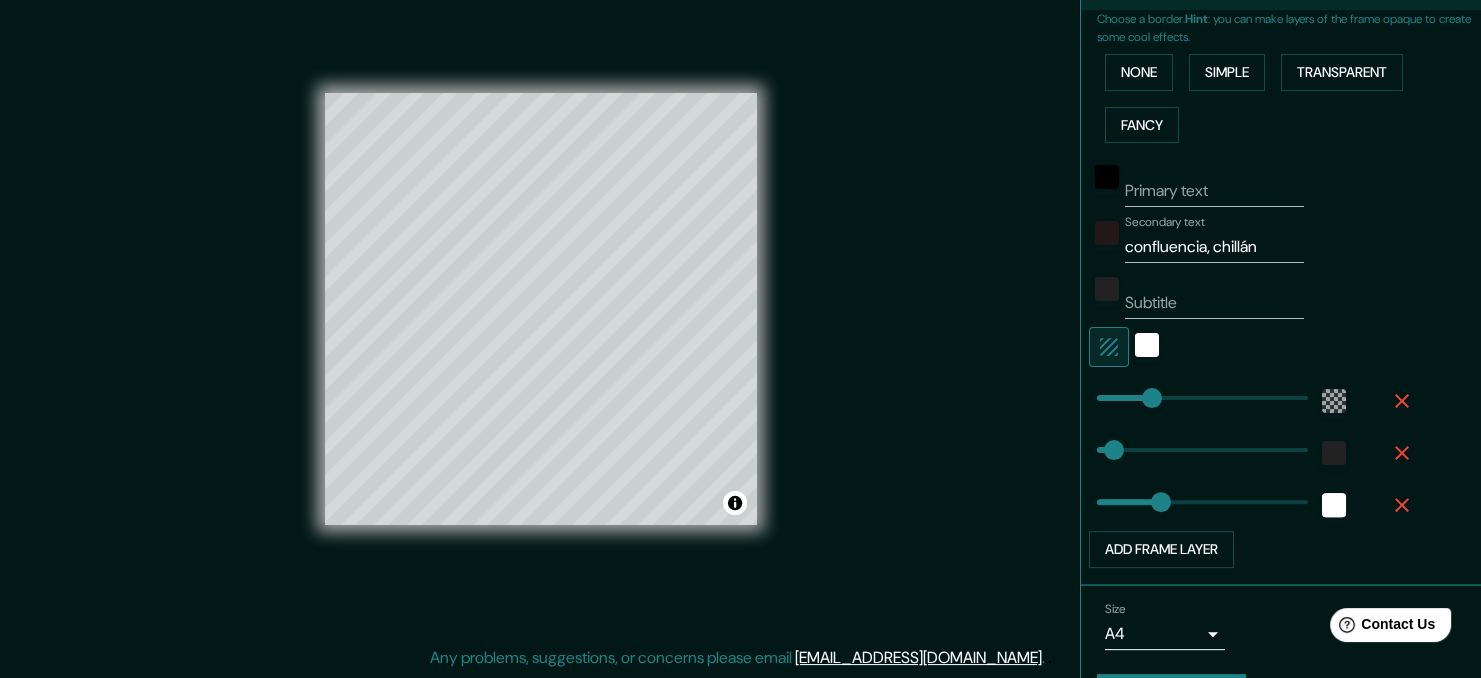 click 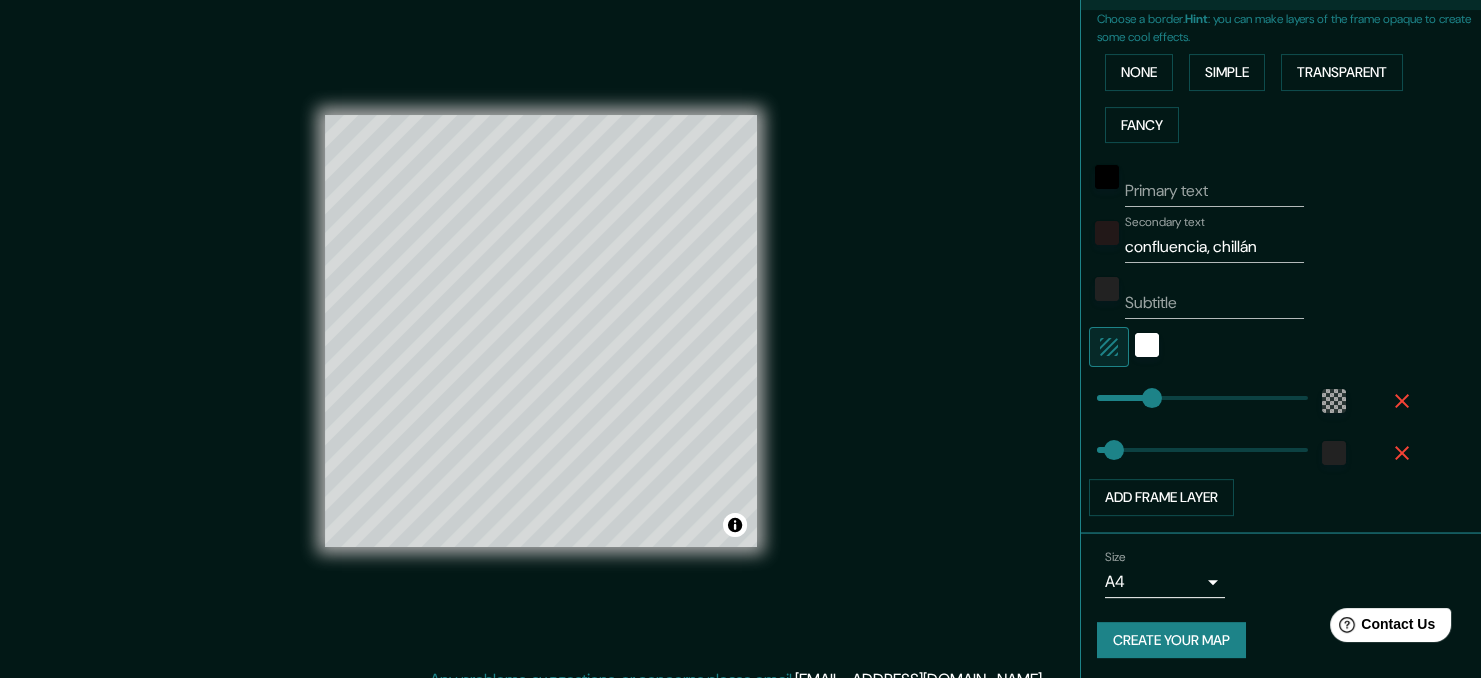 scroll, scrollTop: 0, scrollLeft: 0, axis: both 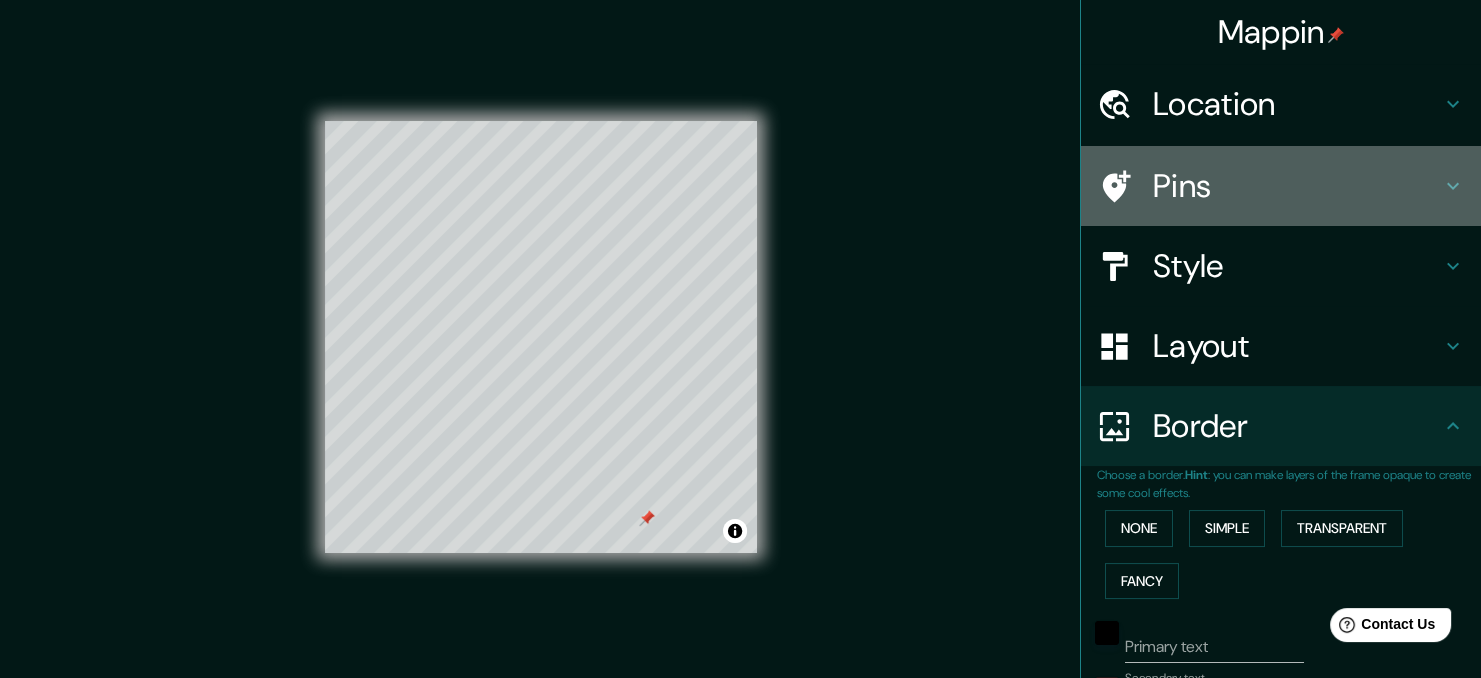 click on "Pins" at bounding box center [1297, 186] 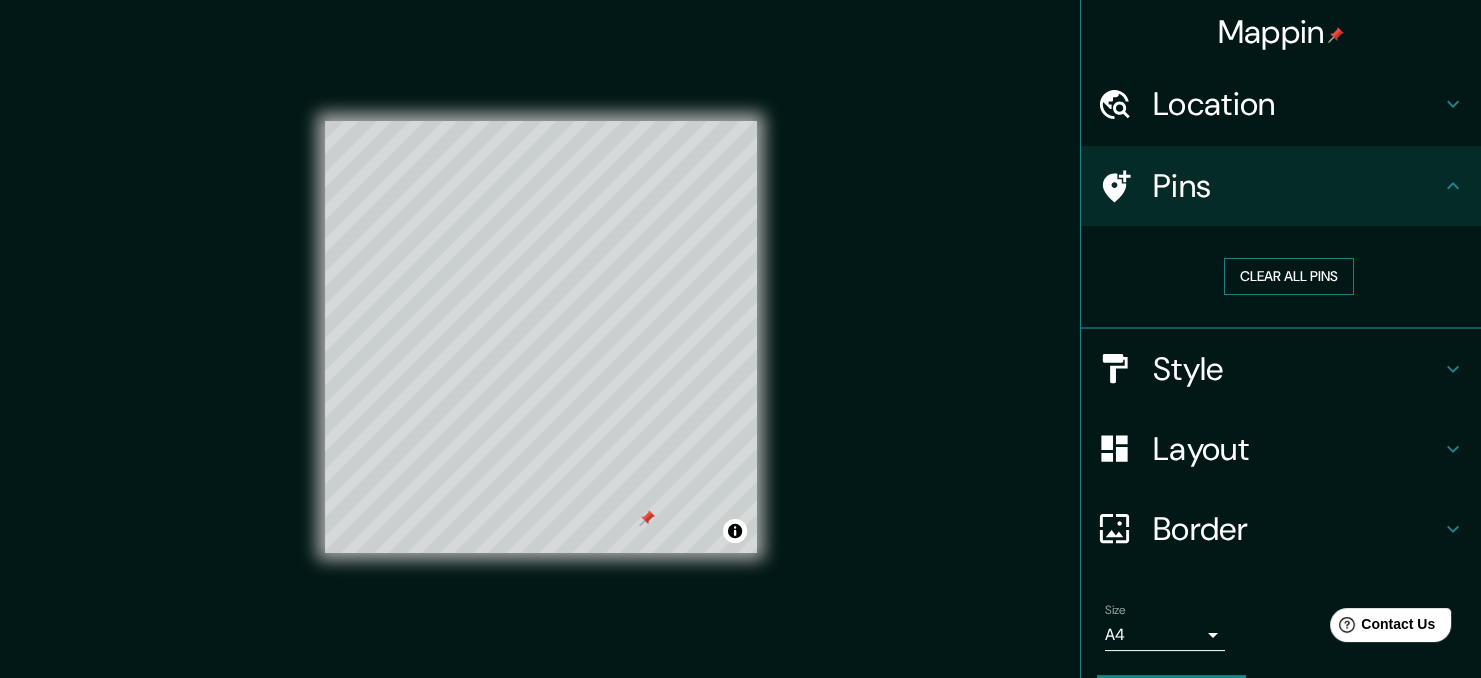 click on "Clear all pins" at bounding box center [1289, 276] 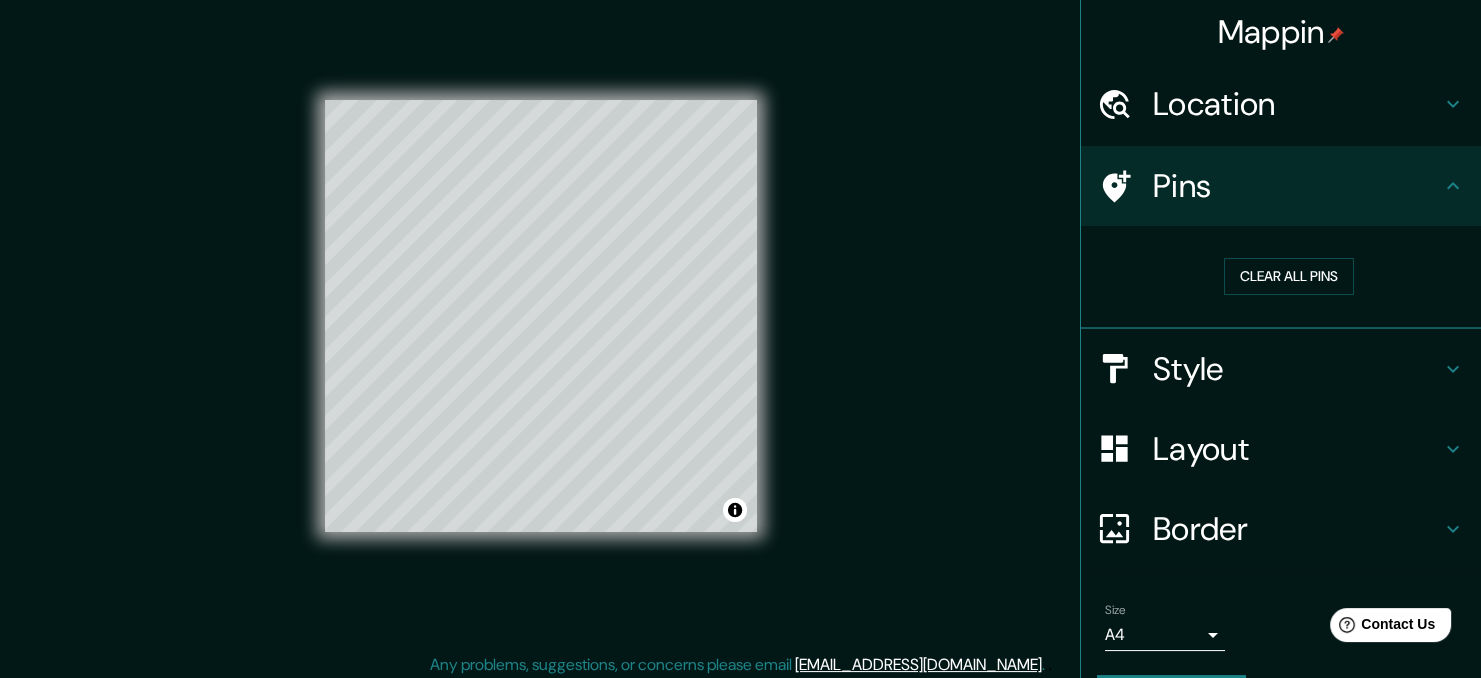 scroll, scrollTop: 28, scrollLeft: 0, axis: vertical 